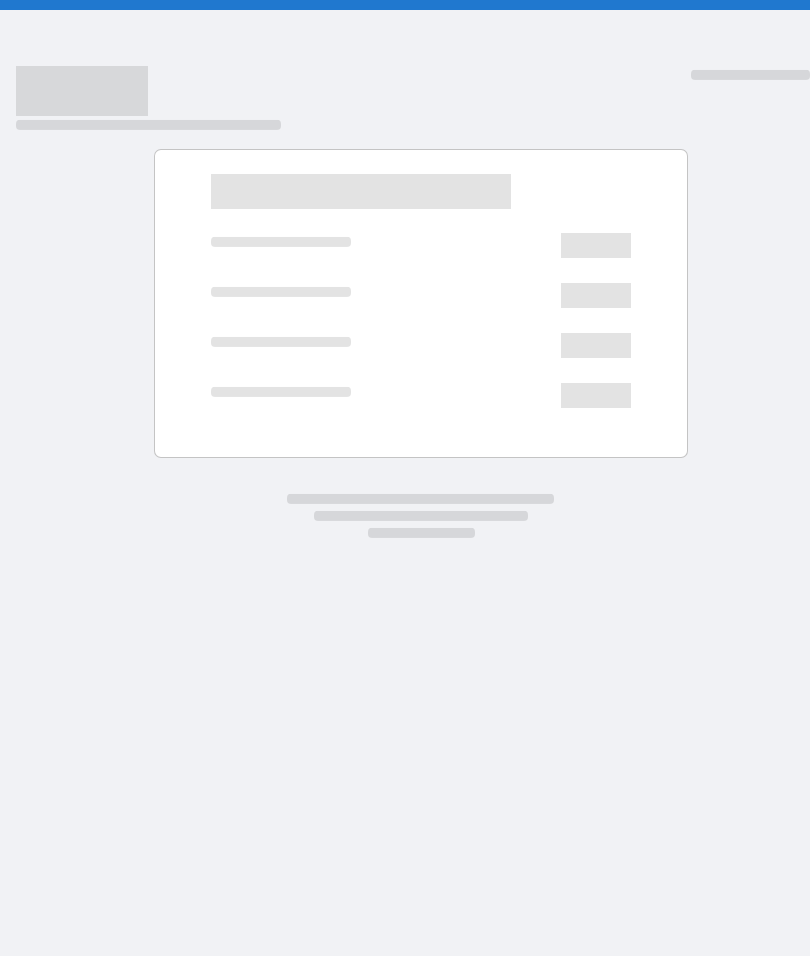 scroll, scrollTop: 82, scrollLeft: 0, axis: vertical 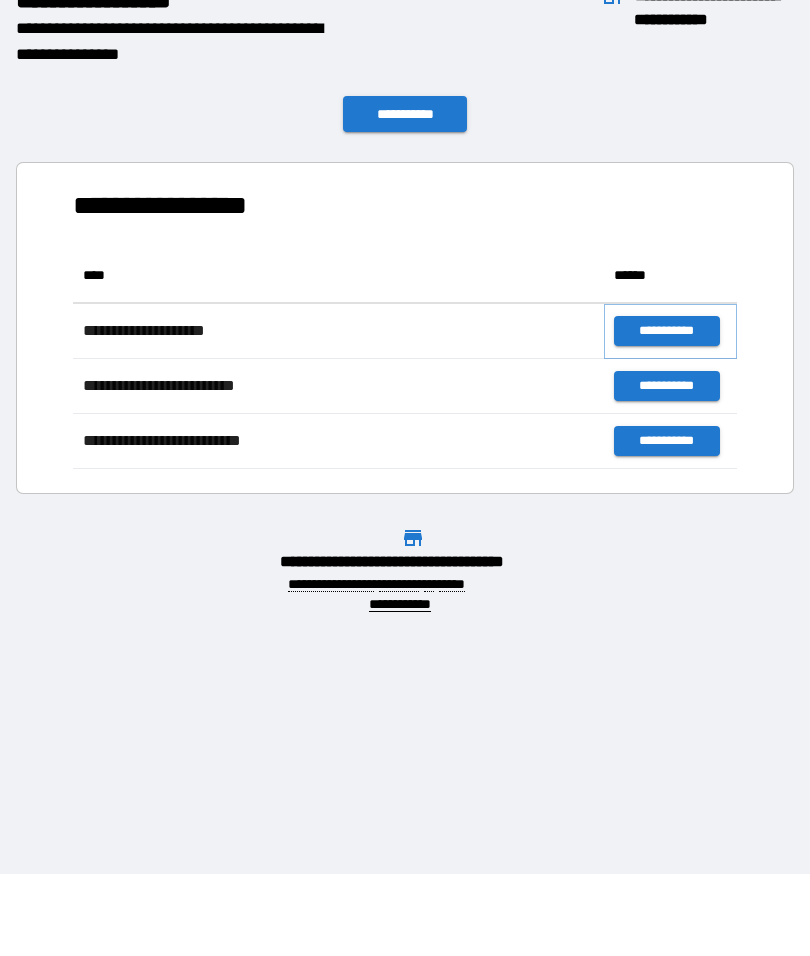 click on "**********" at bounding box center [666, 331] 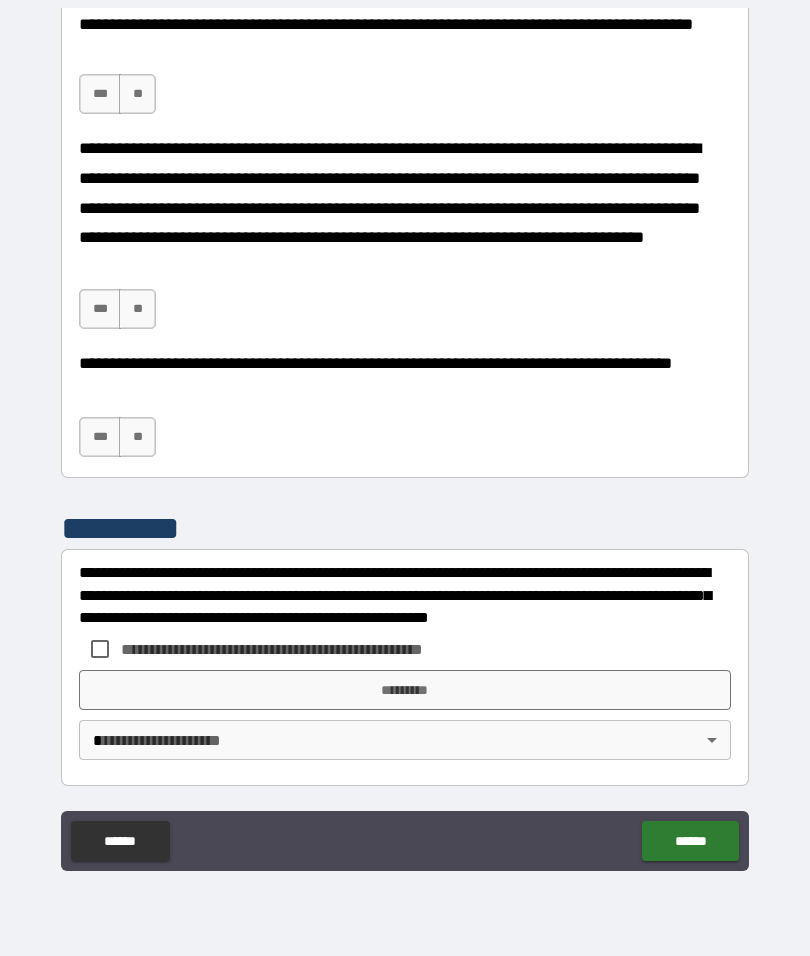 scroll, scrollTop: 1438, scrollLeft: 0, axis: vertical 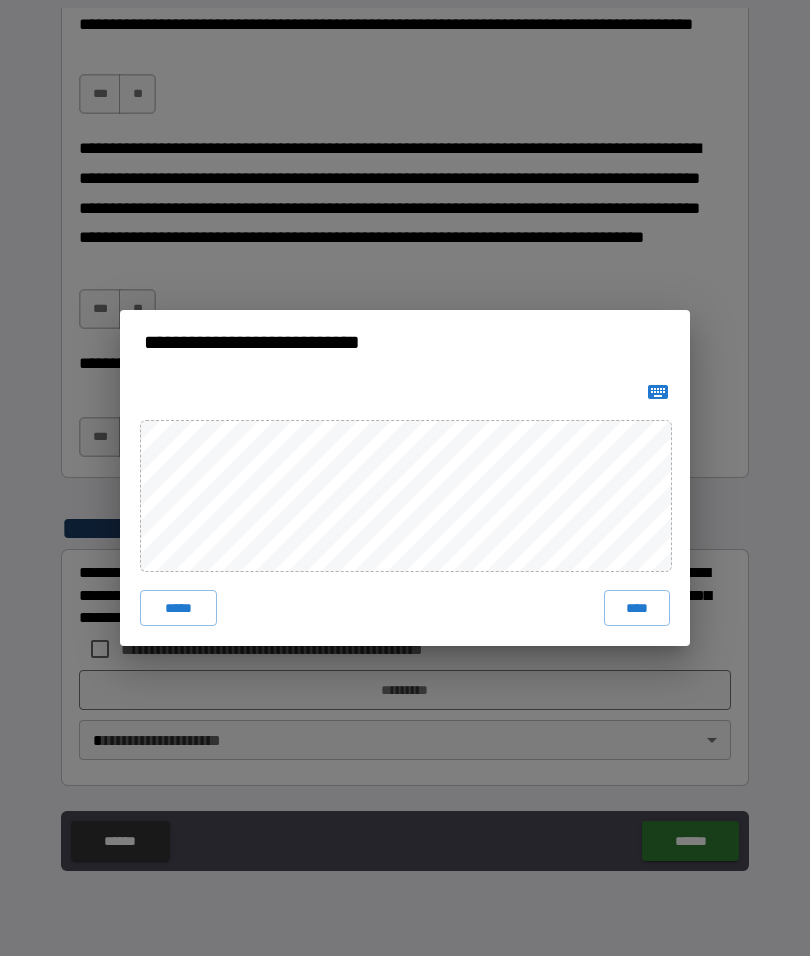 click on "**********" at bounding box center [405, 478] 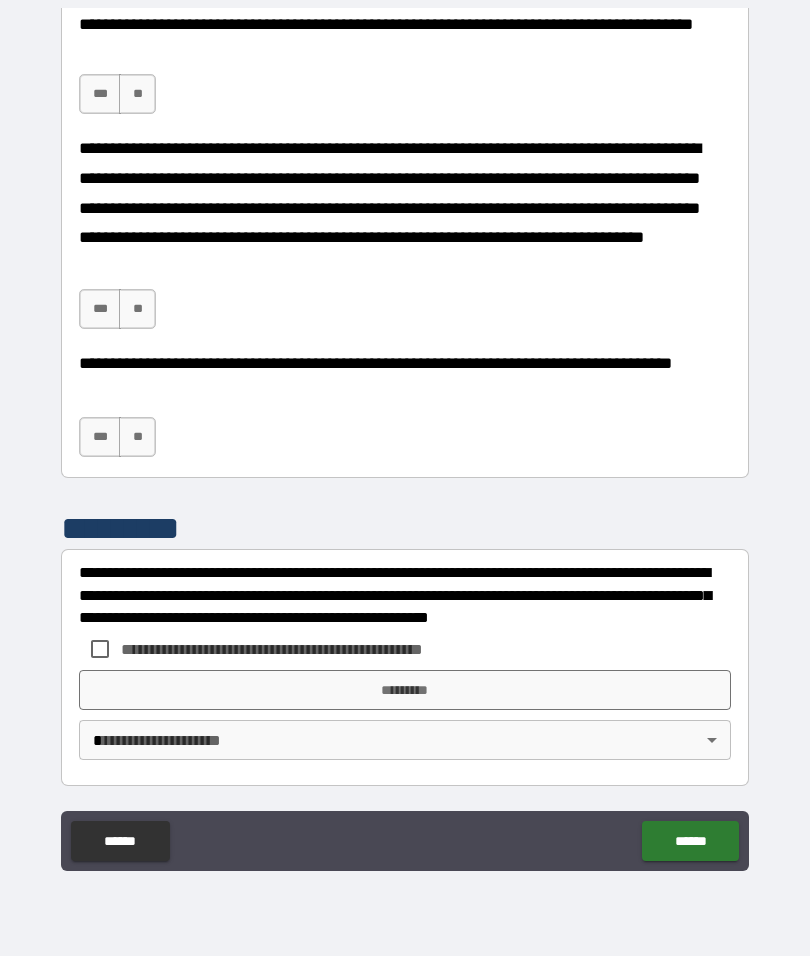 click on "**********" at bounding box center (405, 439) 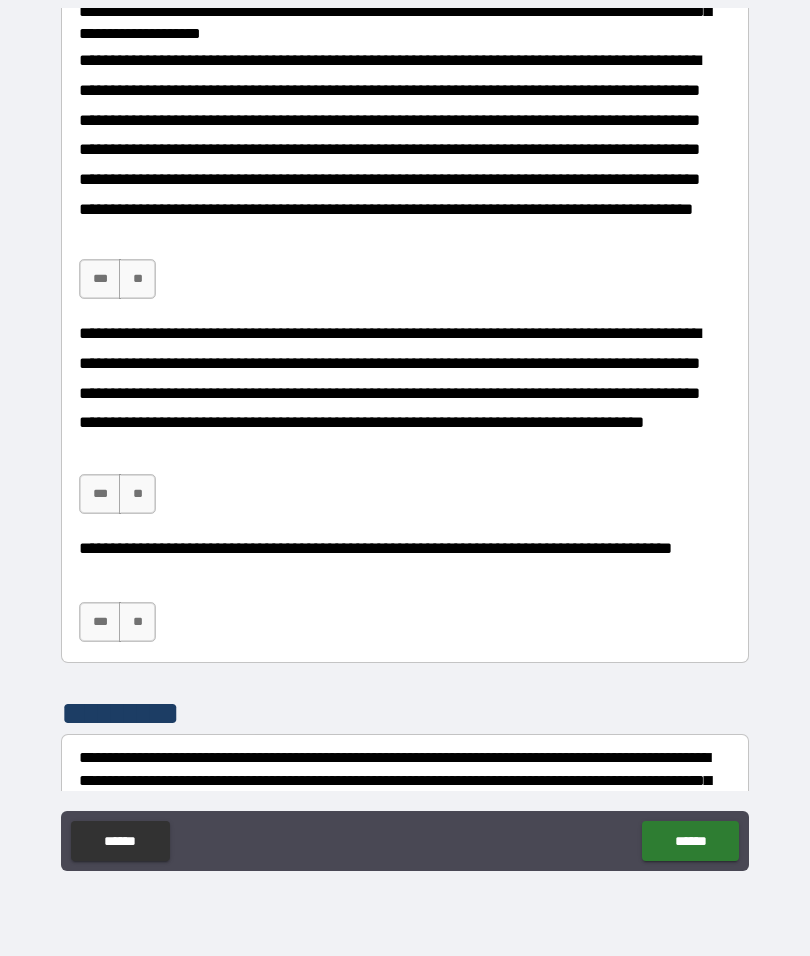 scroll, scrollTop: 1172, scrollLeft: 0, axis: vertical 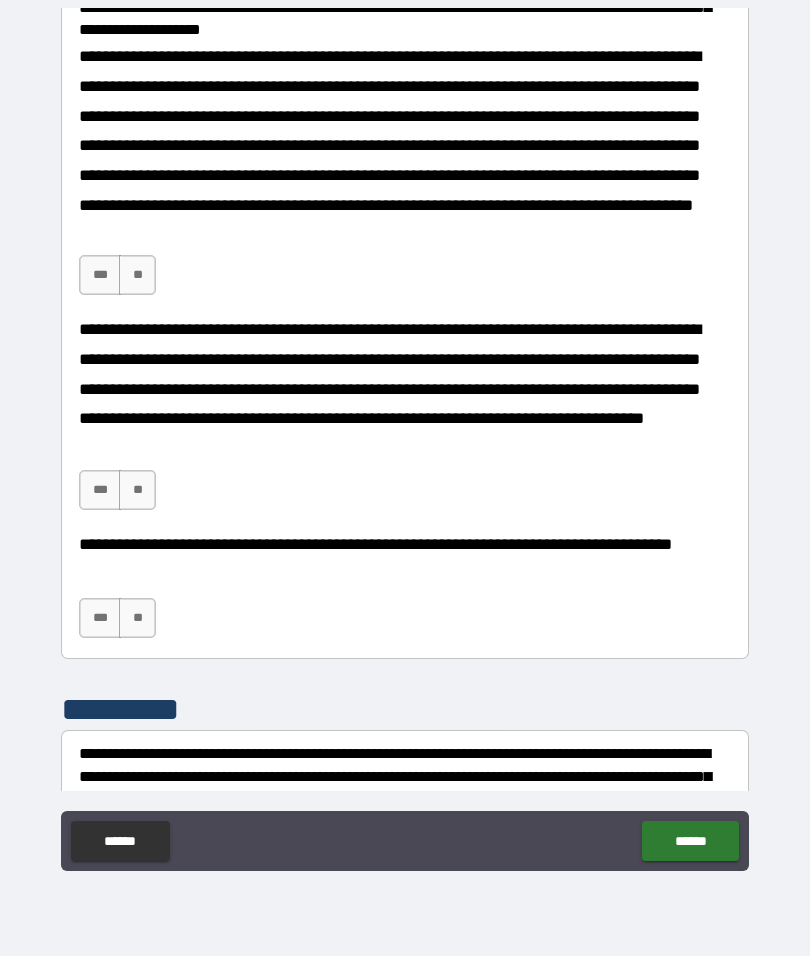 click on "***" at bounding box center [100, 618] 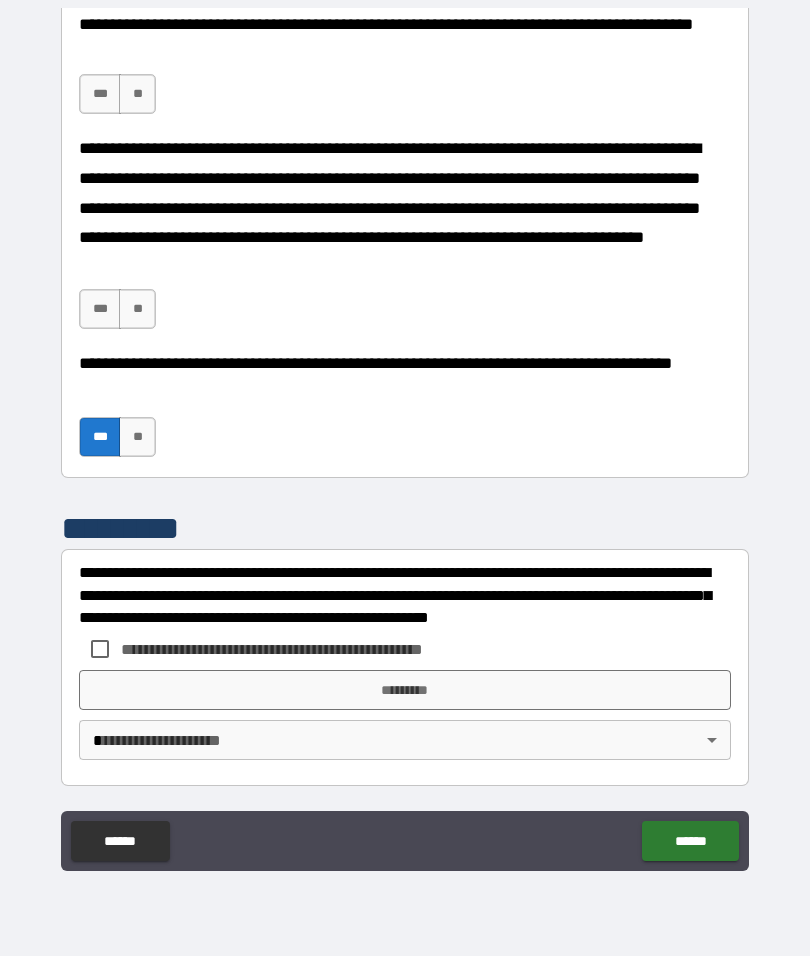 scroll, scrollTop: 1438, scrollLeft: 0, axis: vertical 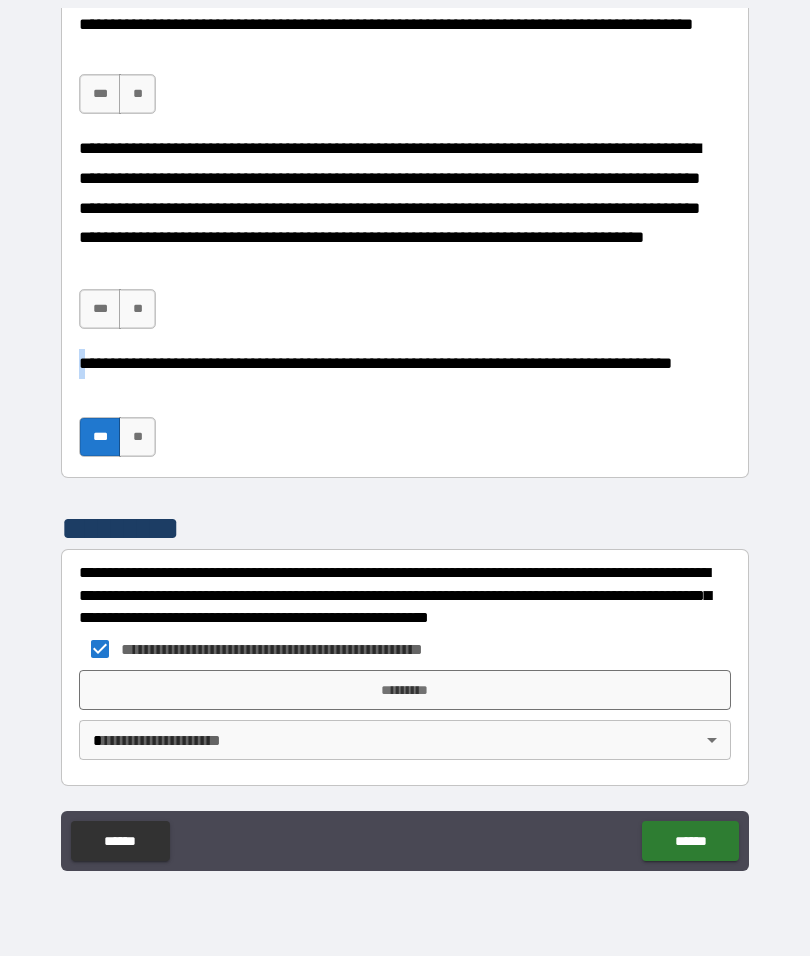 click on "**********" at bounding box center (405, 413) 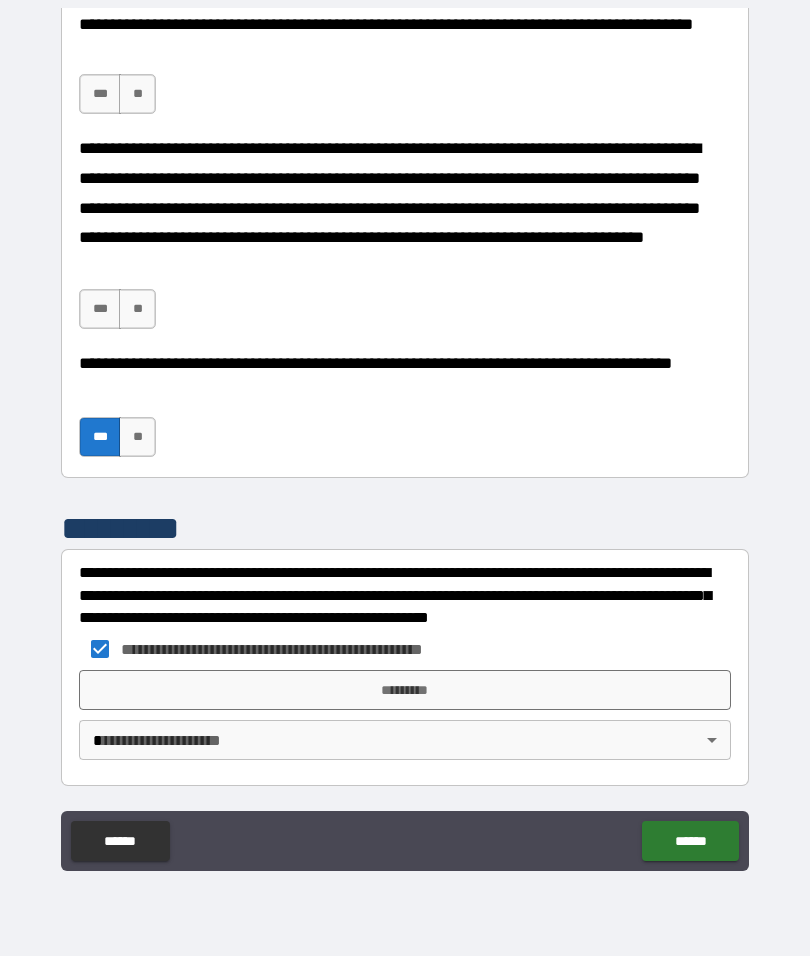 click on "******   ******" at bounding box center [405, 843] 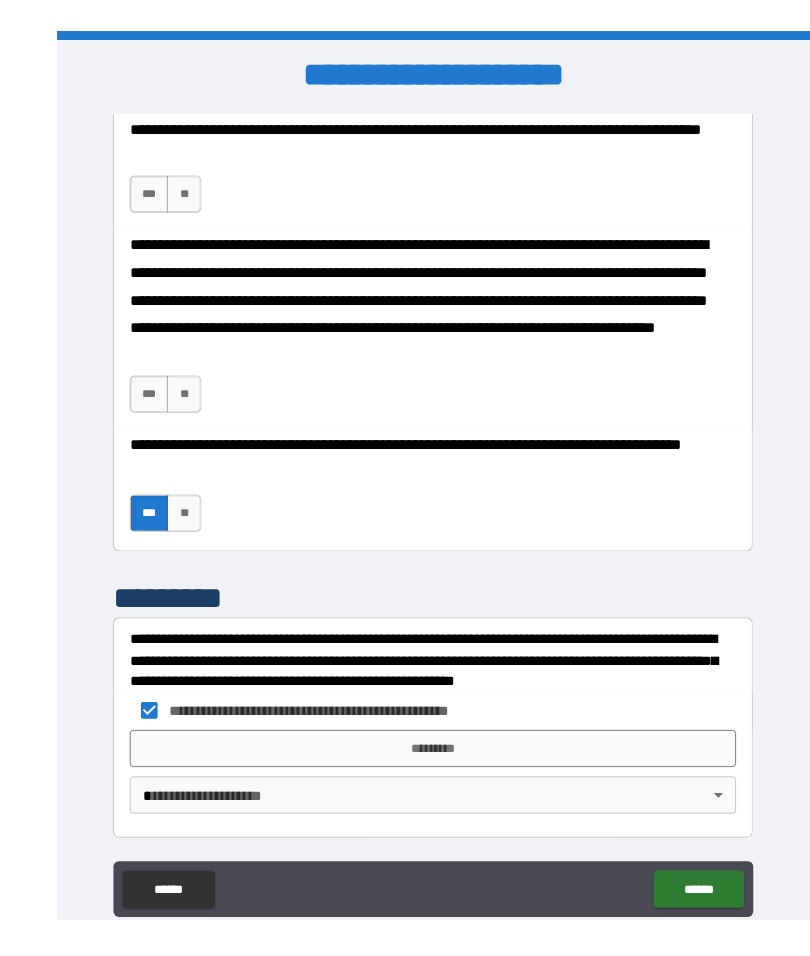 scroll, scrollTop: 44, scrollLeft: 0, axis: vertical 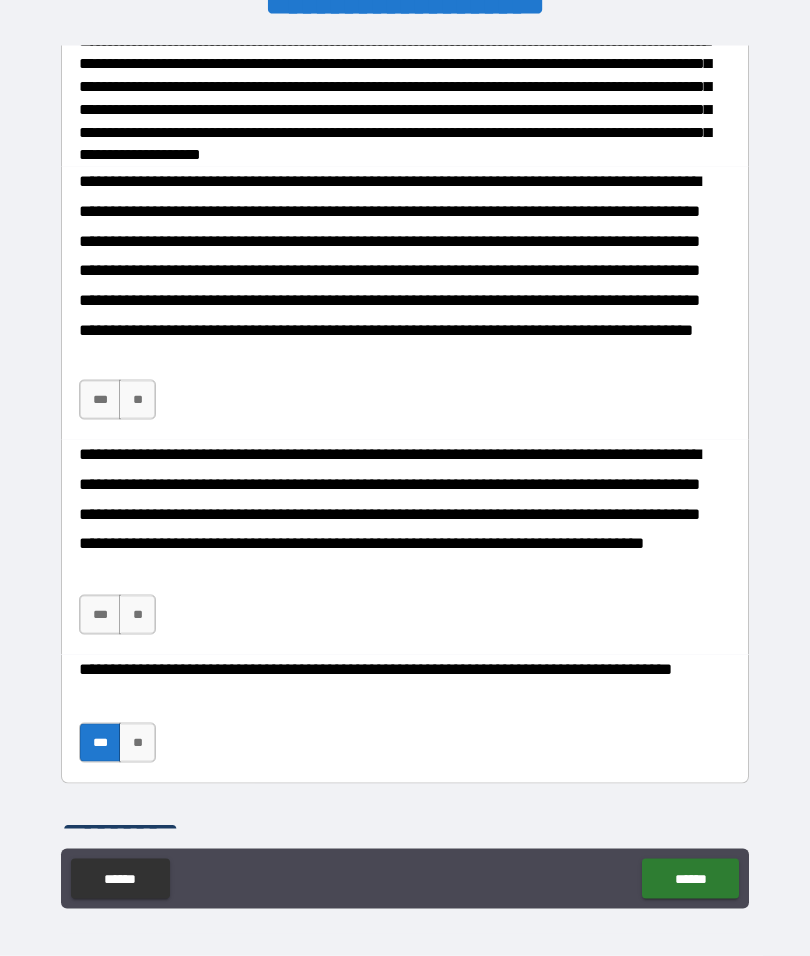 click on "***" at bounding box center (100, 400) 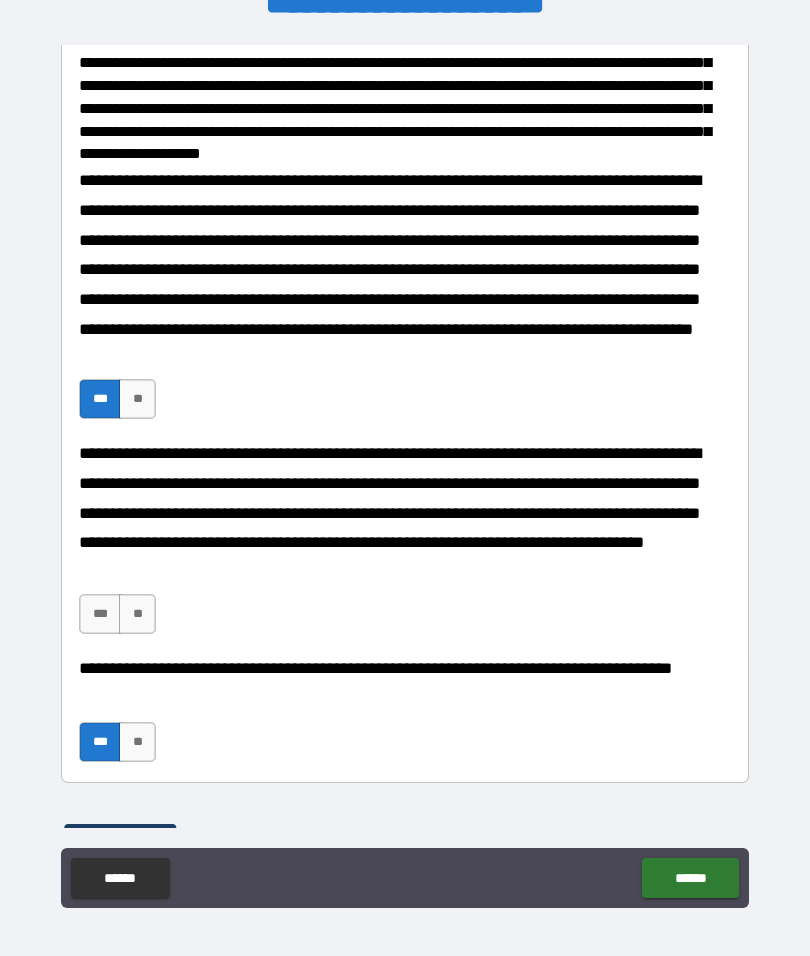 click on "***" at bounding box center (100, 614) 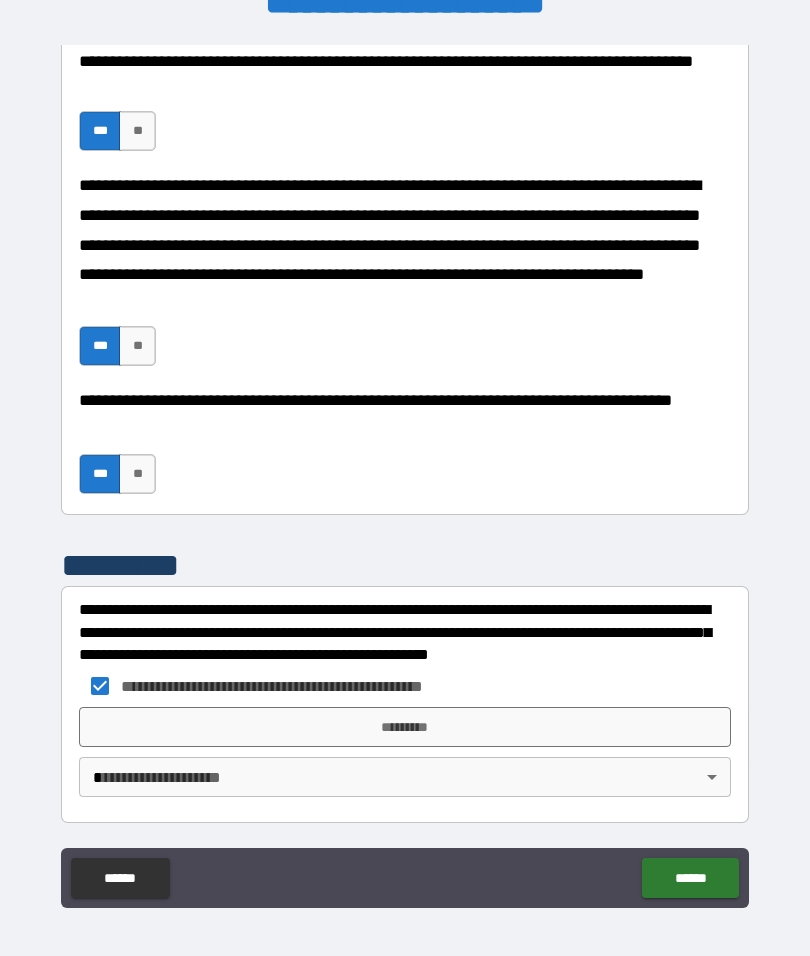 scroll, scrollTop: 1438, scrollLeft: 0, axis: vertical 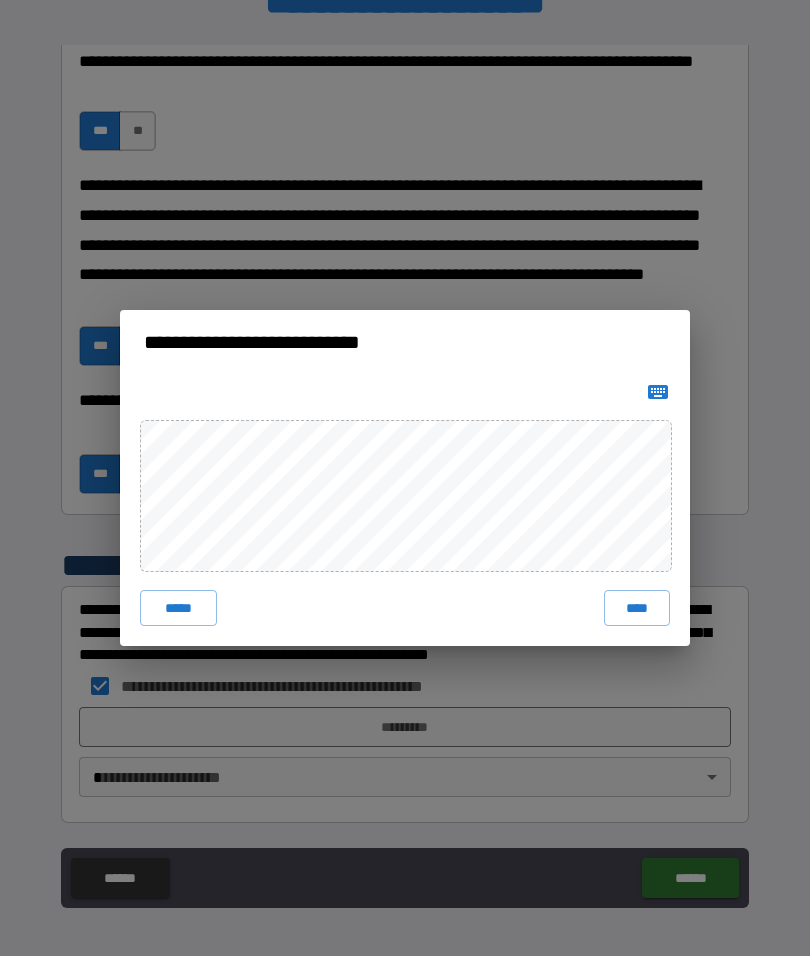 click on "**********" at bounding box center [405, 478] 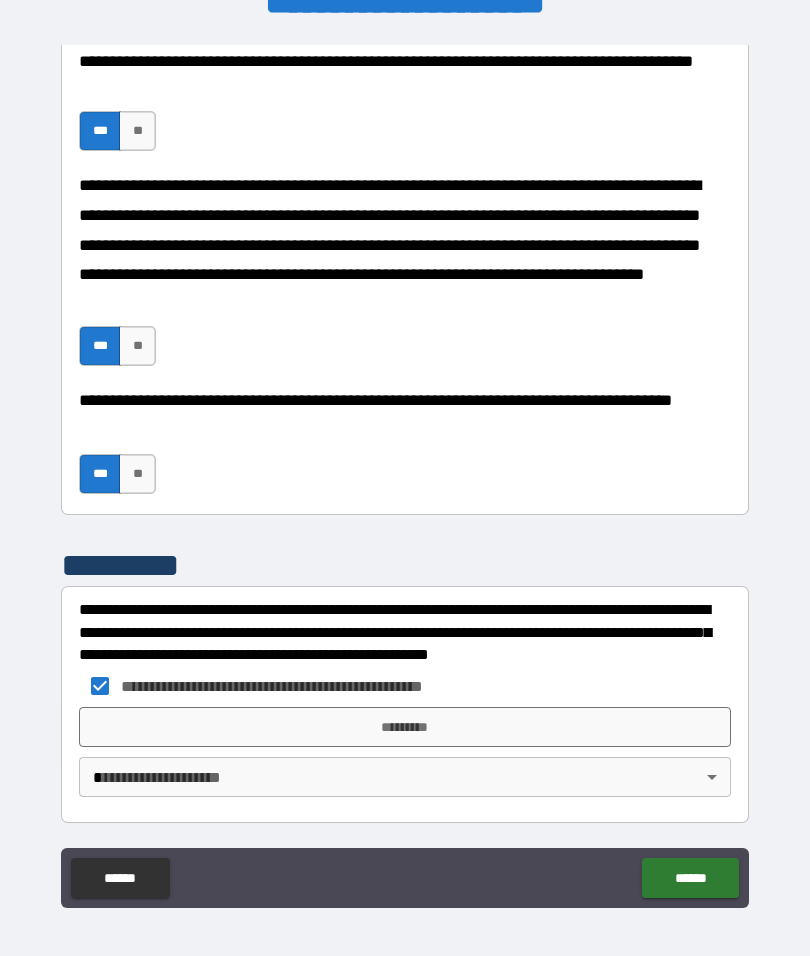 click on "*********" at bounding box center [405, 727] 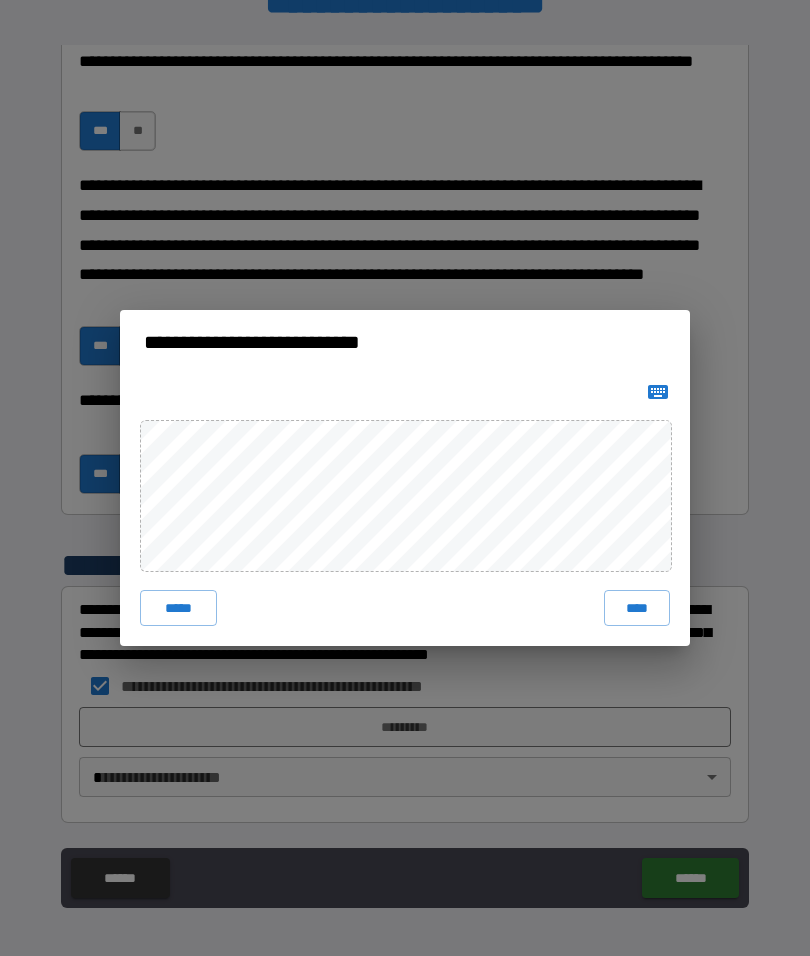 click on "**********" at bounding box center (405, 478) 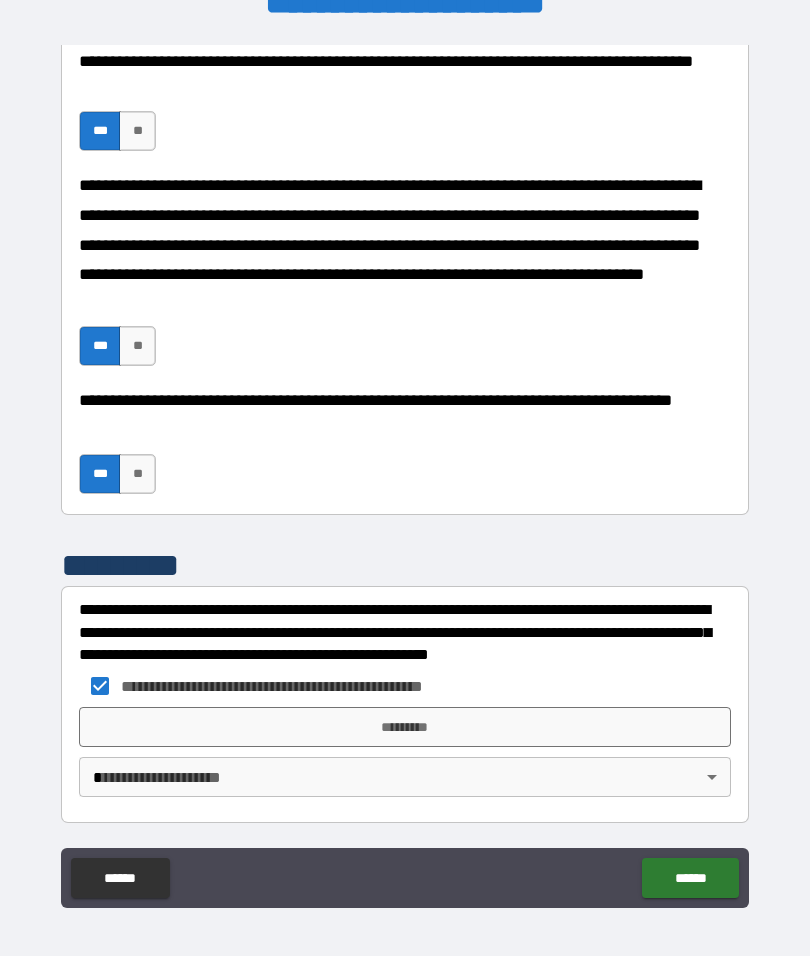 scroll, scrollTop: 1438, scrollLeft: 0, axis: vertical 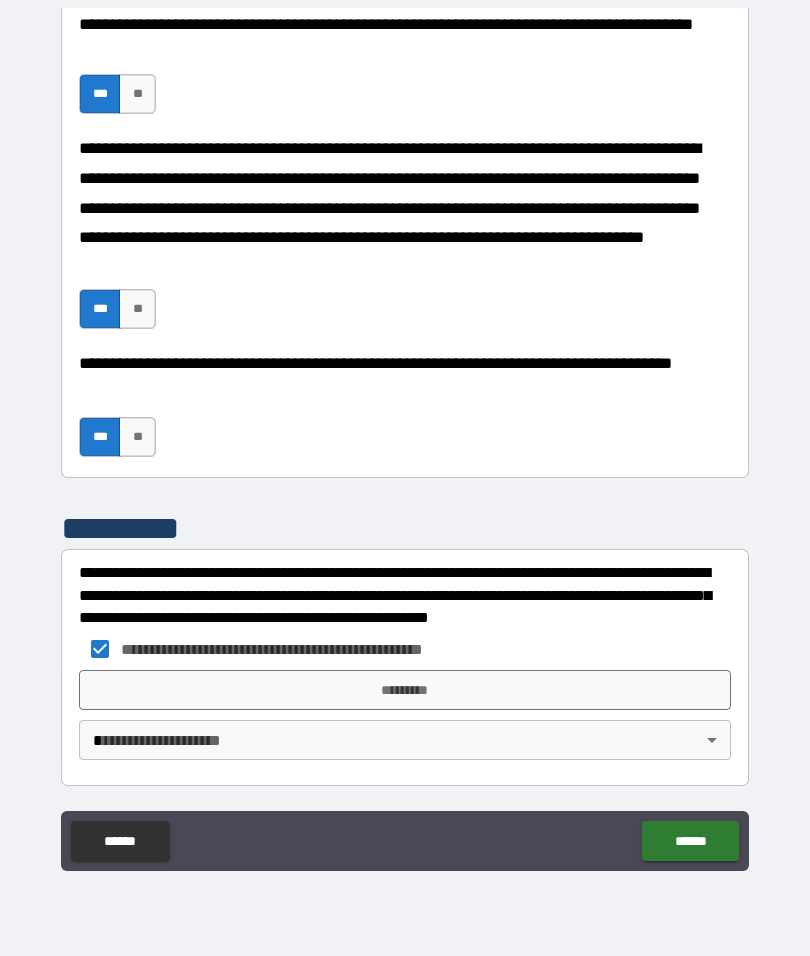 click on "**********" at bounding box center (405, 439) 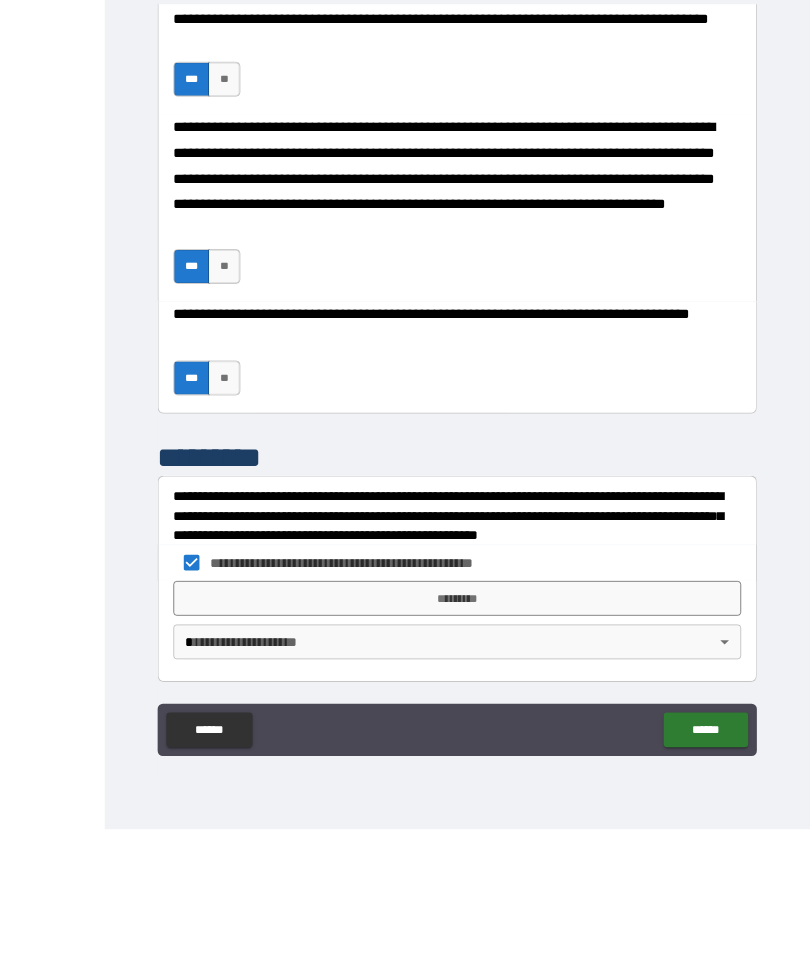 scroll, scrollTop: 82, scrollLeft: 0, axis: vertical 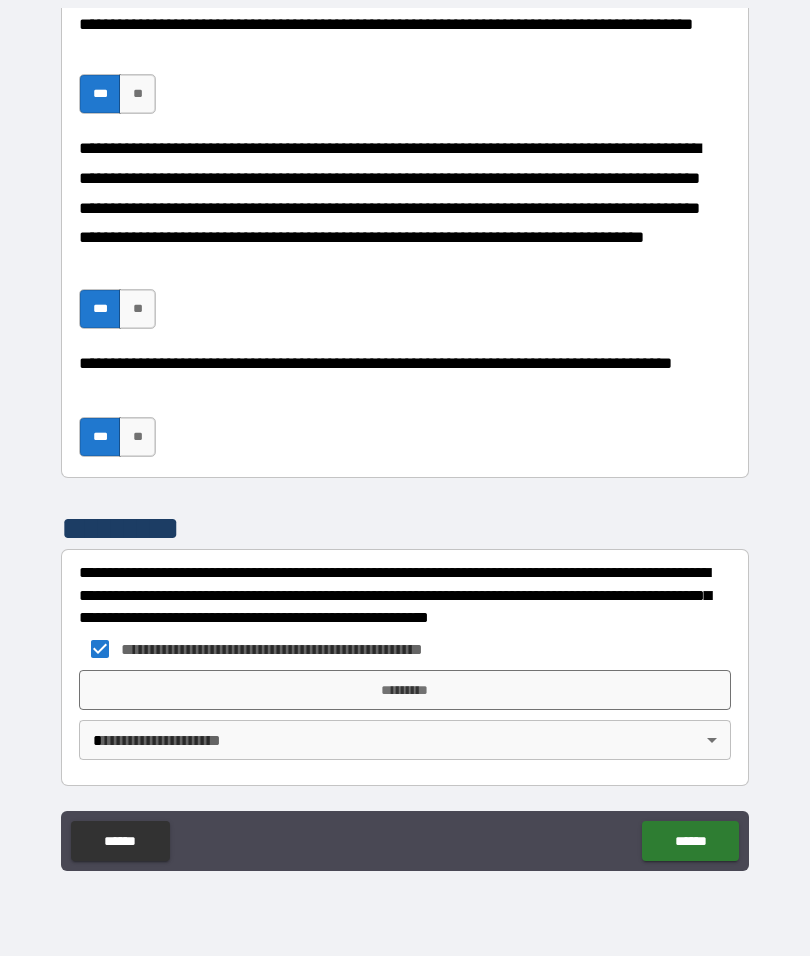 click on "**********" at bounding box center (405, 437) 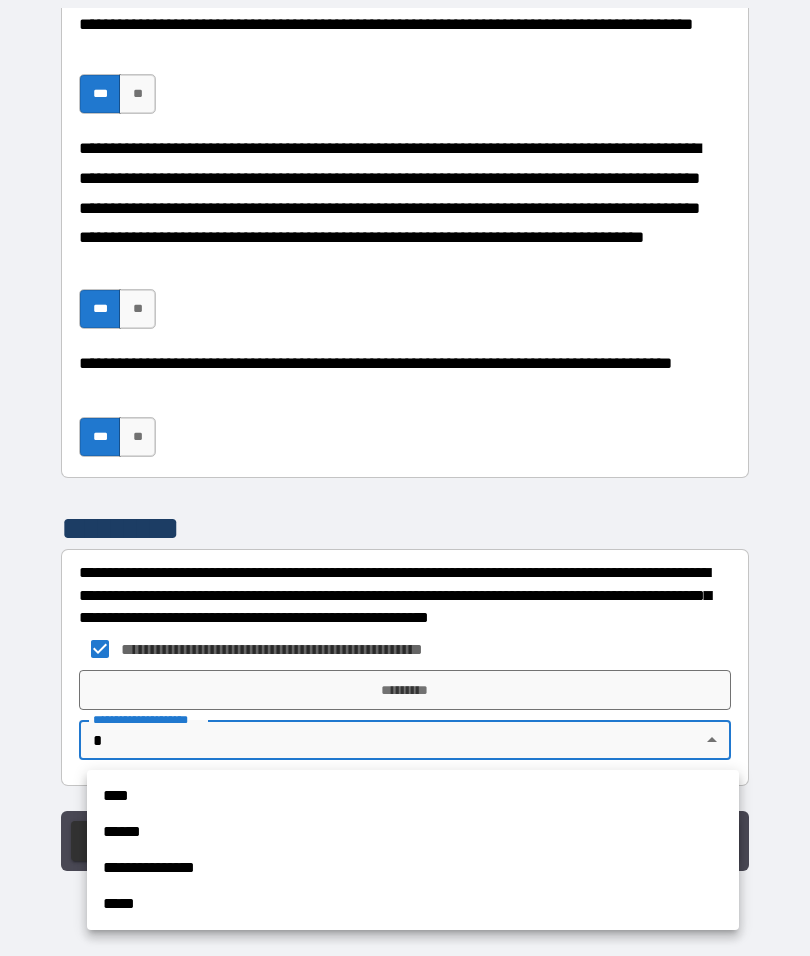click at bounding box center [405, 478] 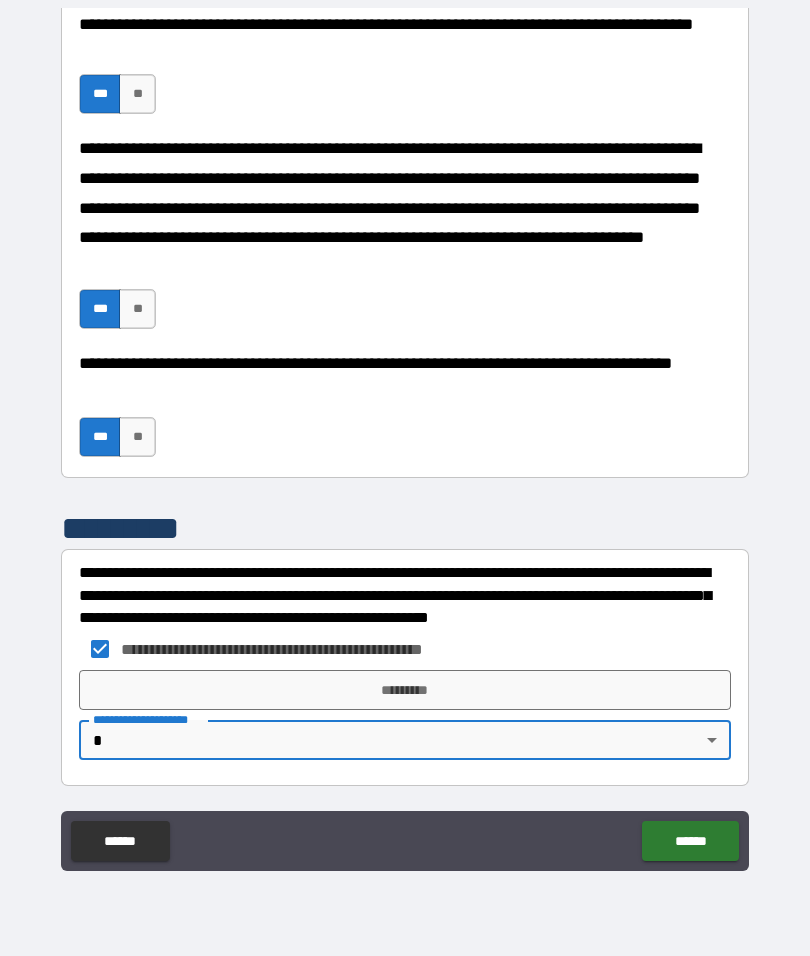 click on "*********" at bounding box center [405, 690] 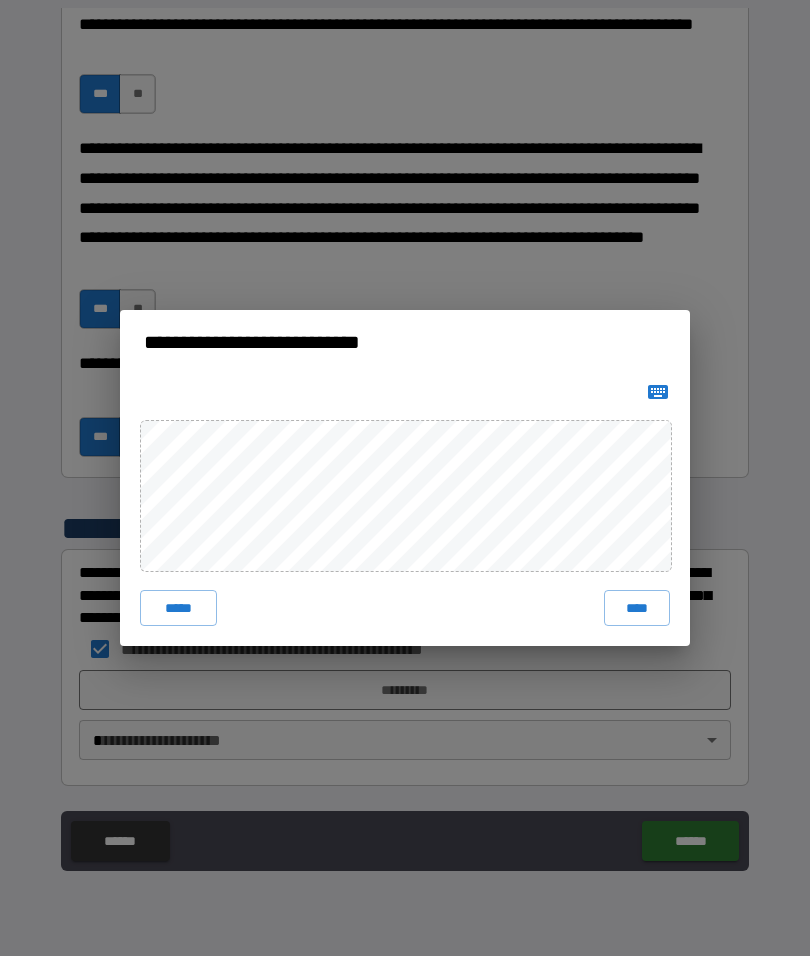 click on "****" at bounding box center [637, 608] 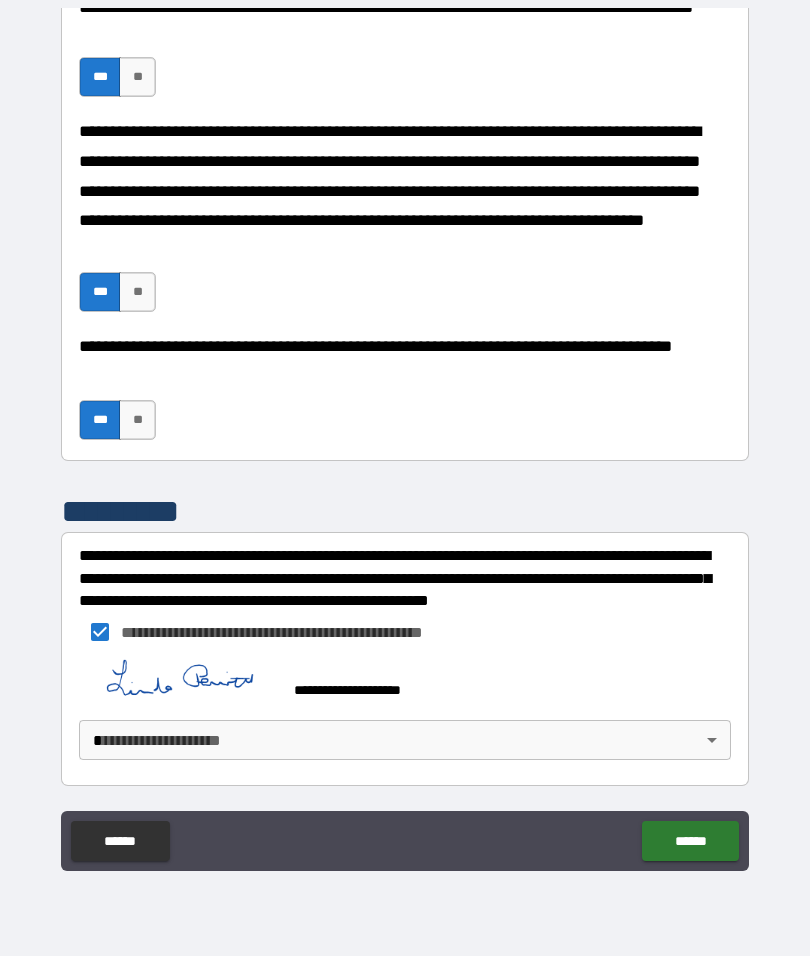 scroll, scrollTop: 1428, scrollLeft: 0, axis: vertical 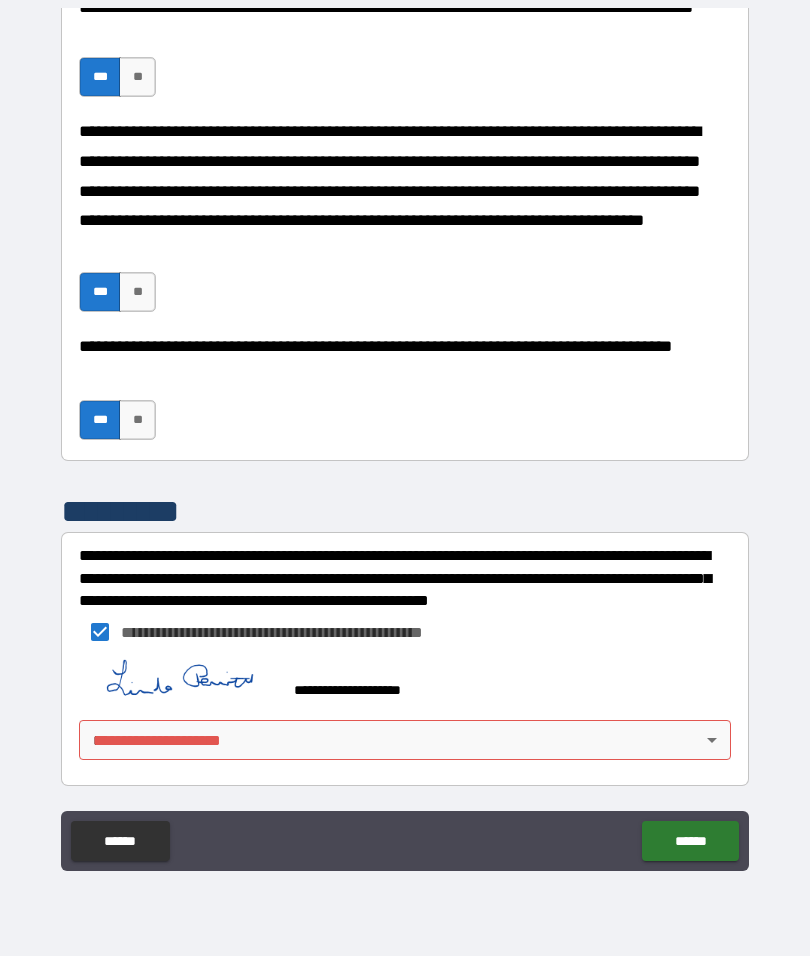 click on "**********" at bounding box center [405, 437] 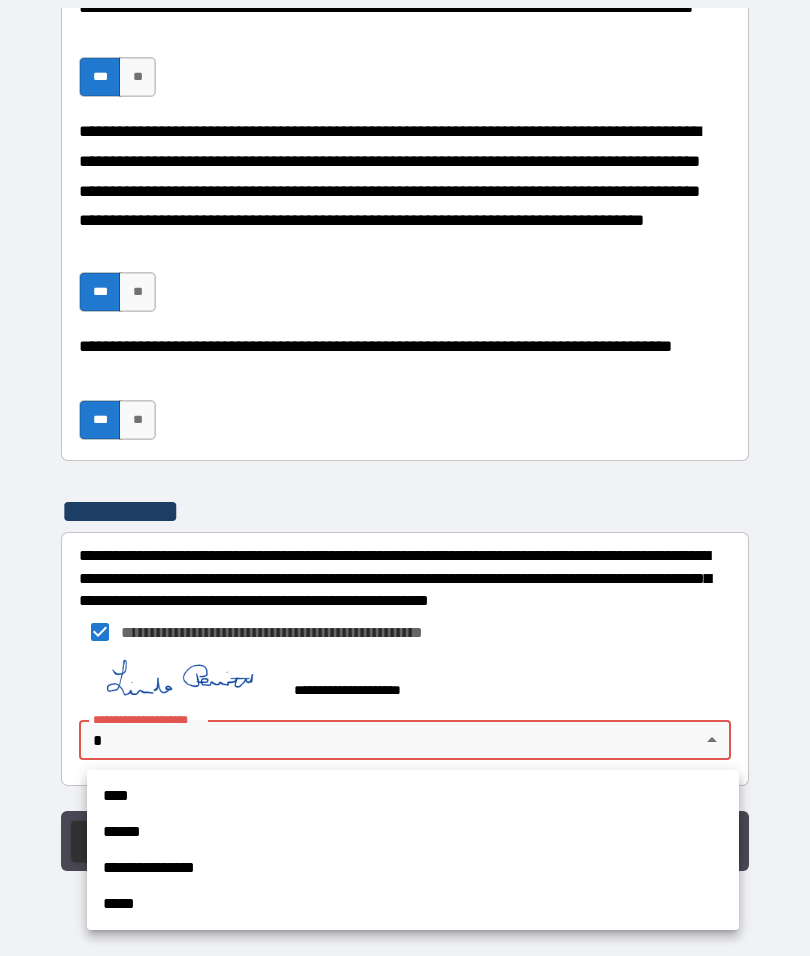 click on "****" at bounding box center [413, 796] 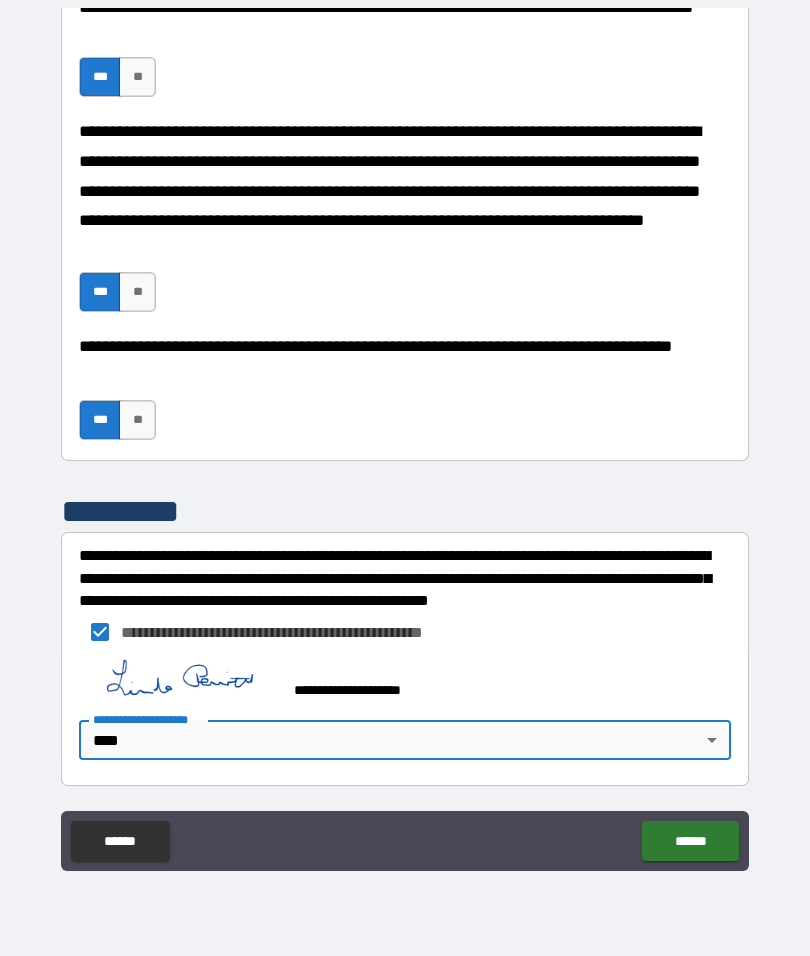 click on "******" at bounding box center (690, 841) 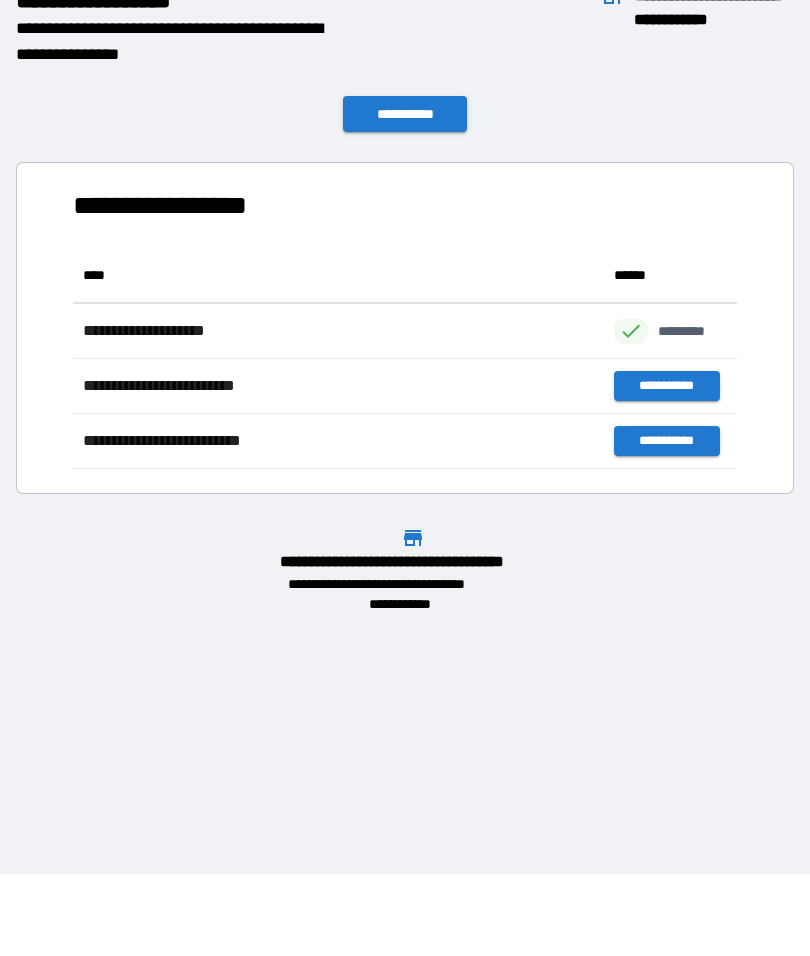 scroll, scrollTop: 1, scrollLeft: 1, axis: both 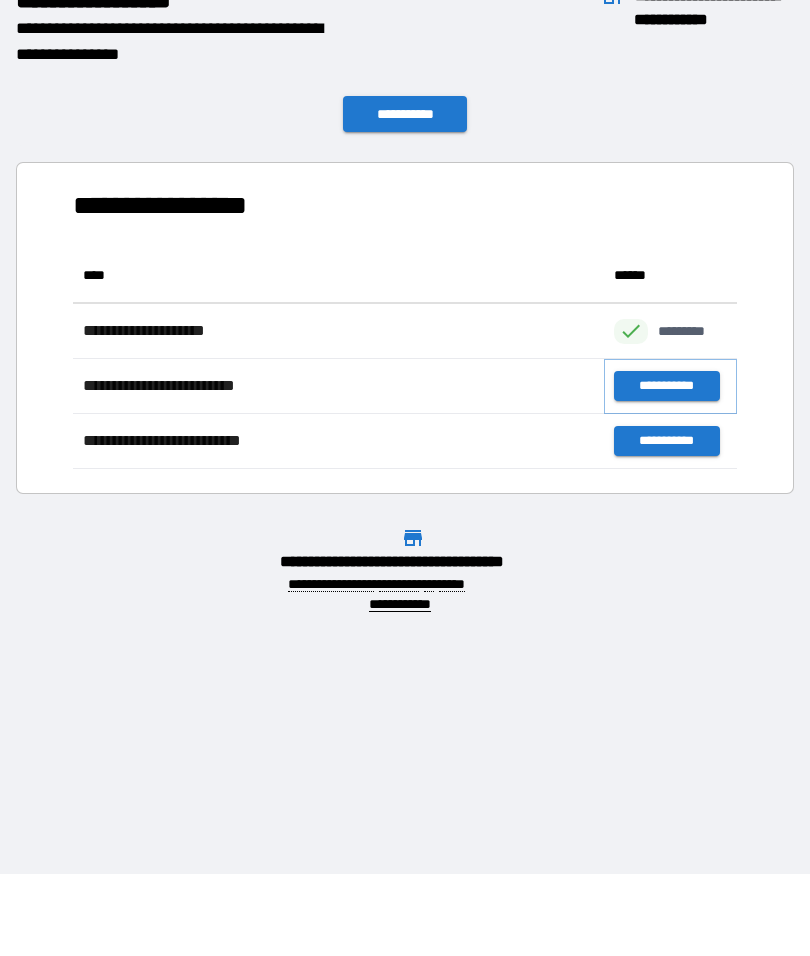 click on "**********" at bounding box center (666, 386) 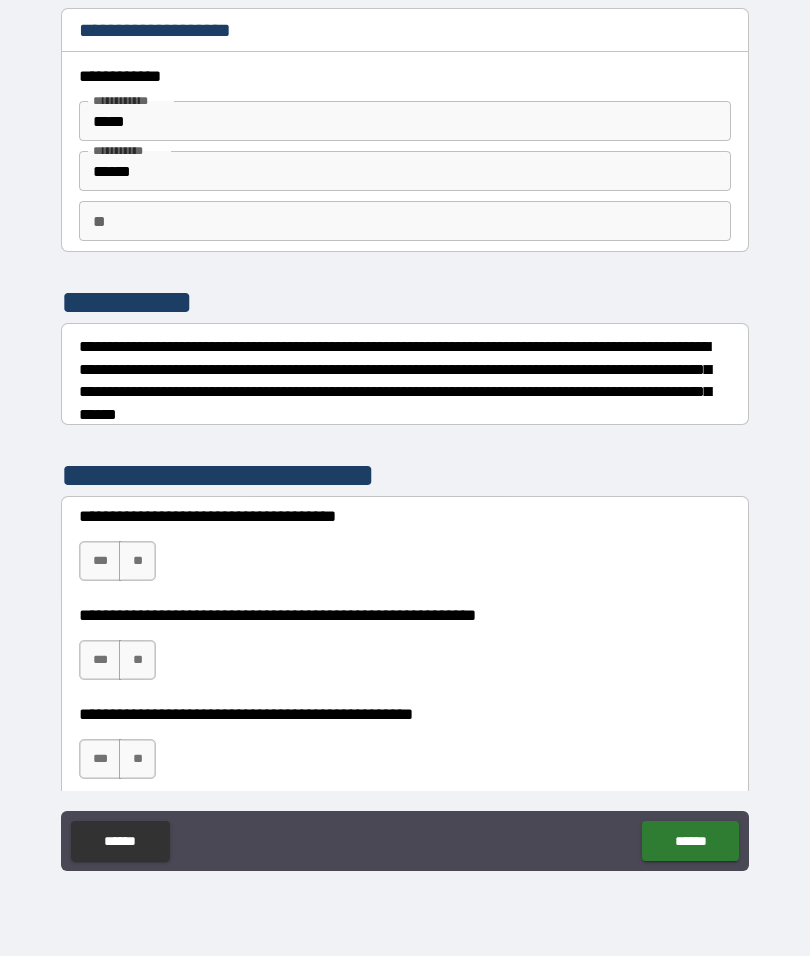 scroll, scrollTop: 0, scrollLeft: 0, axis: both 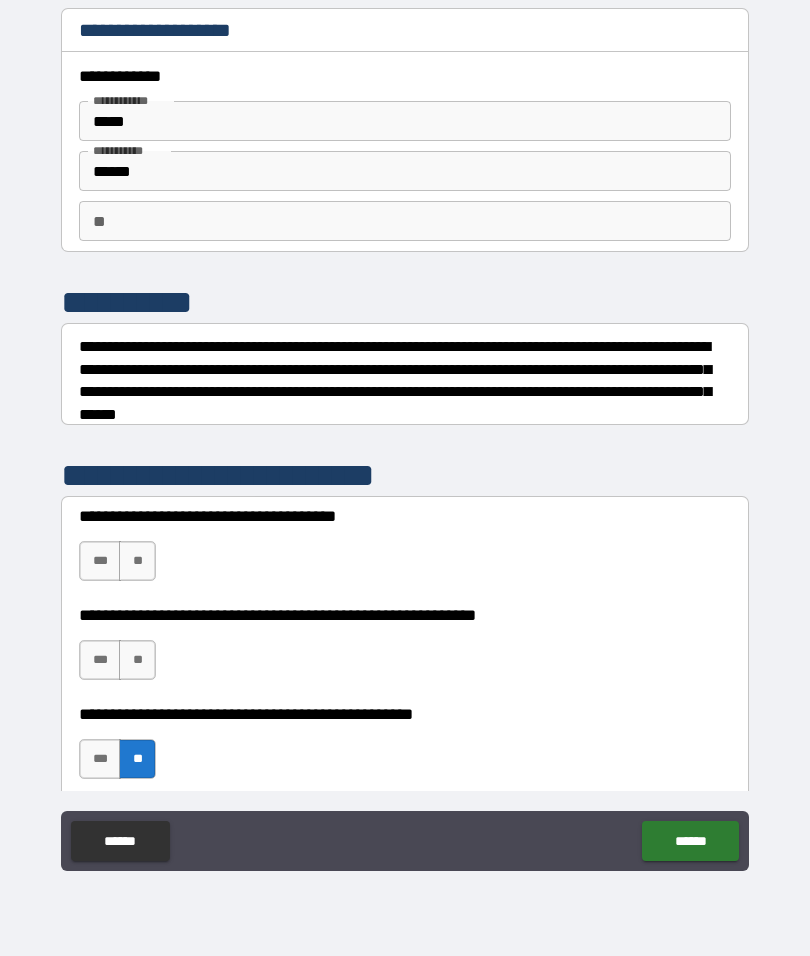 click on "***" at bounding box center (100, 660) 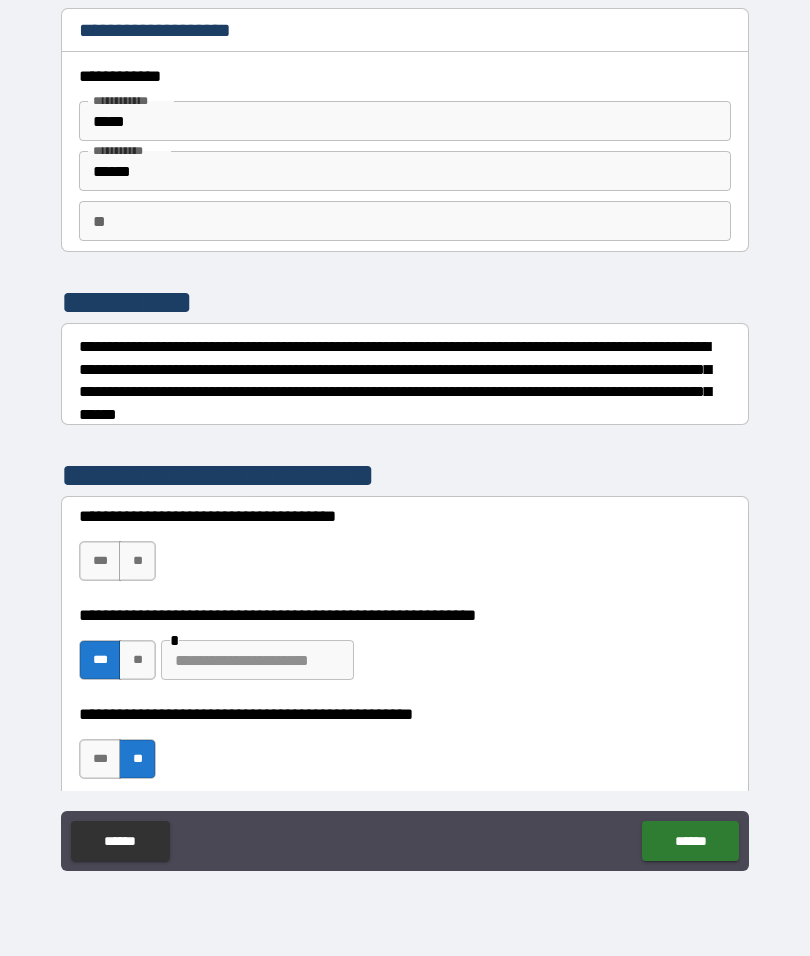click on "**" at bounding box center [137, 561] 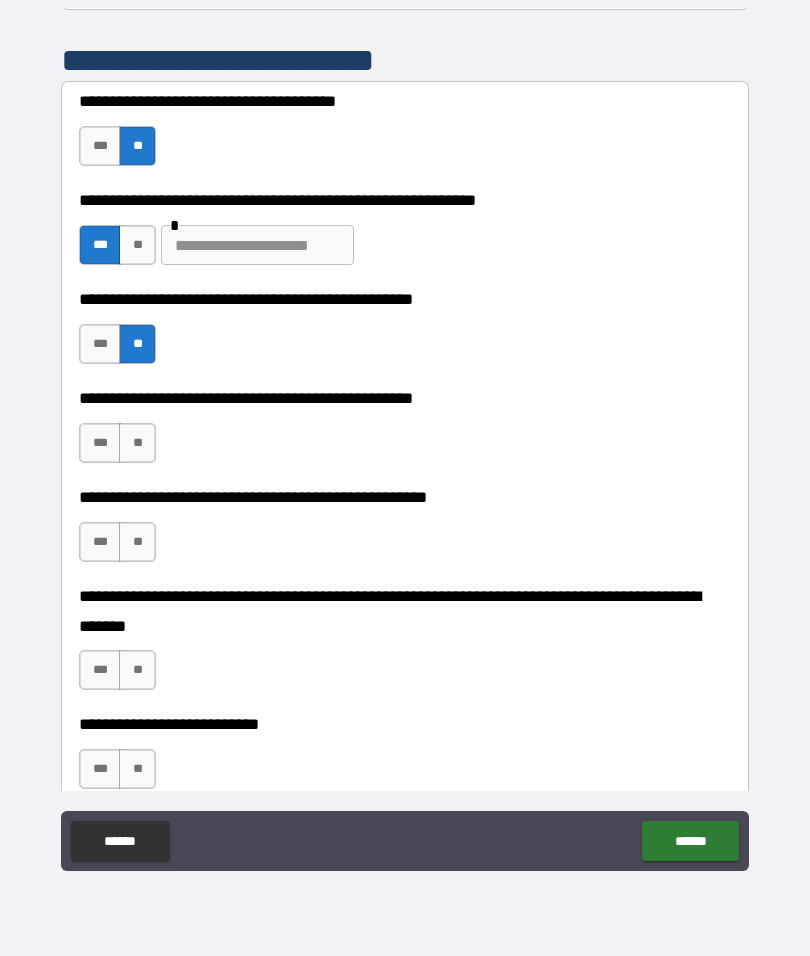 scroll, scrollTop: 424, scrollLeft: 0, axis: vertical 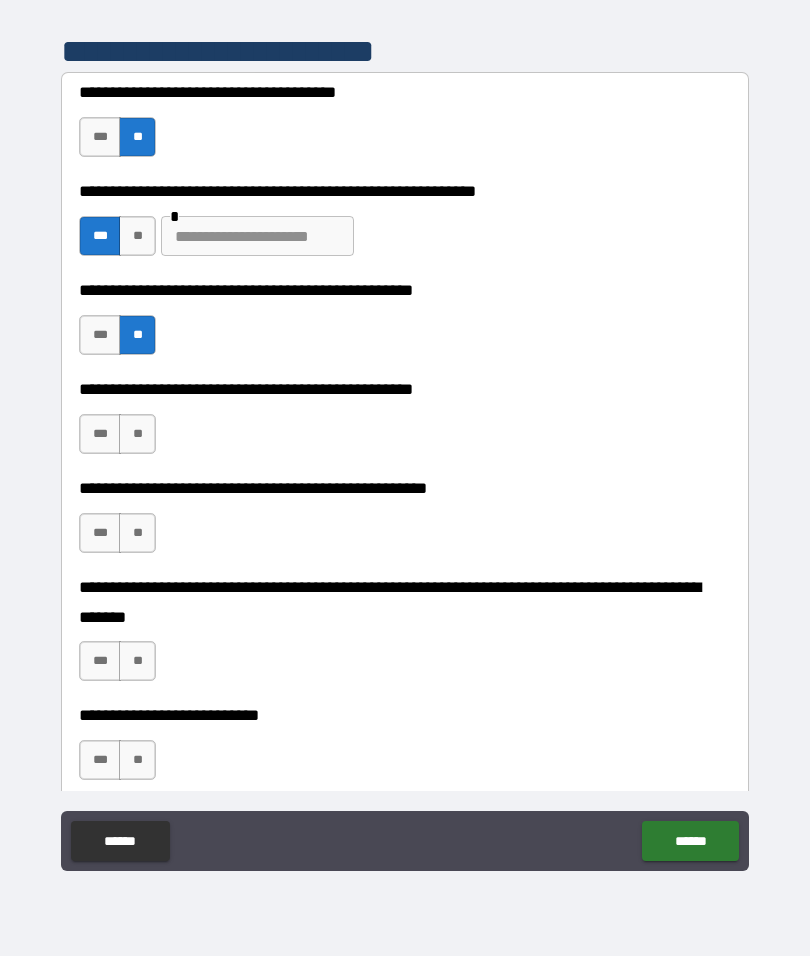 click on "***" at bounding box center (100, 434) 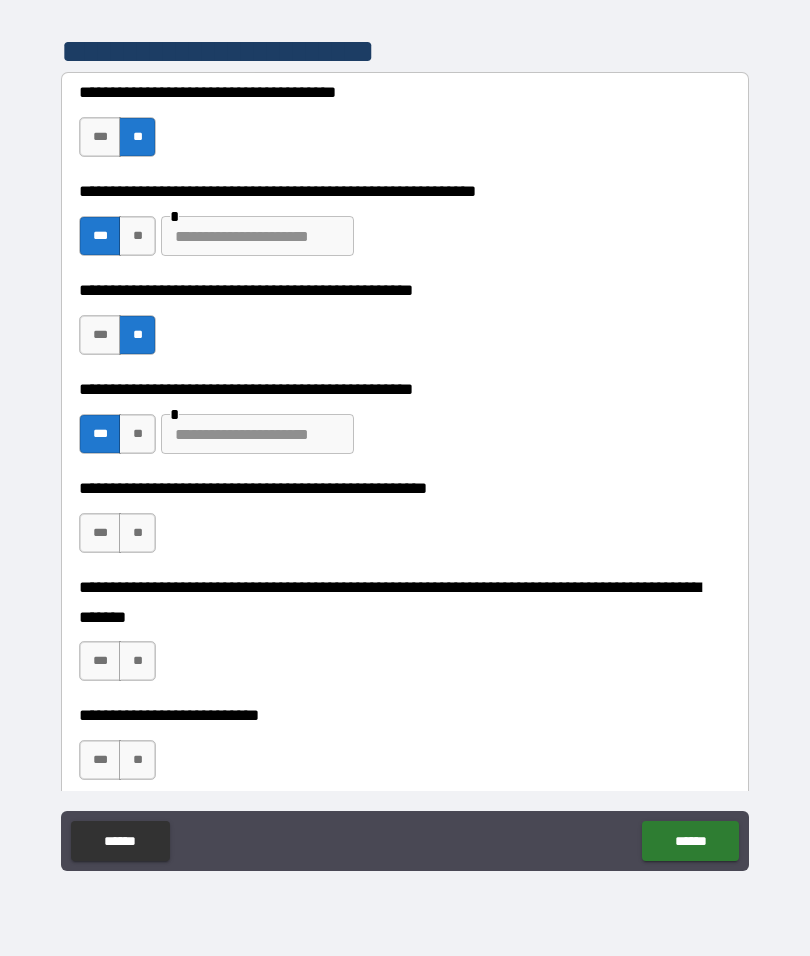click on "**" at bounding box center [137, 533] 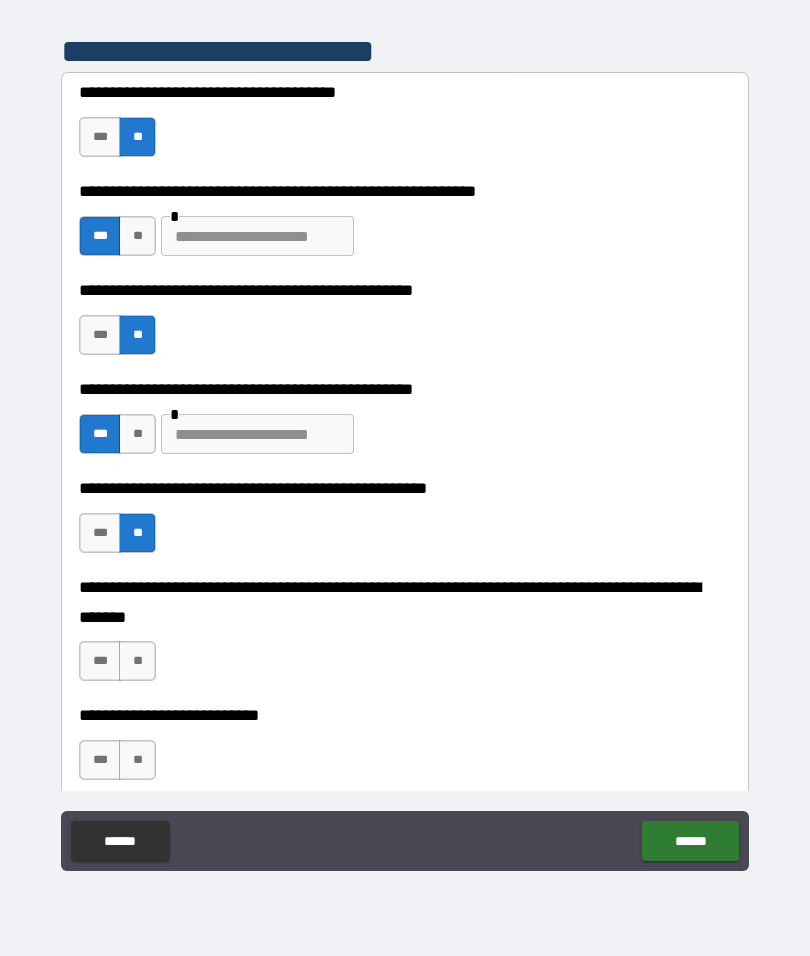 click on "**" at bounding box center [137, 661] 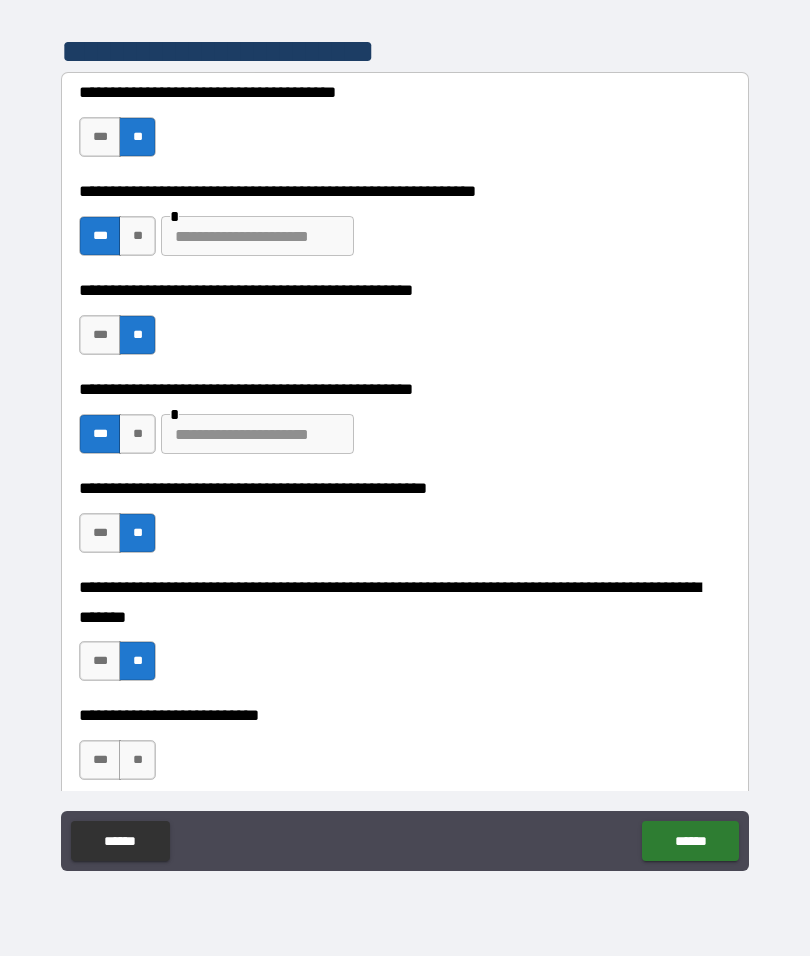 click on "**" at bounding box center (137, 760) 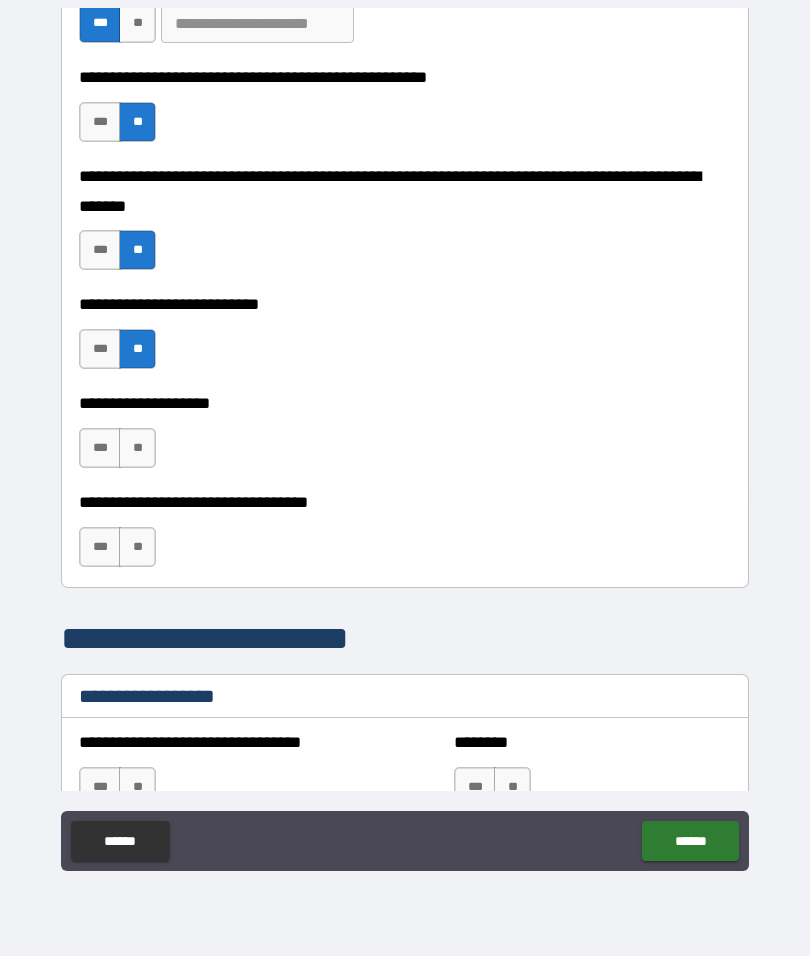 scroll, scrollTop: 837, scrollLeft: 0, axis: vertical 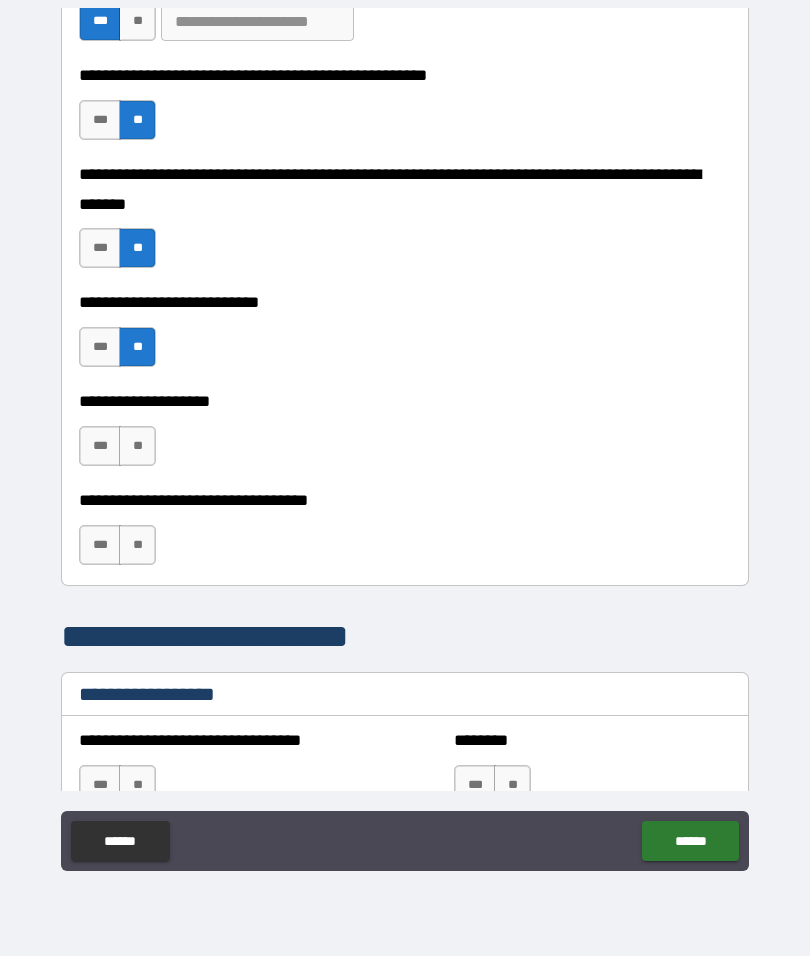 click on "**" at bounding box center (137, 446) 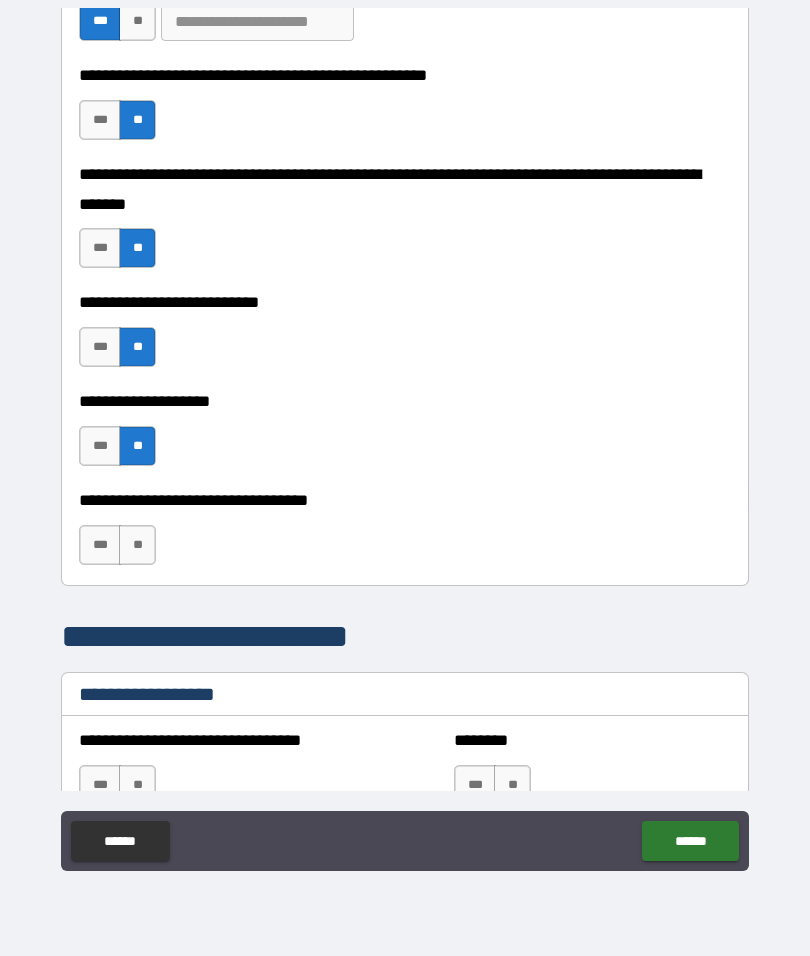 click on "**" at bounding box center (137, 545) 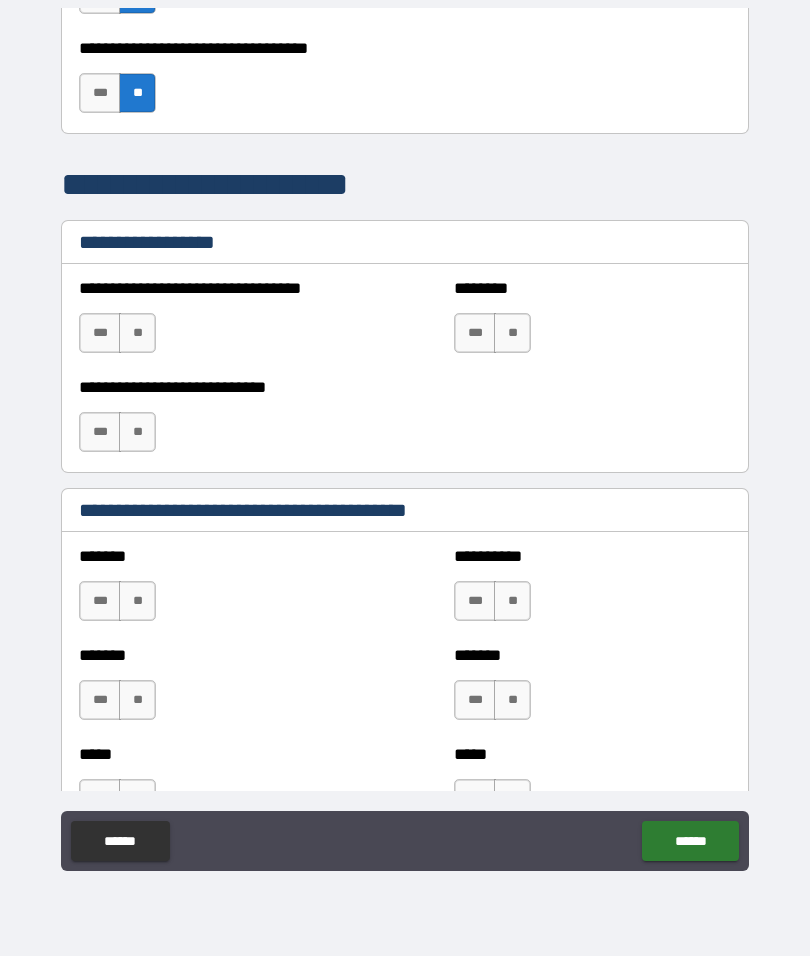 scroll, scrollTop: 1290, scrollLeft: 0, axis: vertical 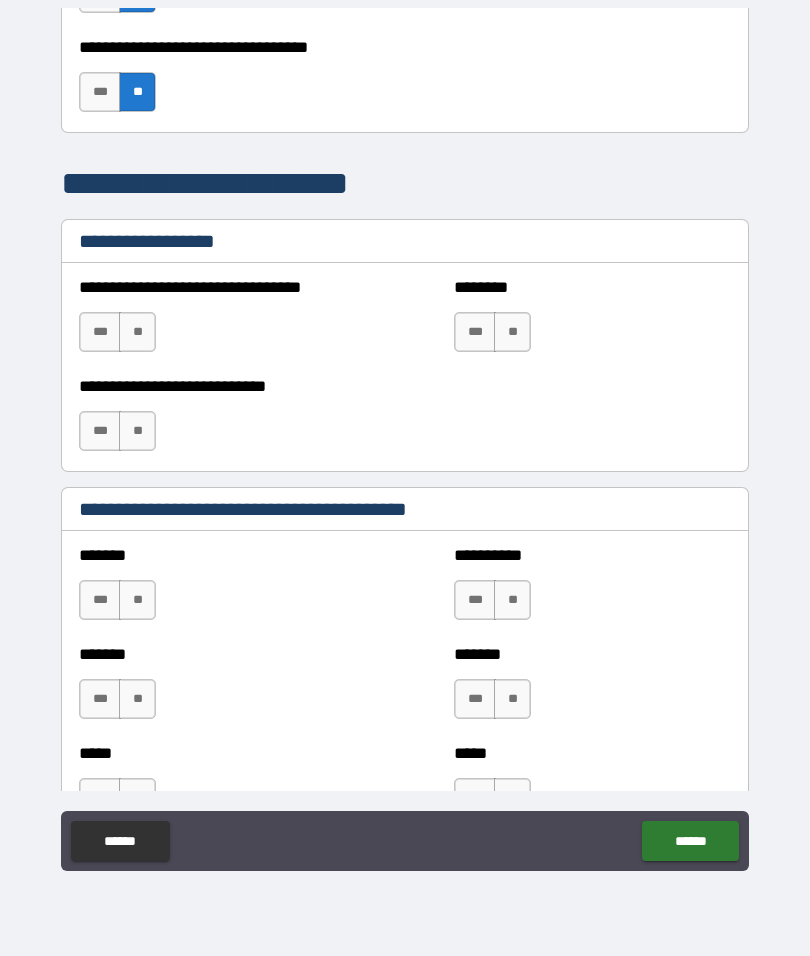 click on "**" at bounding box center (137, 332) 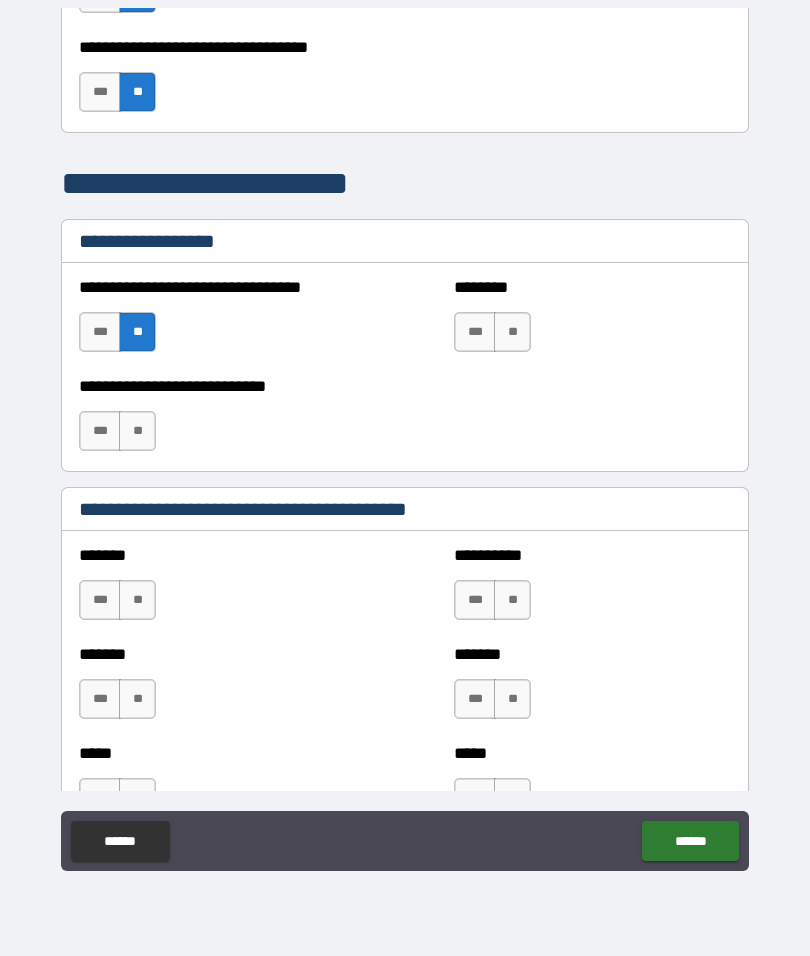 click on "**" at bounding box center (512, 332) 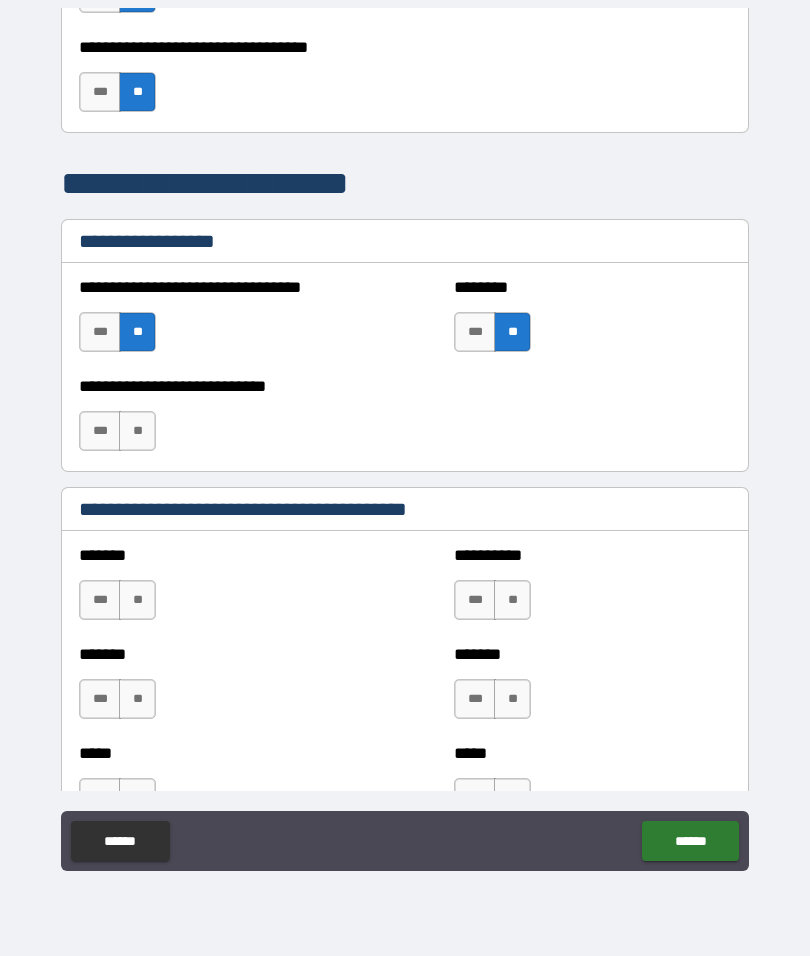click on "**" at bounding box center [137, 431] 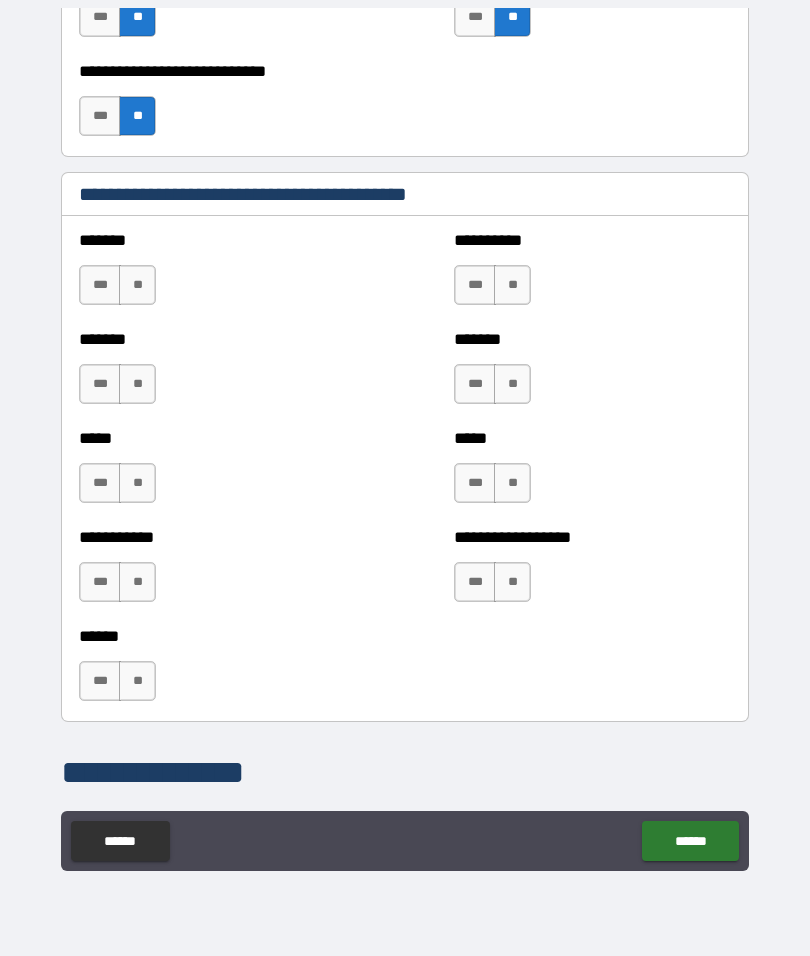 scroll, scrollTop: 1612, scrollLeft: 0, axis: vertical 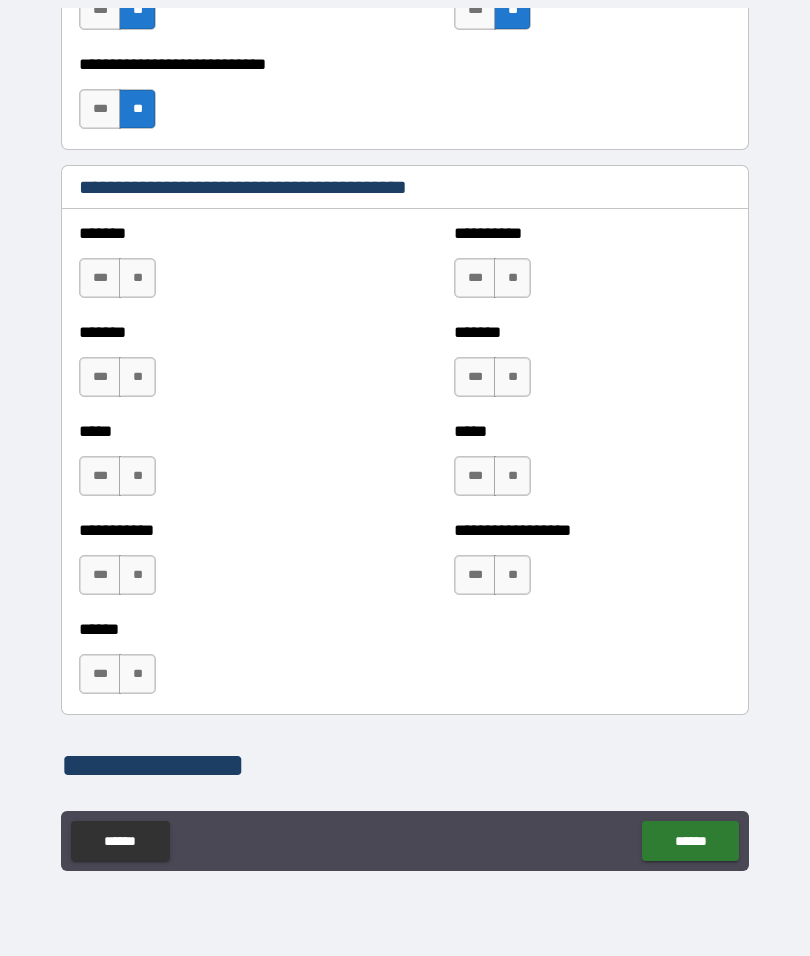 click on "**" at bounding box center (137, 278) 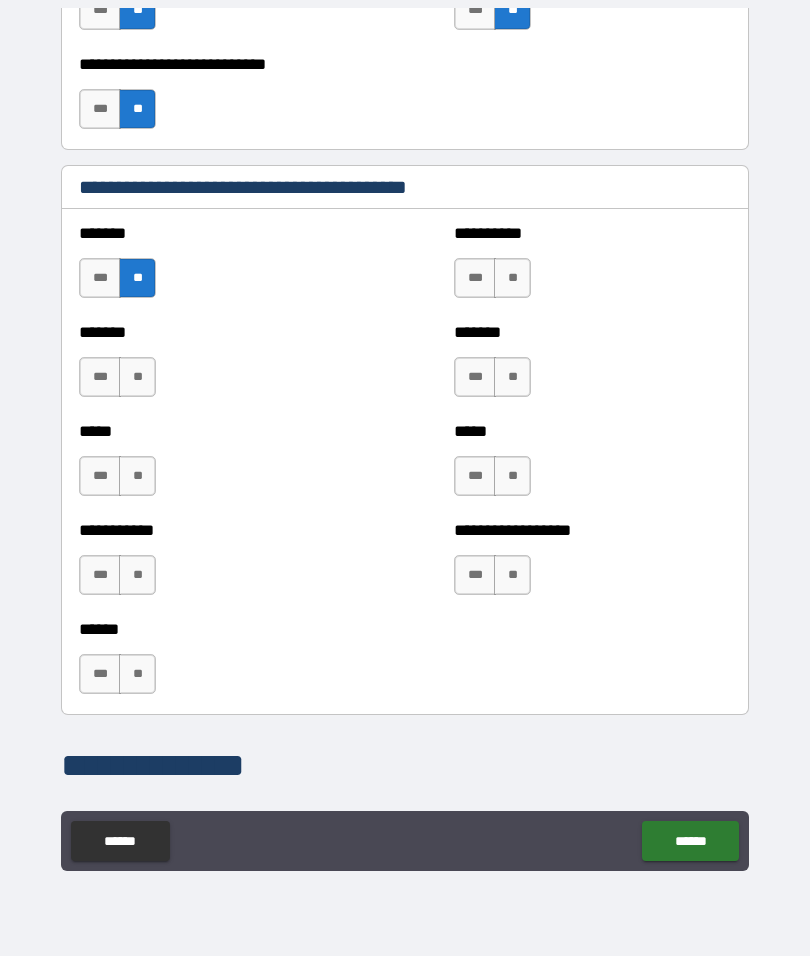 click on "**" at bounding box center [137, 377] 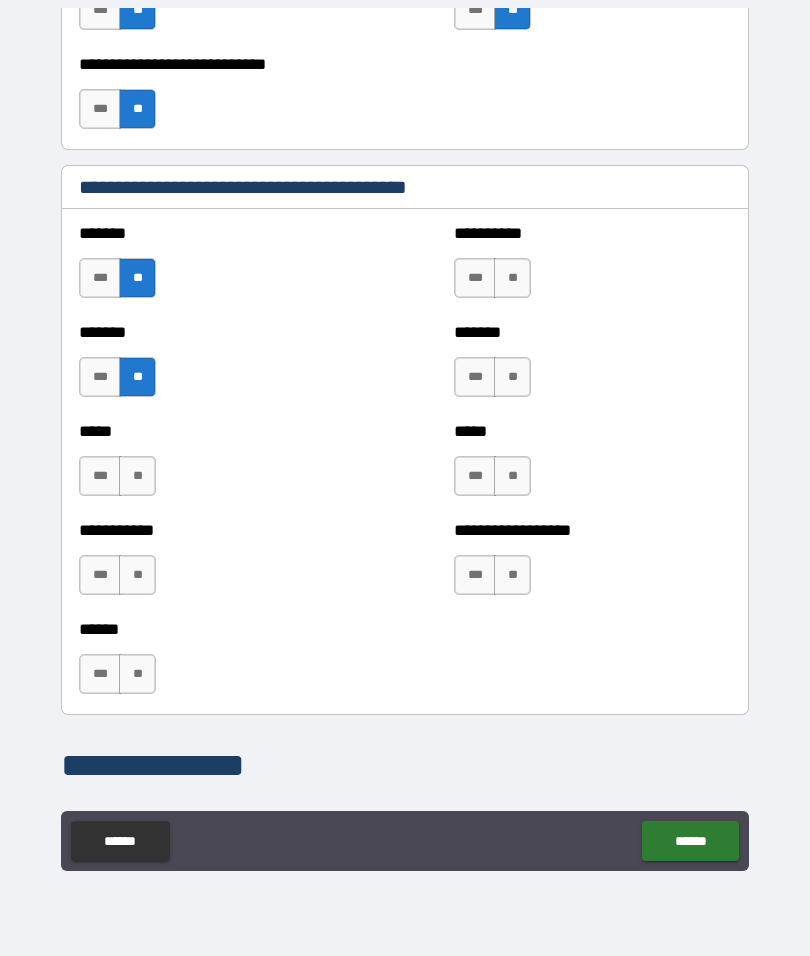 click on "**" at bounding box center [137, 476] 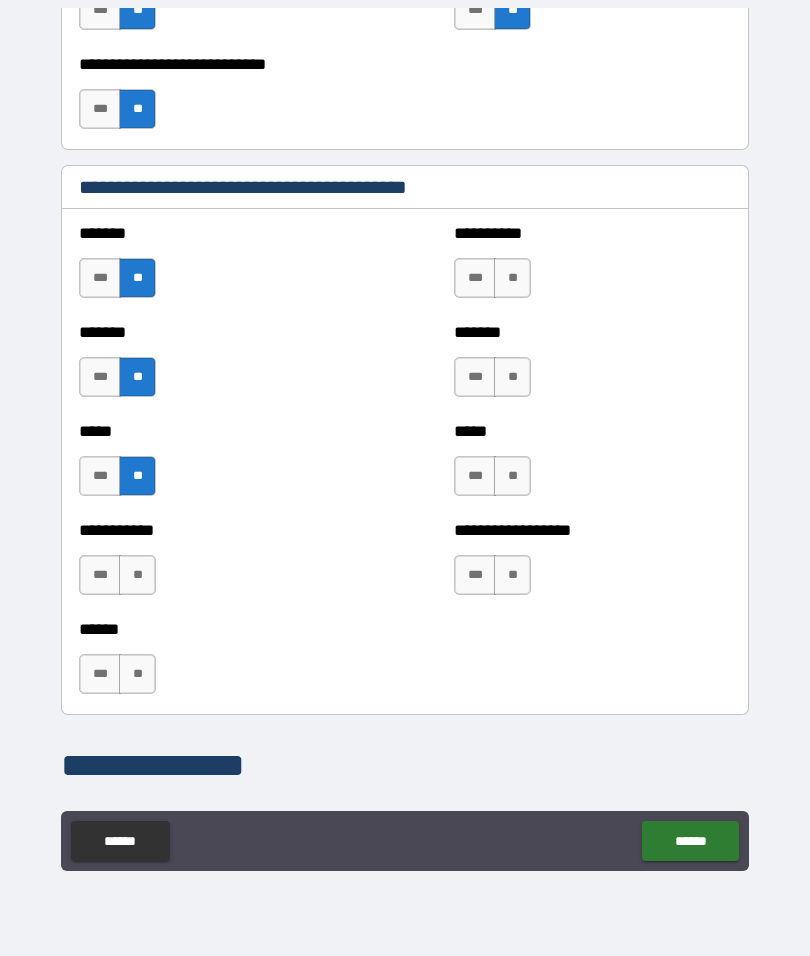 click on "**" at bounding box center [137, 575] 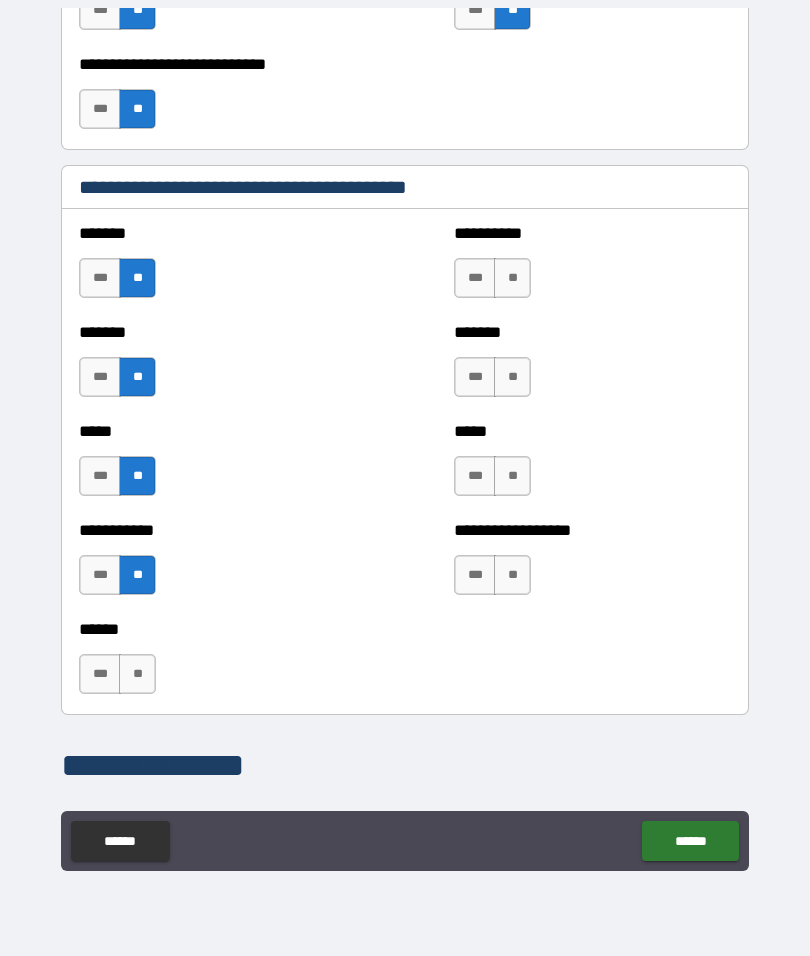 click on "***" at bounding box center [100, 674] 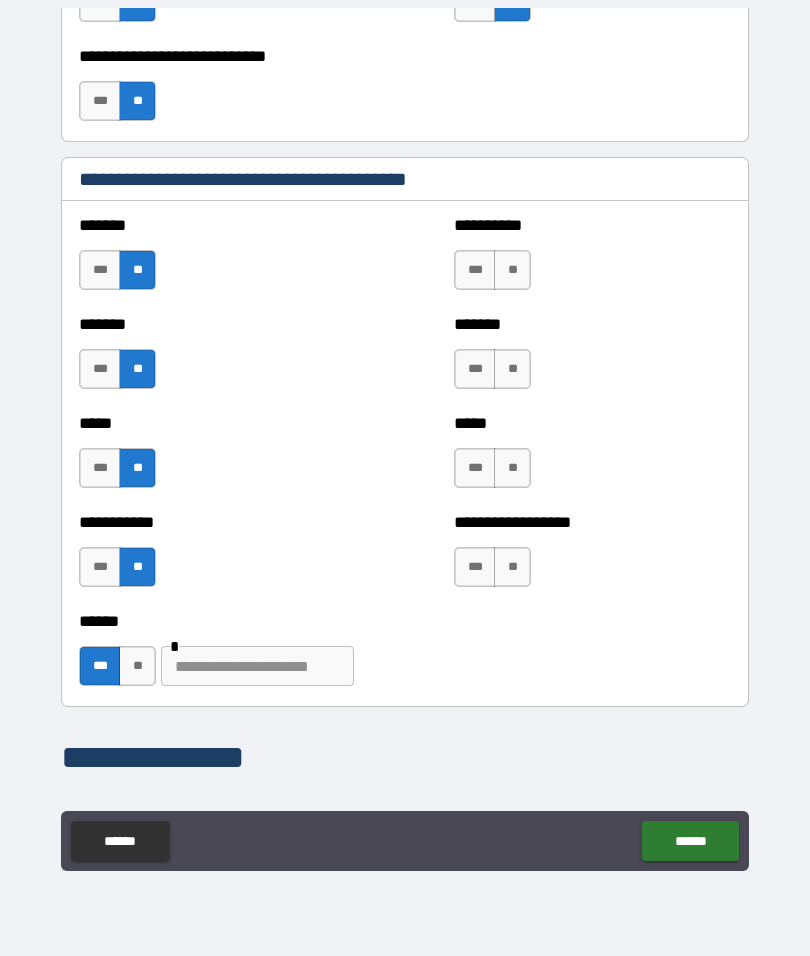 scroll, scrollTop: 1610, scrollLeft: 0, axis: vertical 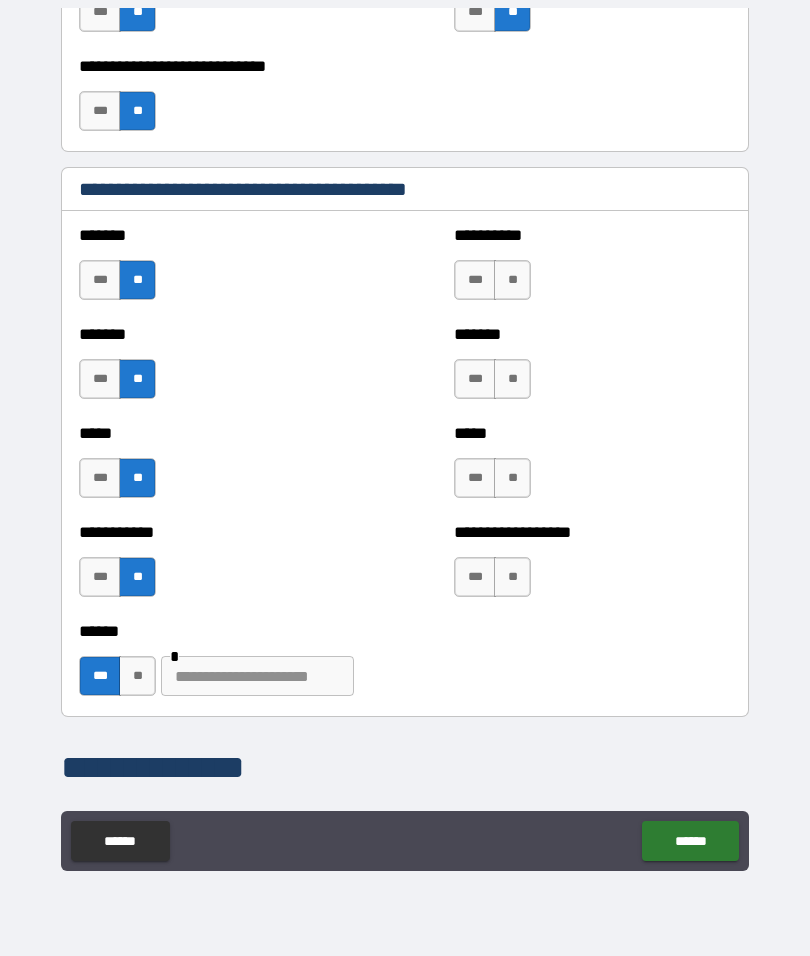 click on "**" at bounding box center (512, 577) 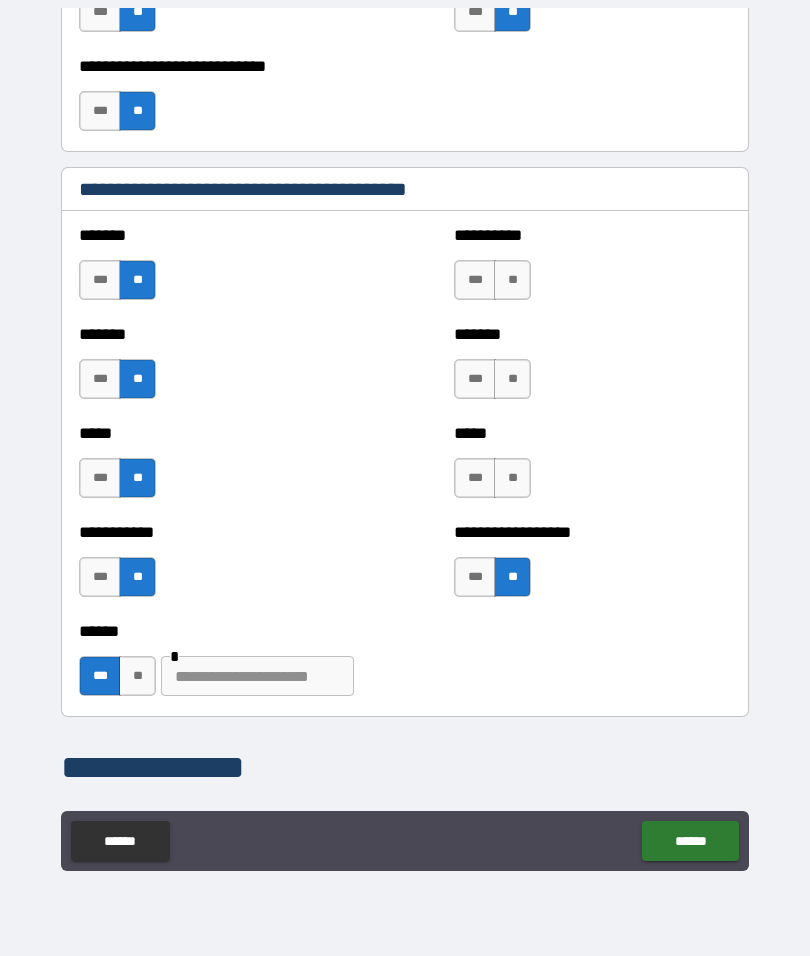 click on "**" at bounding box center [512, 478] 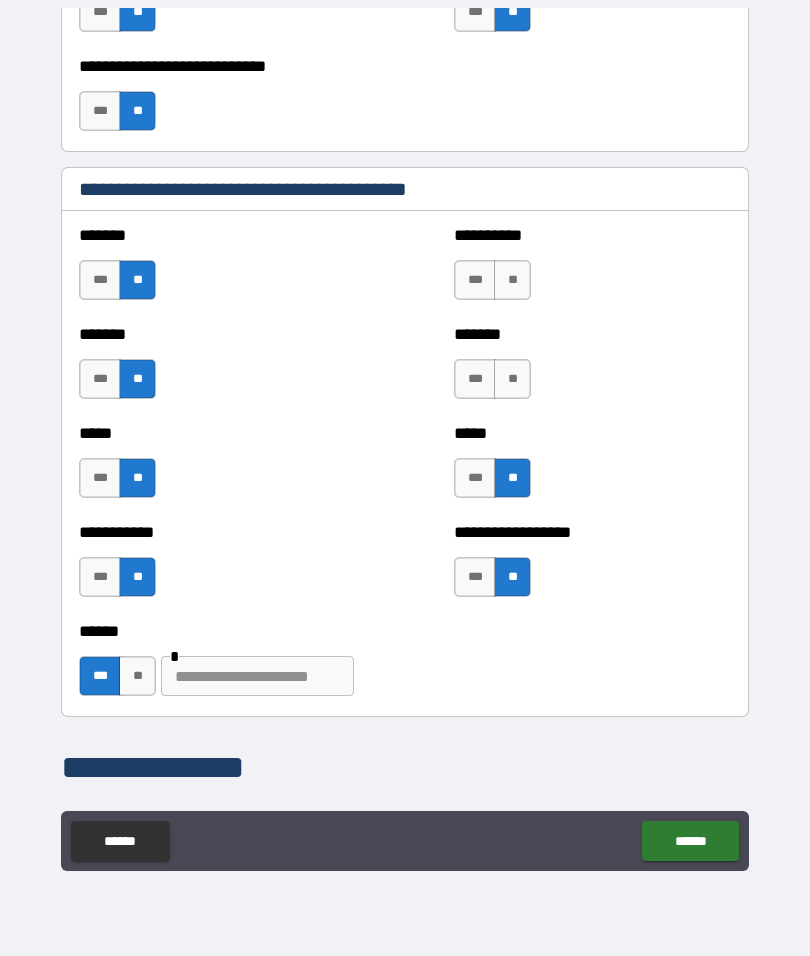 click on "**" at bounding box center [512, 379] 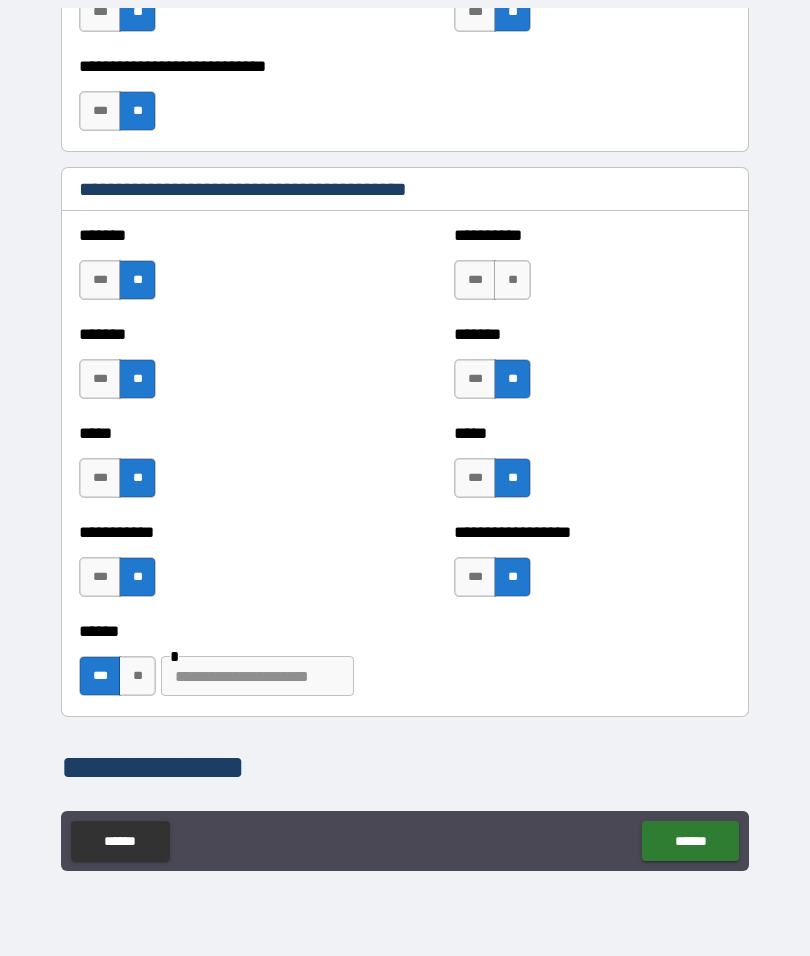 click on "**" at bounding box center (512, 280) 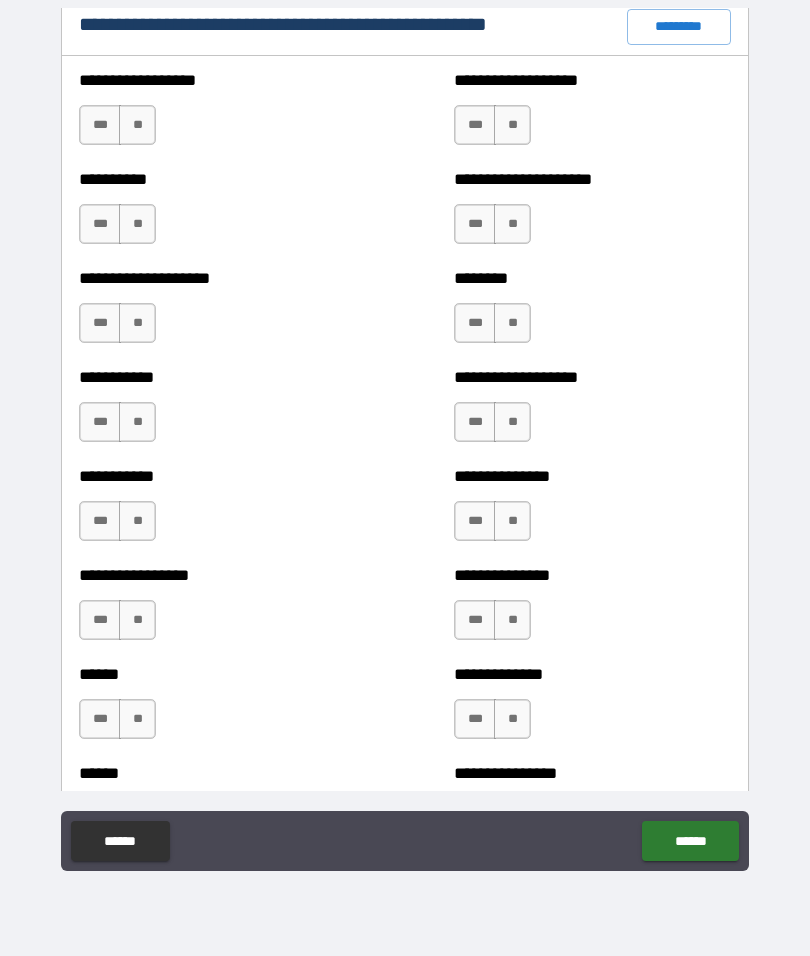 scroll, scrollTop: 2411, scrollLeft: 0, axis: vertical 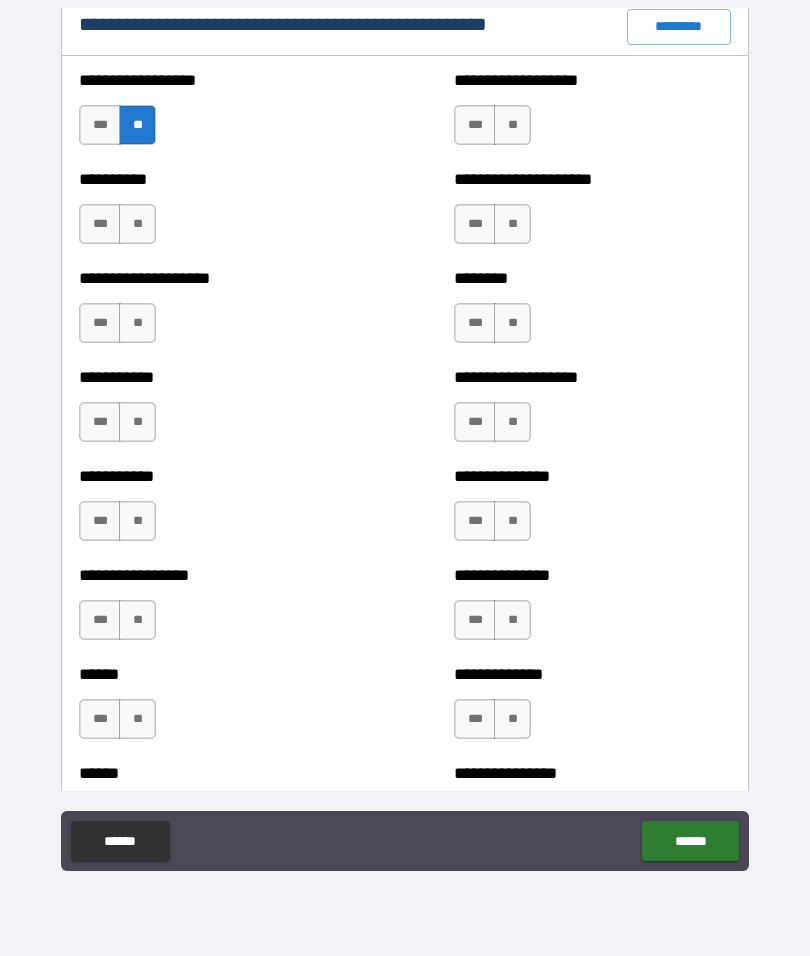 click on "**" at bounding box center [137, 224] 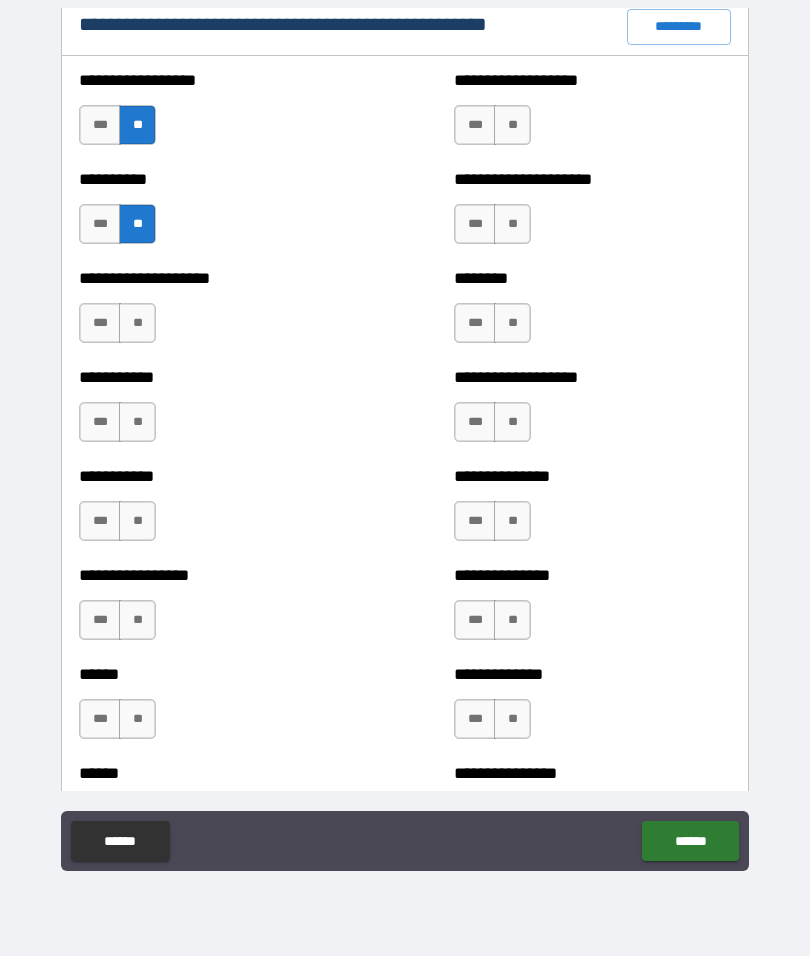 click on "**" at bounding box center (137, 323) 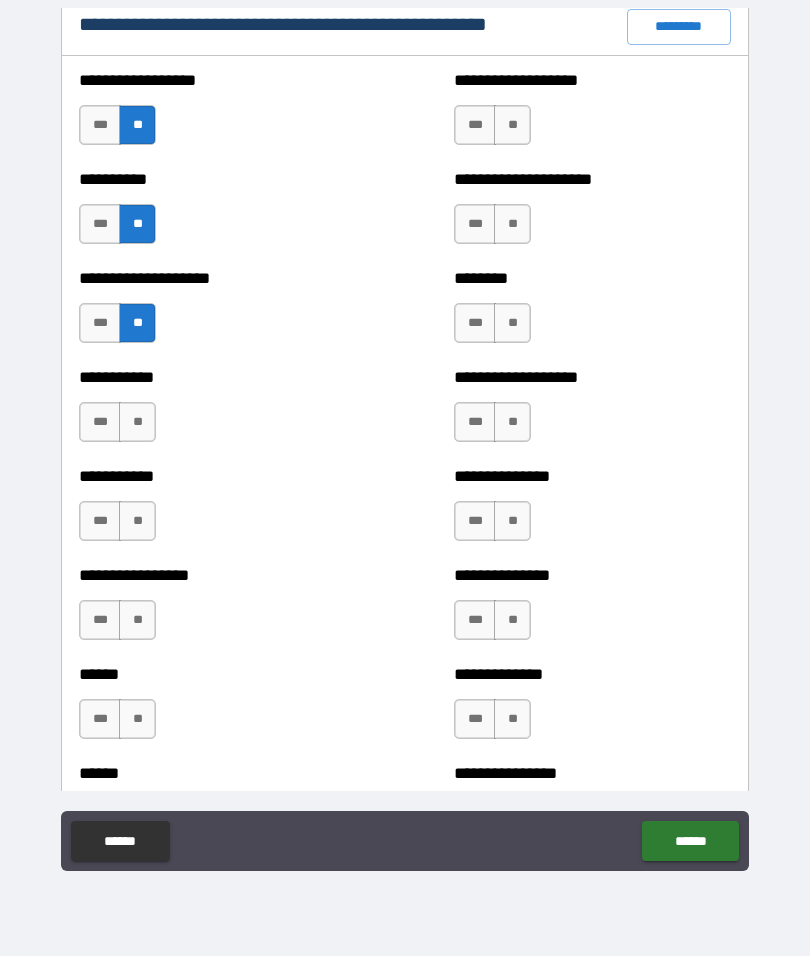 click on "**" at bounding box center (137, 422) 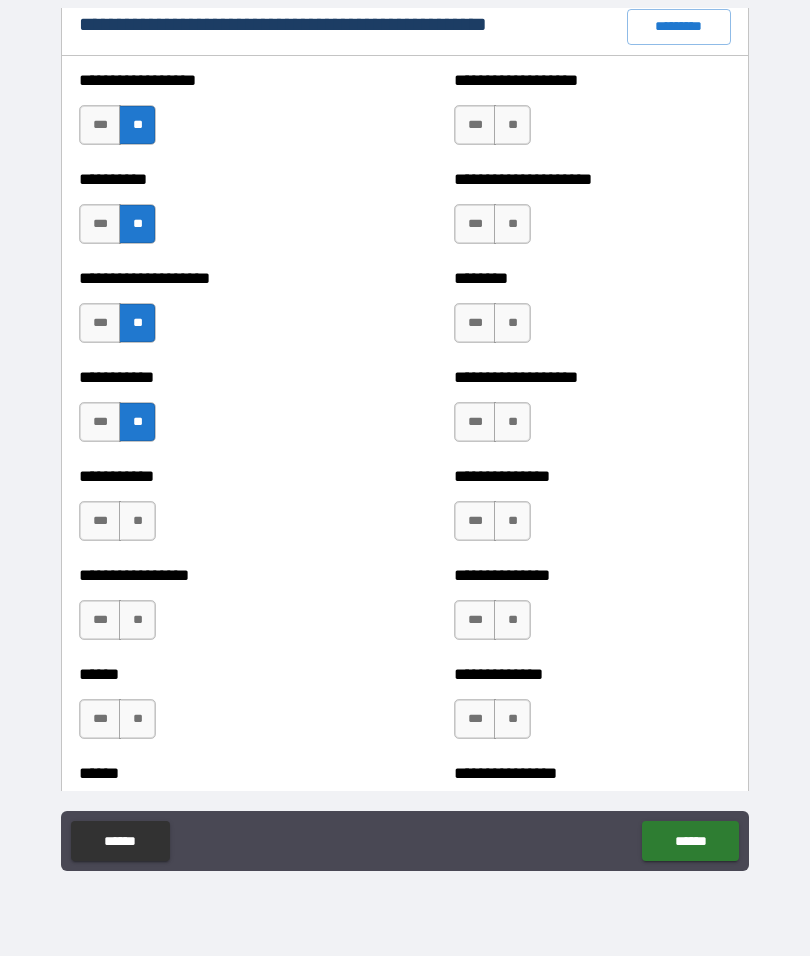 click on "**" at bounding box center (137, 521) 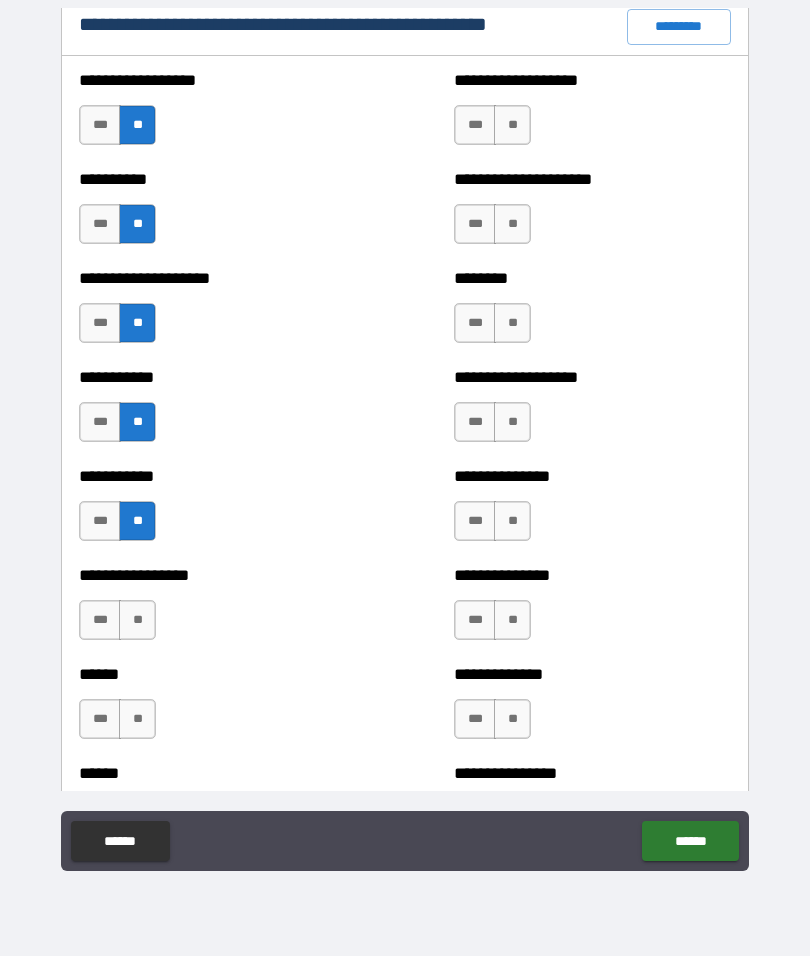 click on "**" at bounding box center (137, 620) 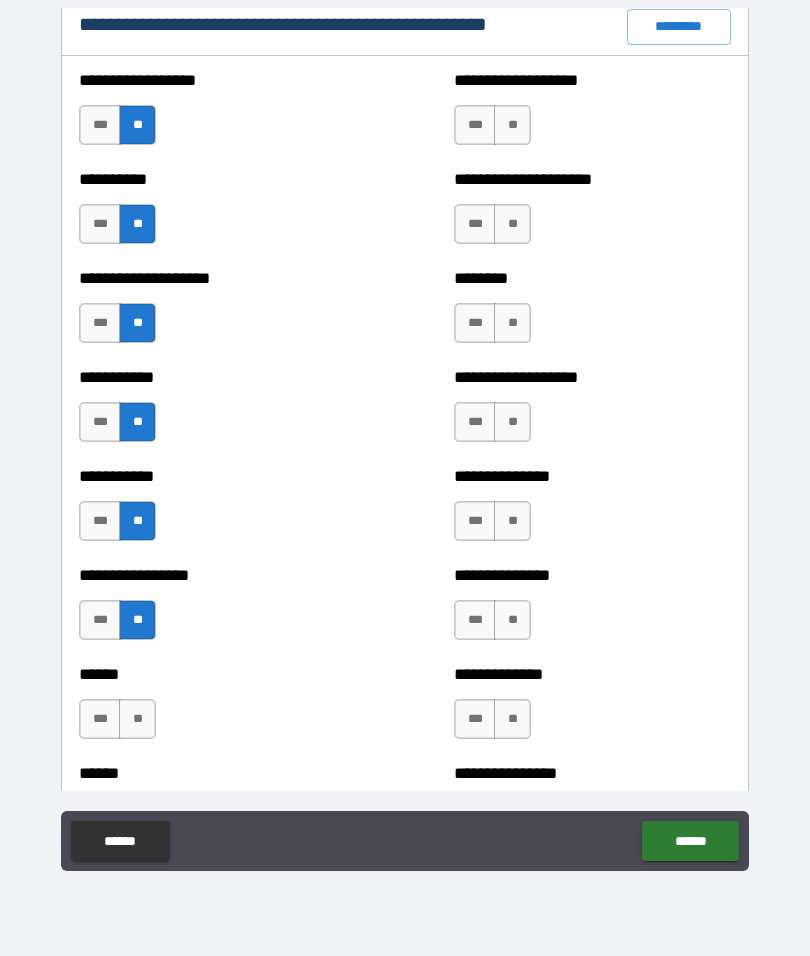 click on "**" at bounding box center [137, 719] 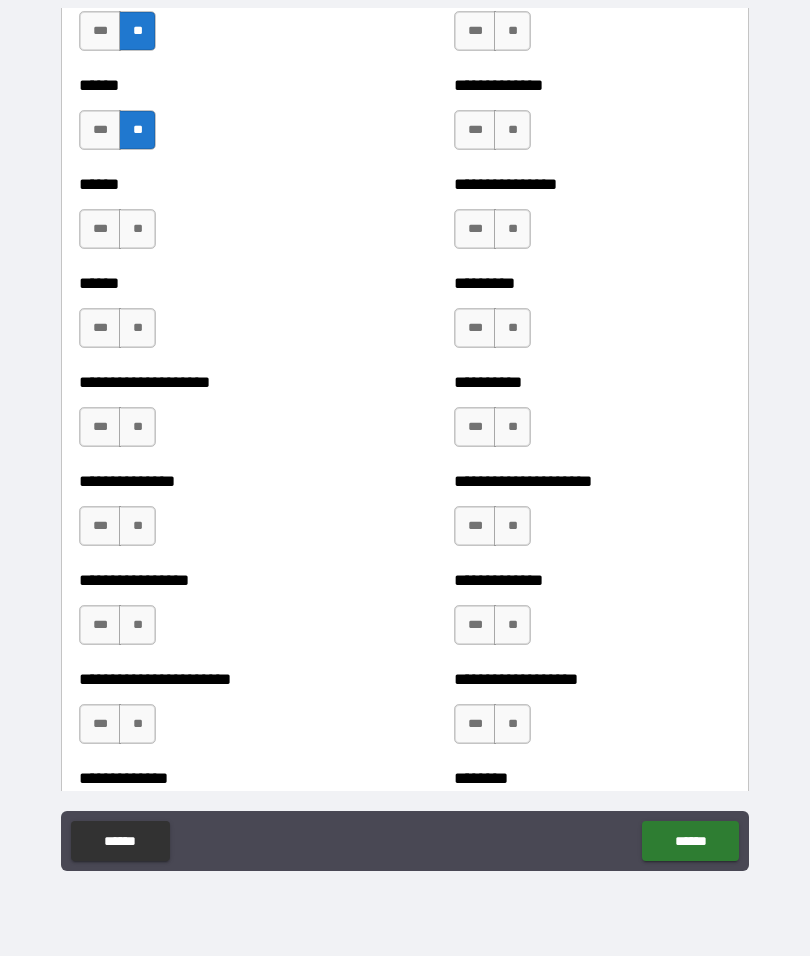 scroll, scrollTop: 3000, scrollLeft: 0, axis: vertical 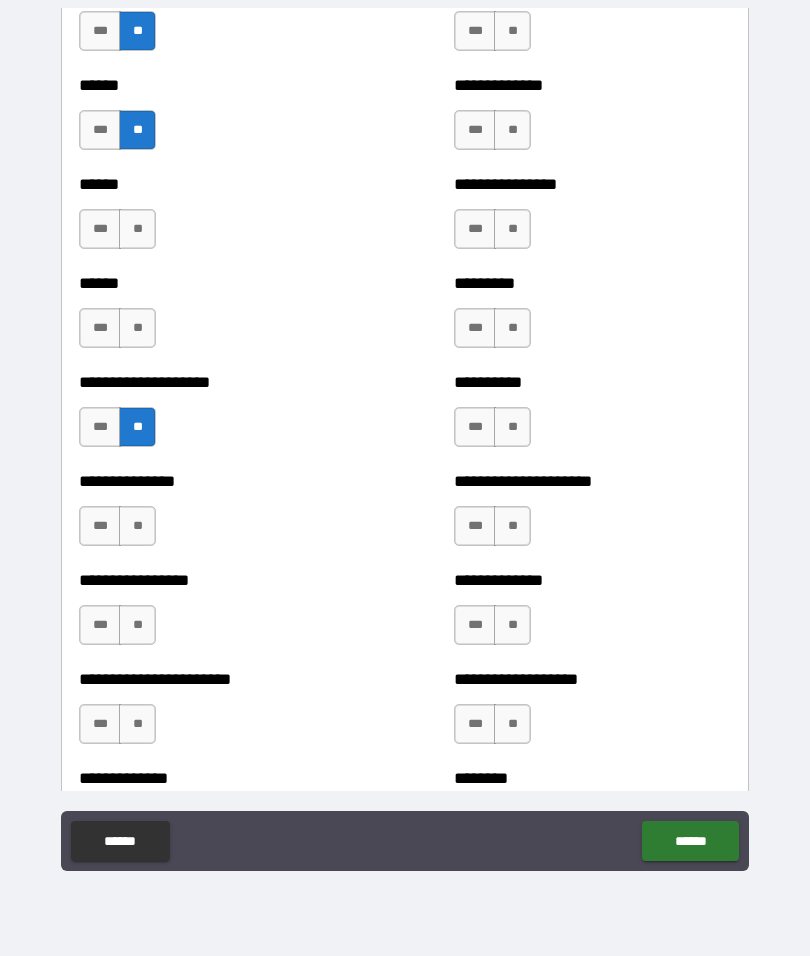 click on "**" at bounding box center (137, 328) 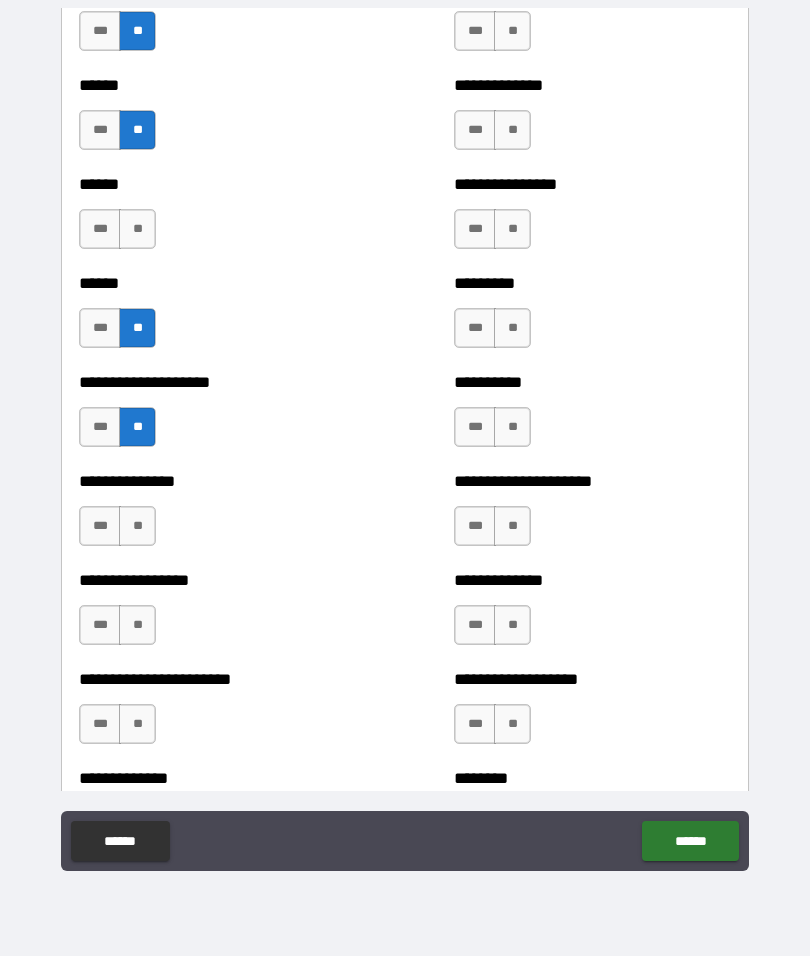 click on "**" at bounding box center (137, 229) 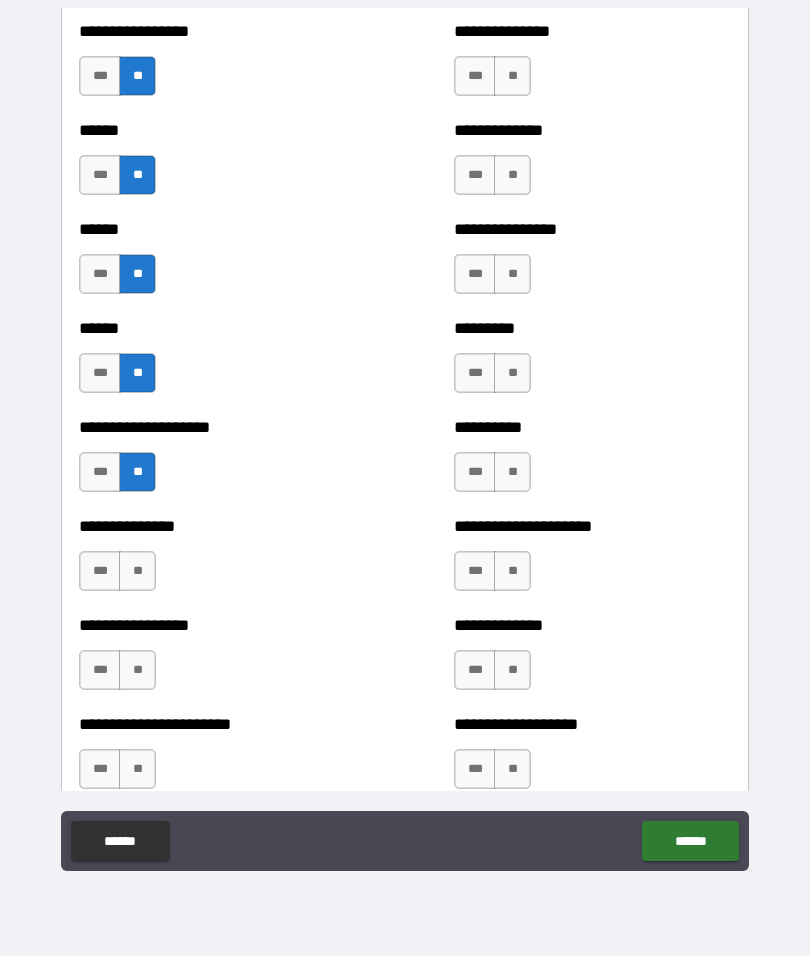 scroll, scrollTop: 2971, scrollLeft: 0, axis: vertical 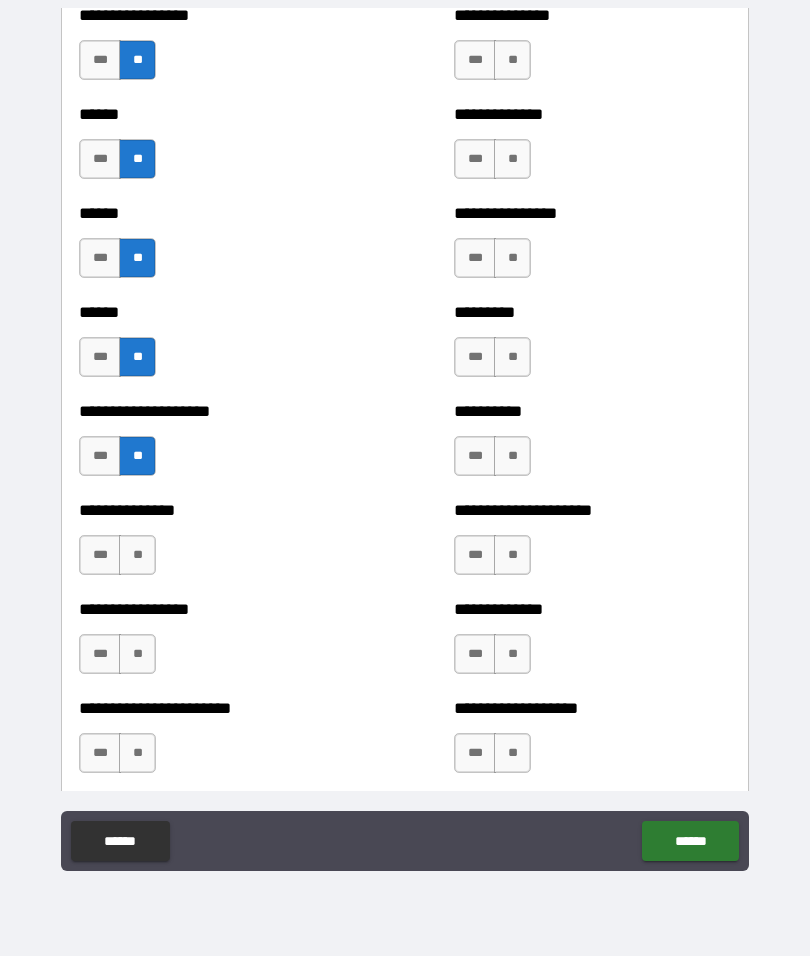 click on "***" at bounding box center (100, 555) 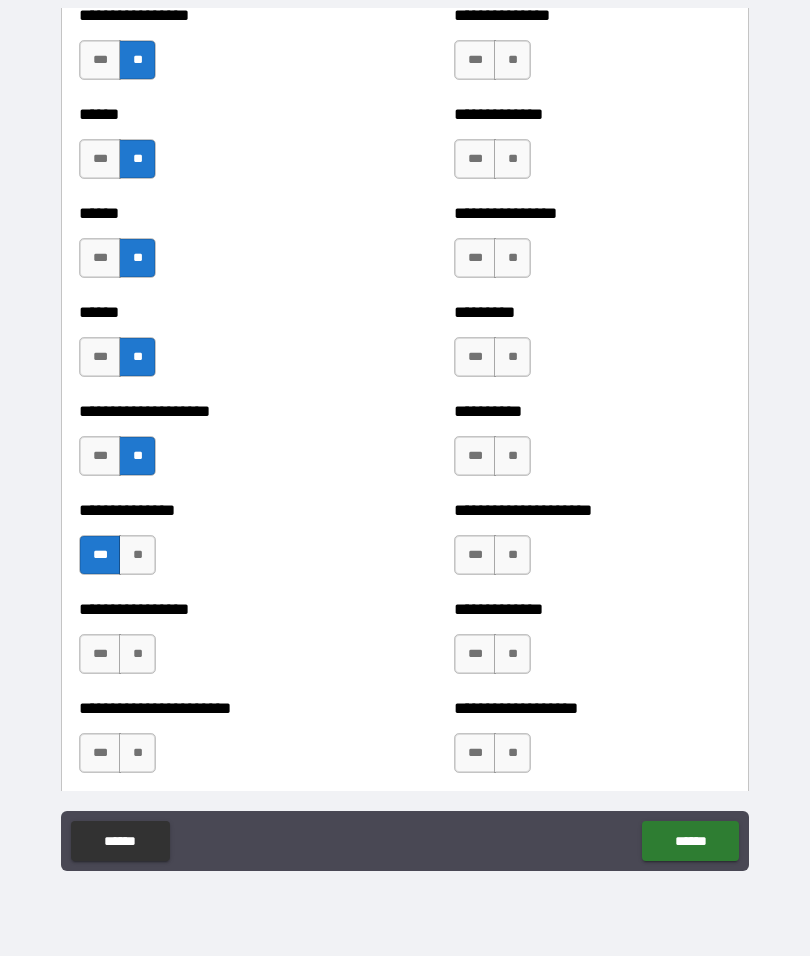 click on "***" at bounding box center [100, 654] 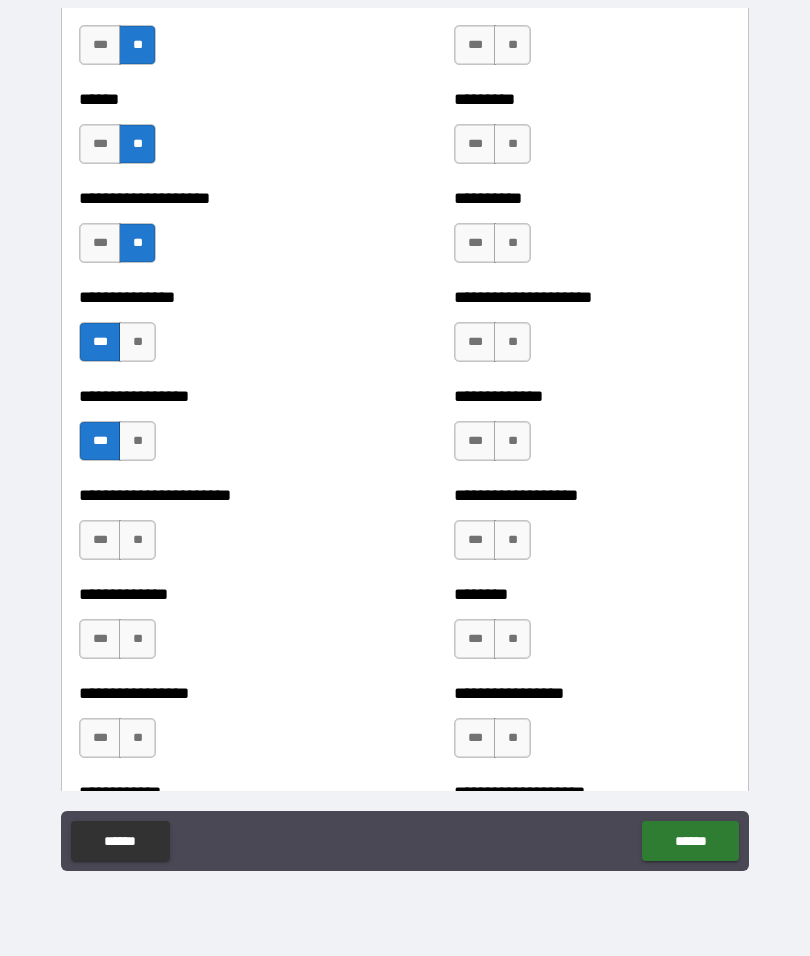 scroll, scrollTop: 3185, scrollLeft: 0, axis: vertical 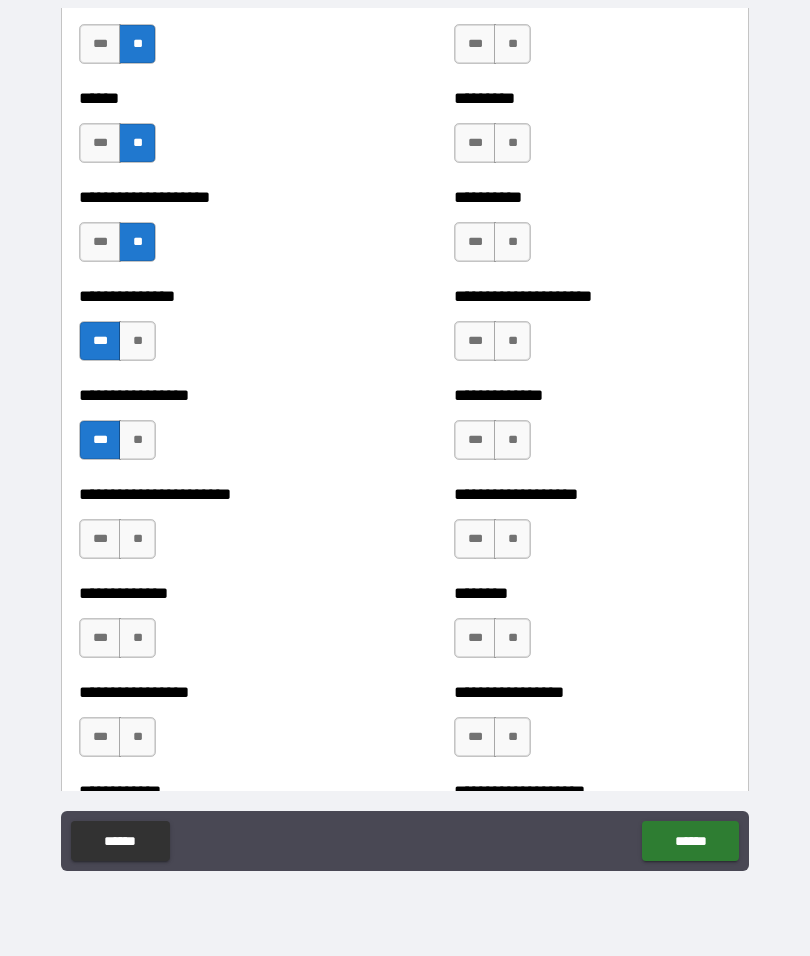 click on "**" at bounding box center (137, 539) 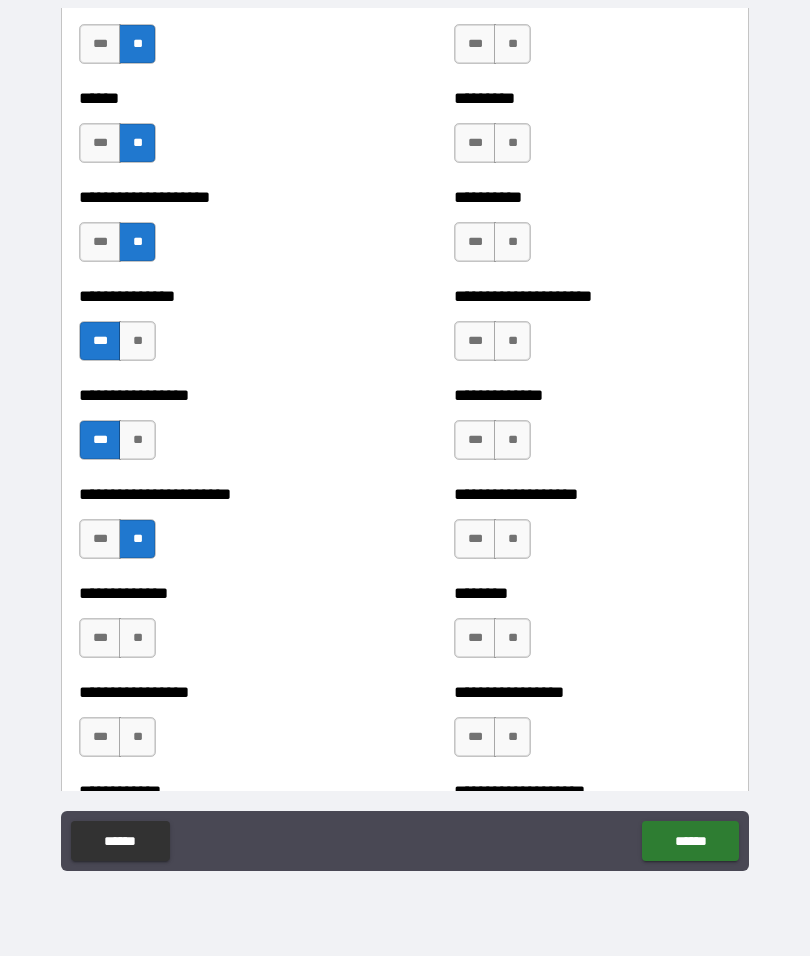 click on "**" at bounding box center (137, 638) 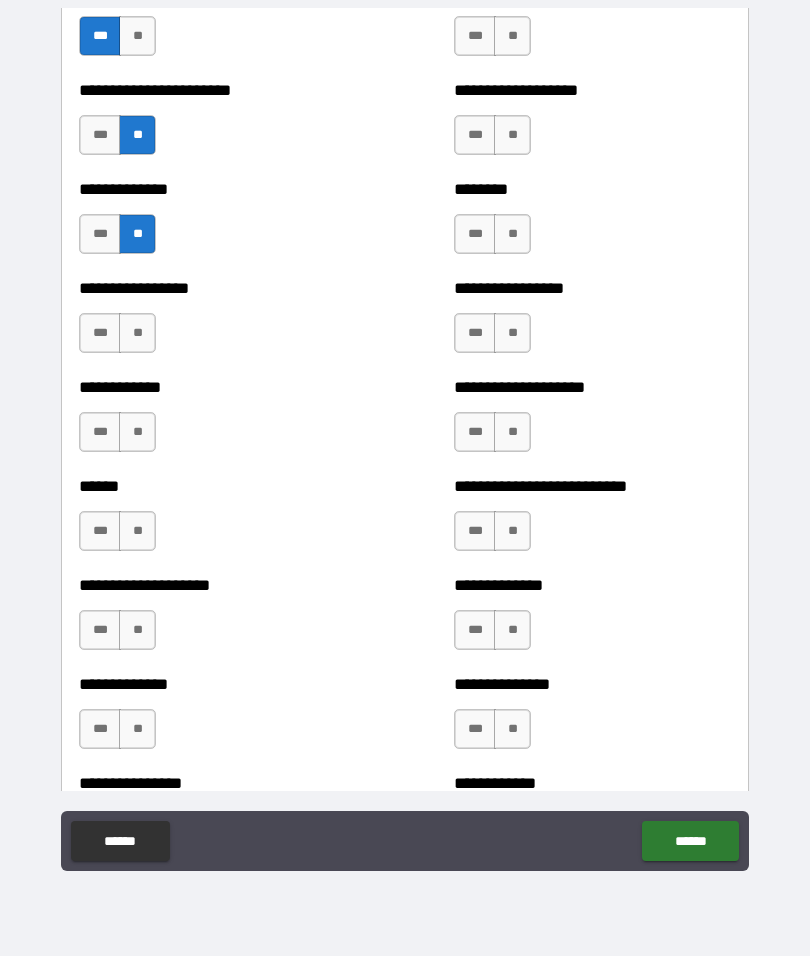 scroll, scrollTop: 3592, scrollLeft: 0, axis: vertical 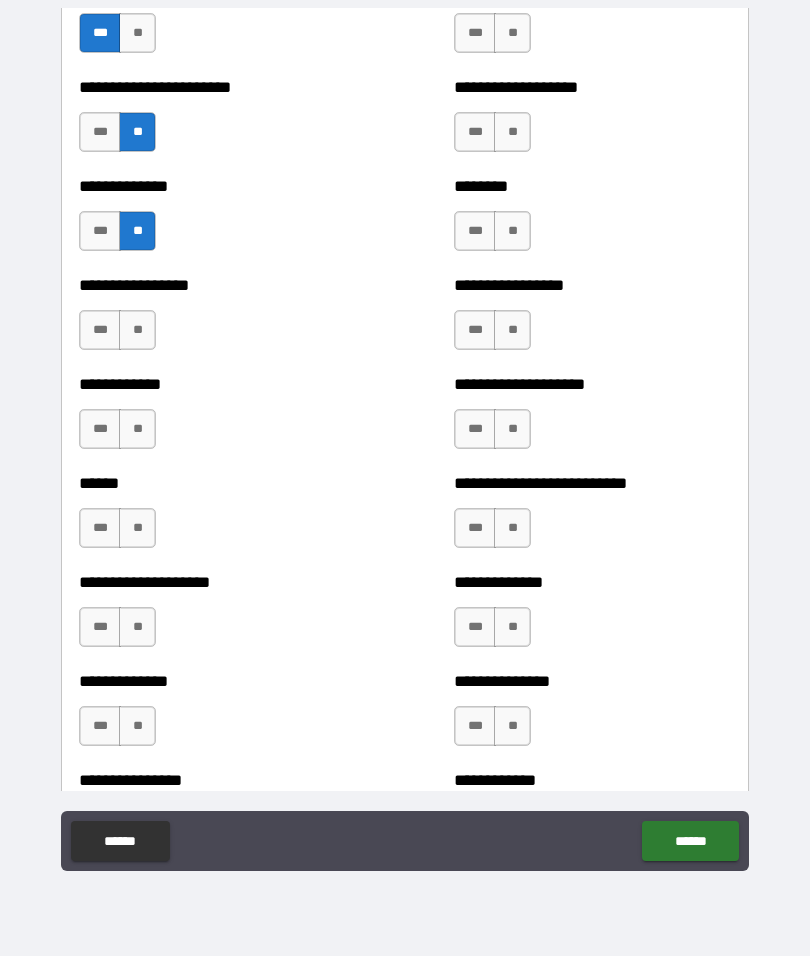 click on "**" at bounding box center (137, 330) 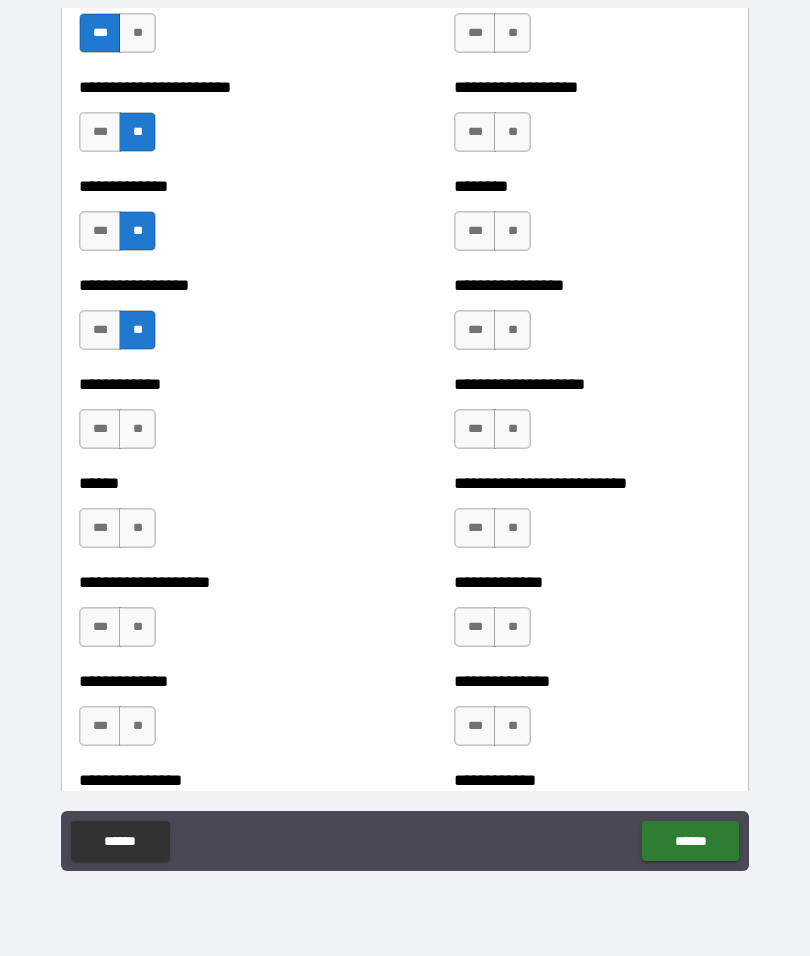 click on "**" at bounding box center [137, 429] 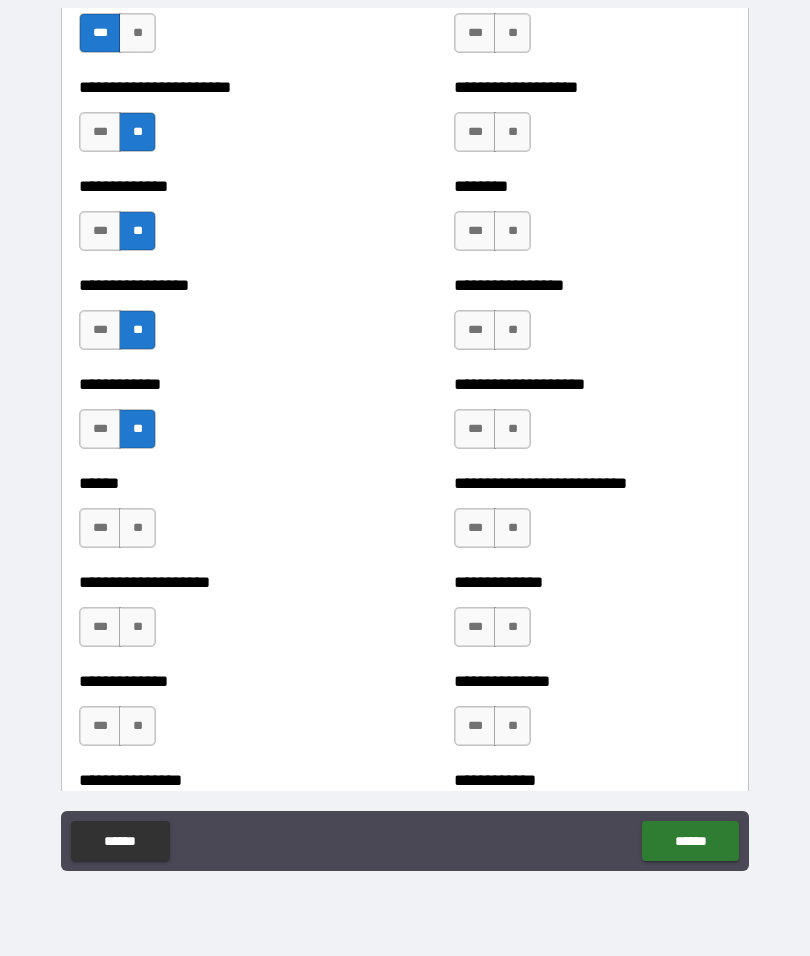 click on "**" at bounding box center (137, 528) 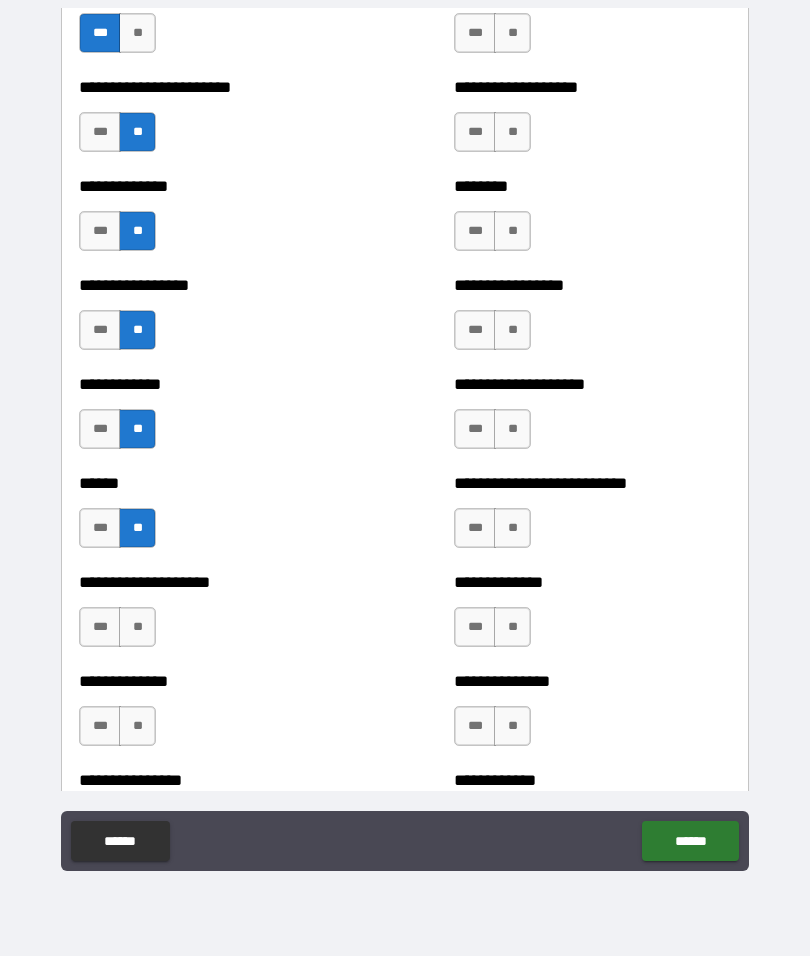 click on "**" at bounding box center [137, 627] 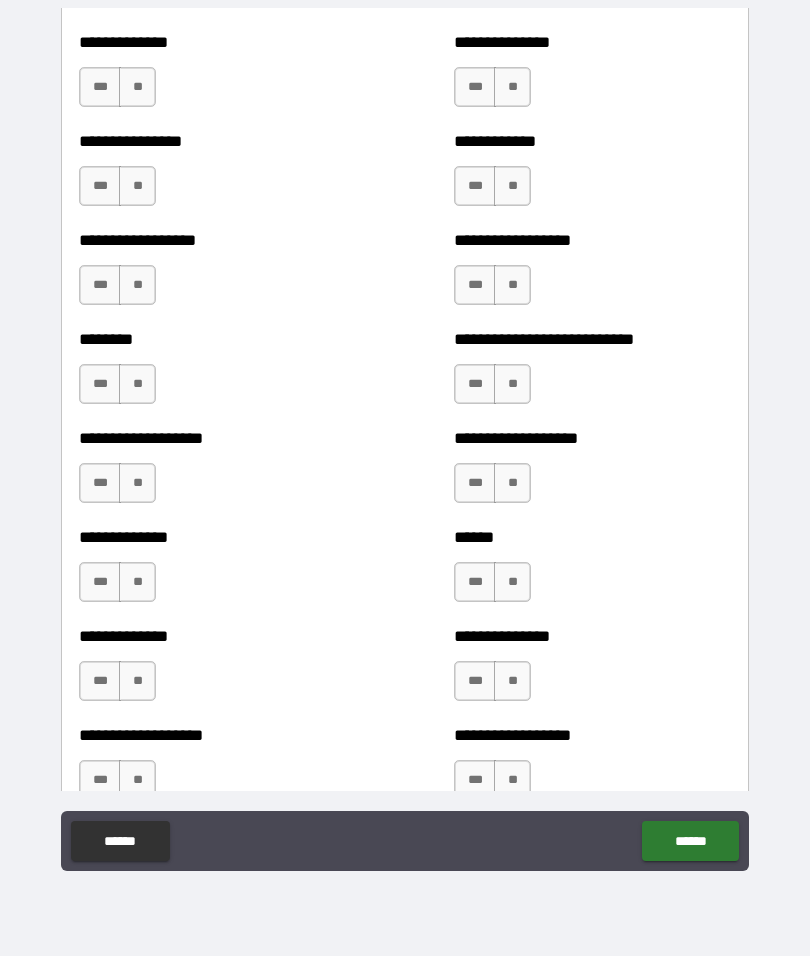 scroll, scrollTop: 4235, scrollLeft: 0, axis: vertical 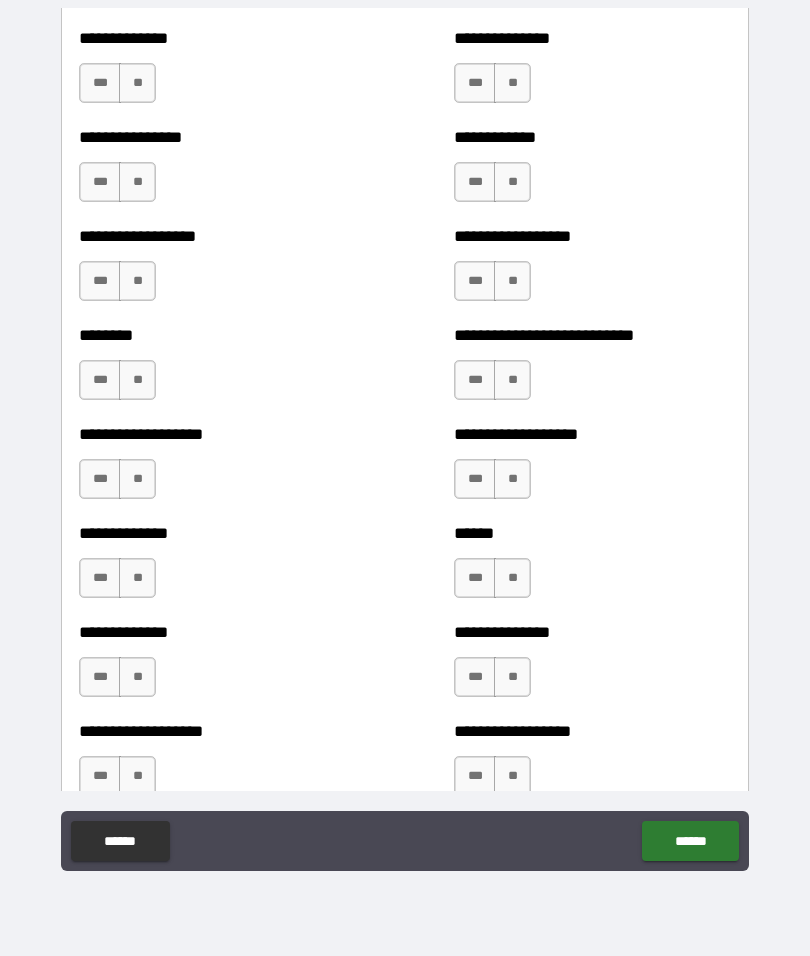 click on "**" at bounding box center (137, 182) 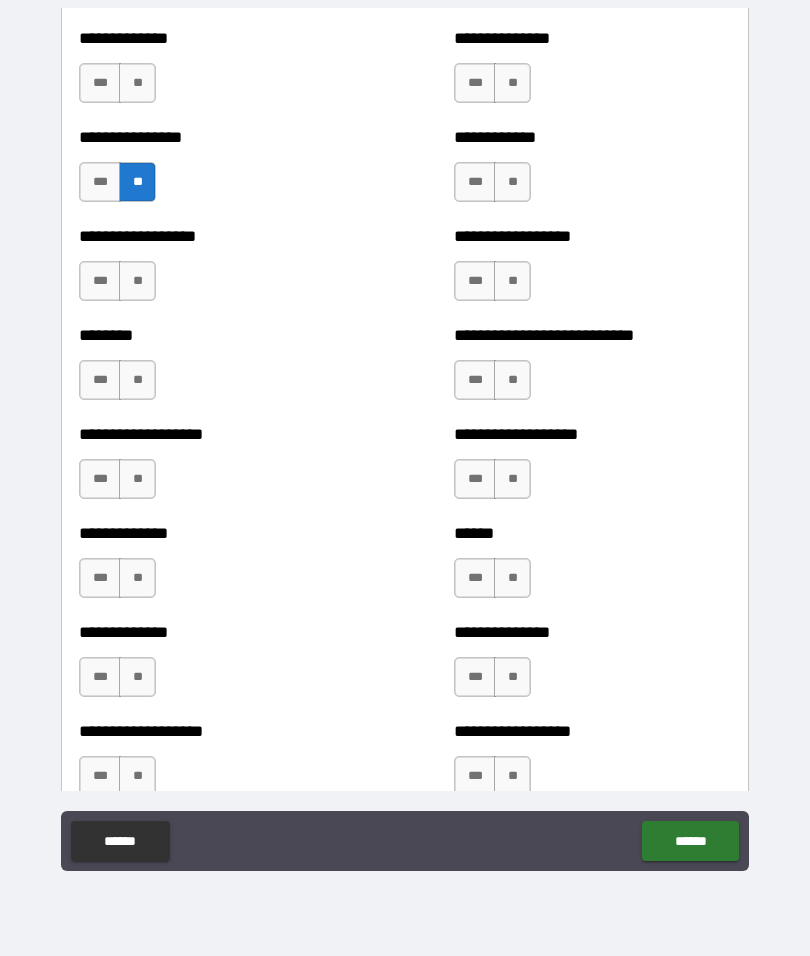 click on "**" at bounding box center [137, 281] 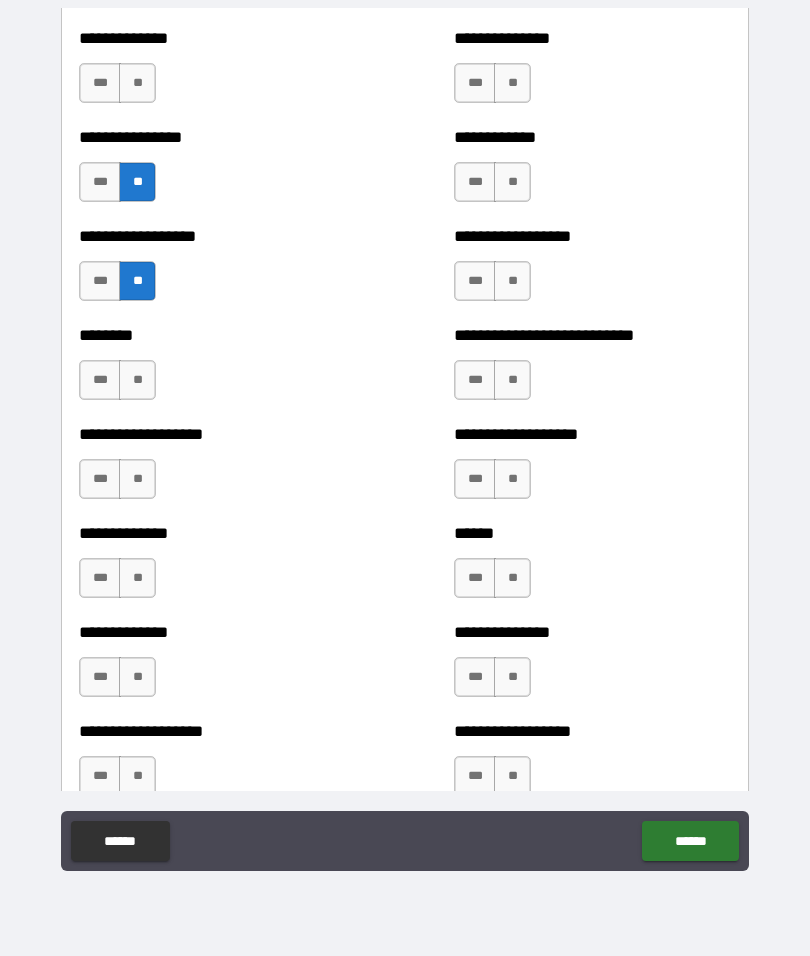 click on "**" at bounding box center (137, 380) 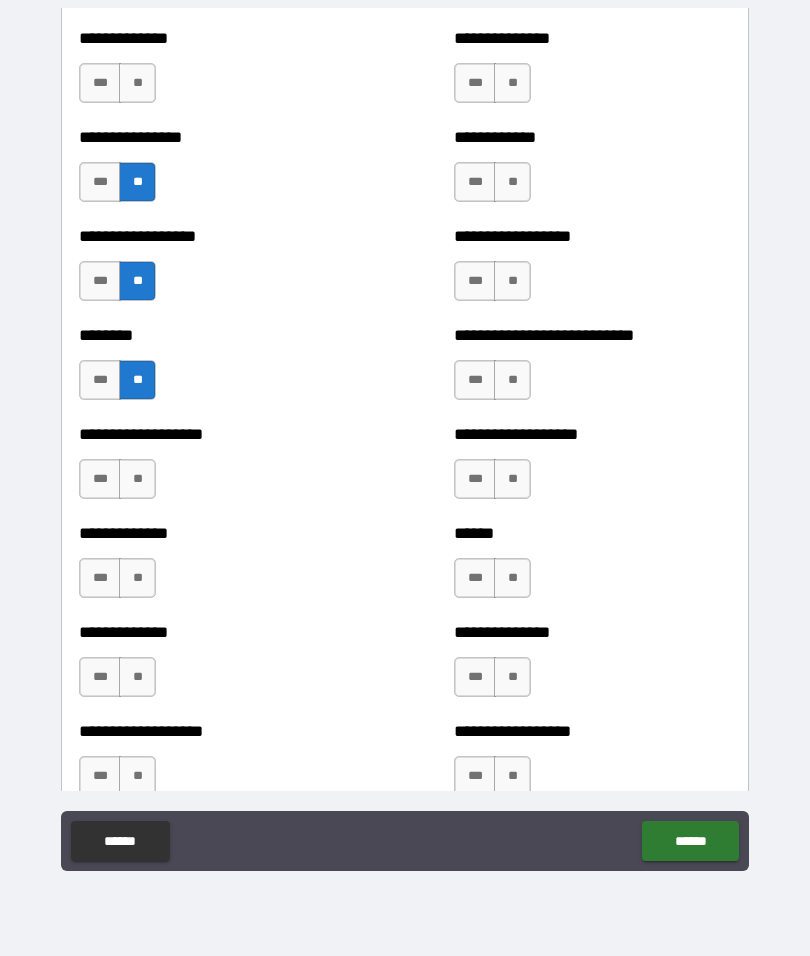 click on "**" at bounding box center [137, 479] 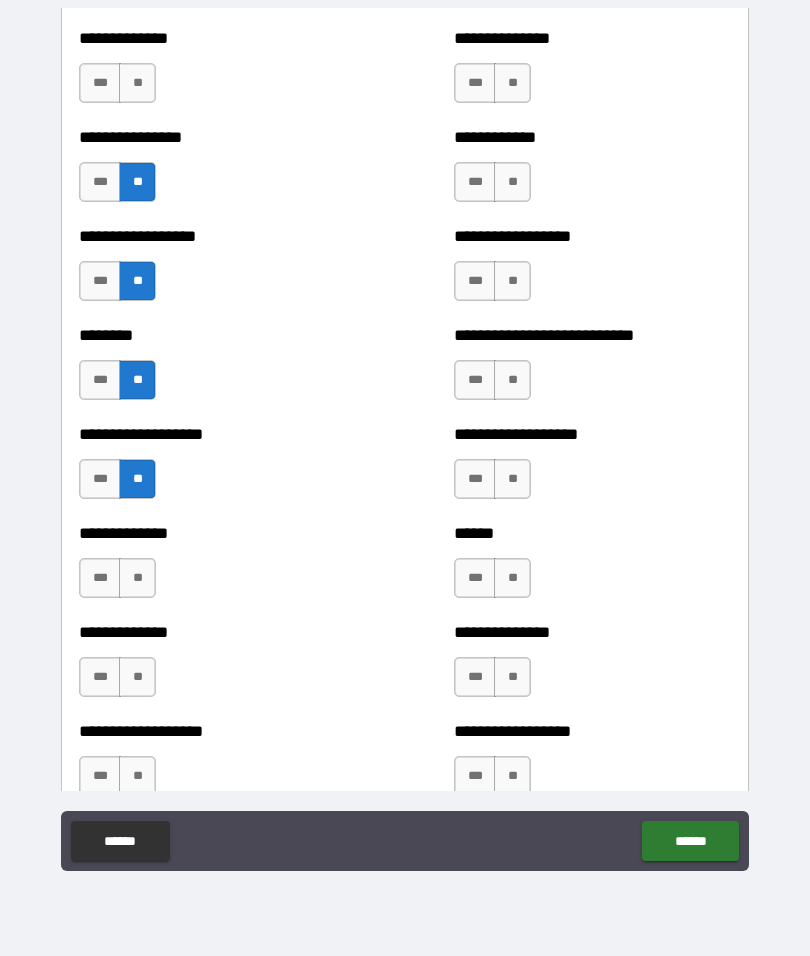 click on "**" at bounding box center (137, 578) 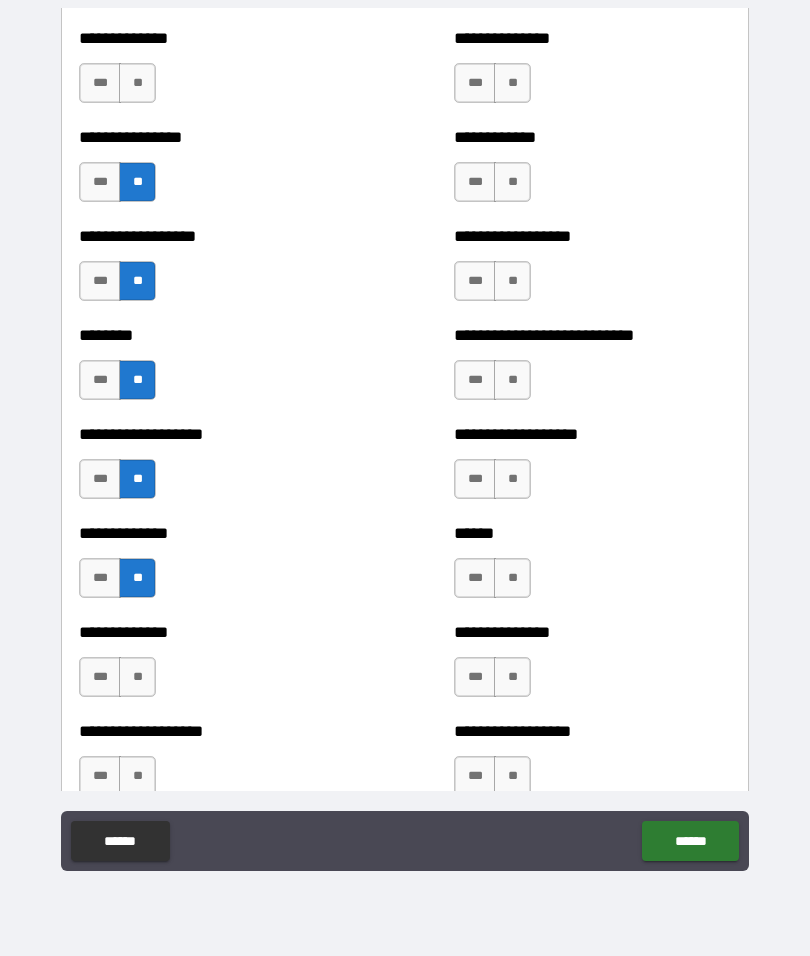 click on "**" at bounding box center (137, 677) 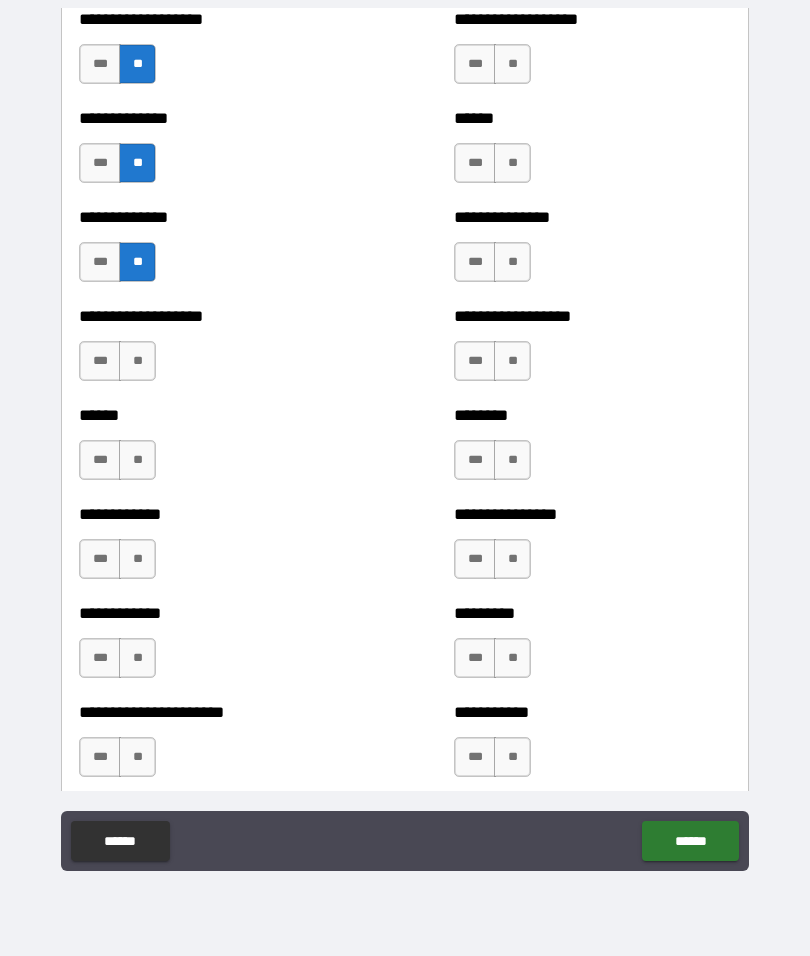 scroll, scrollTop: 4664, scrollLeft: 0, axis: vertical 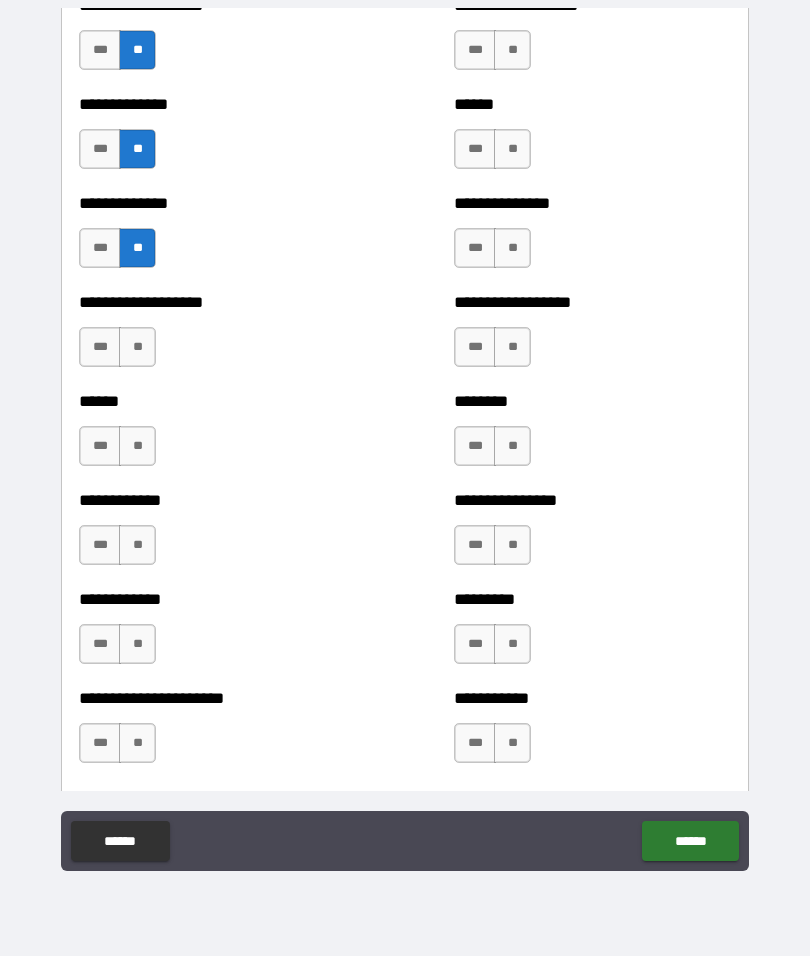 click on "**" at bounding box center [137, 347] 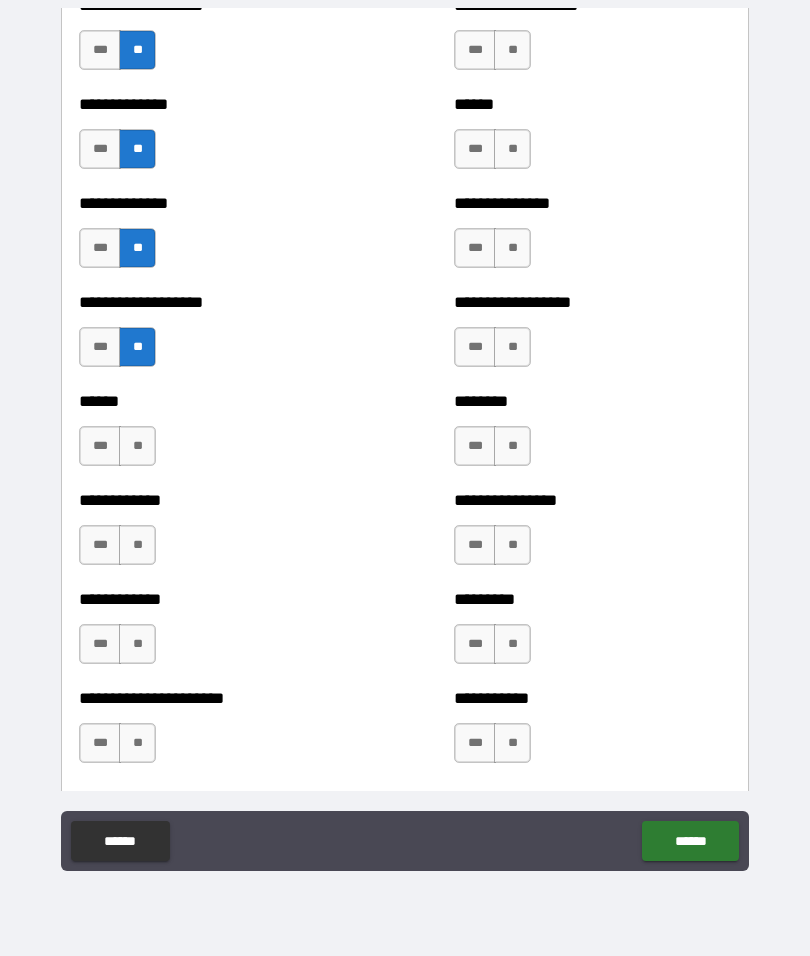 click on "**" at bounding box center (137, 446) 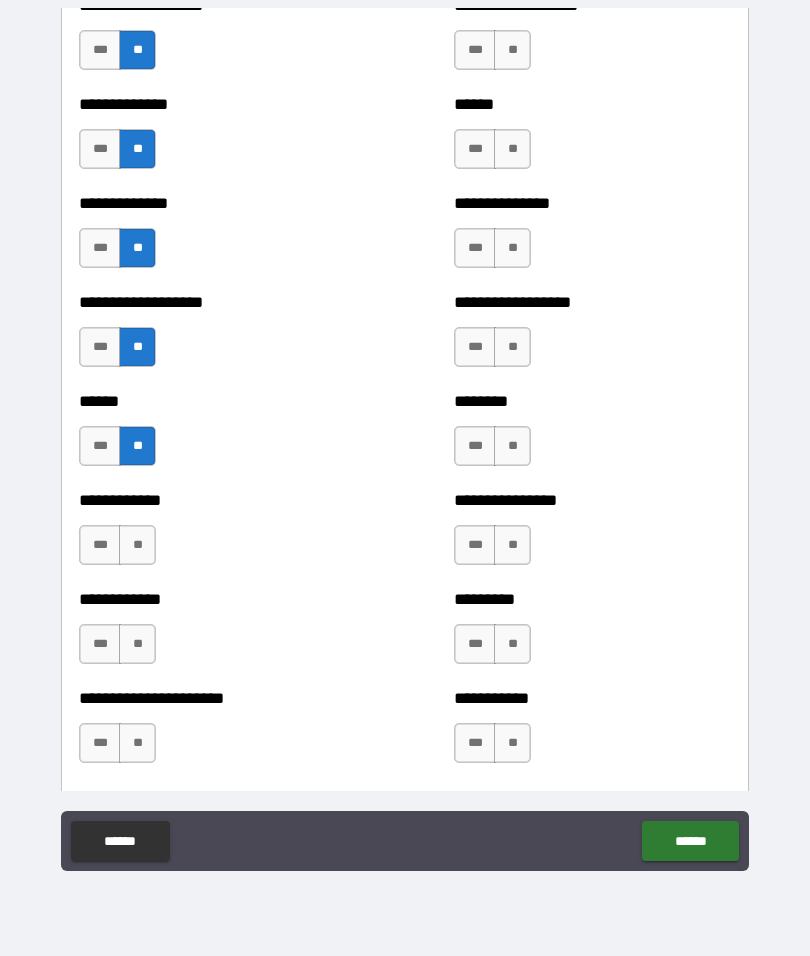 click on "**" at bounding box center (137, 545) 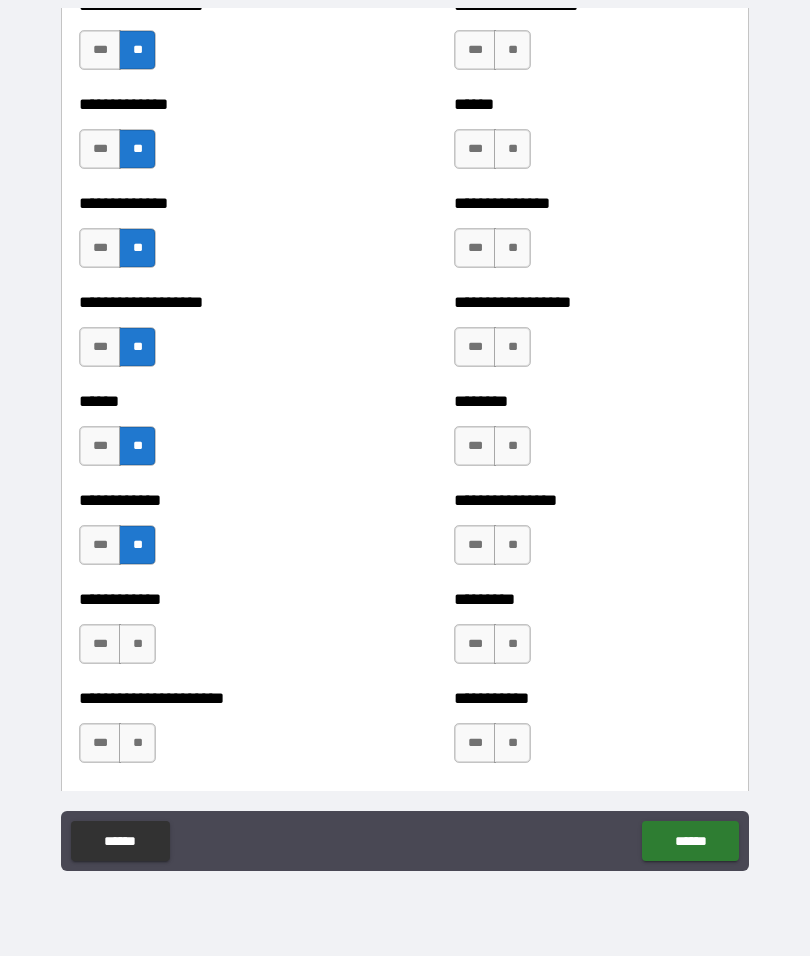 click on "**" at bounding box center (137, 644) 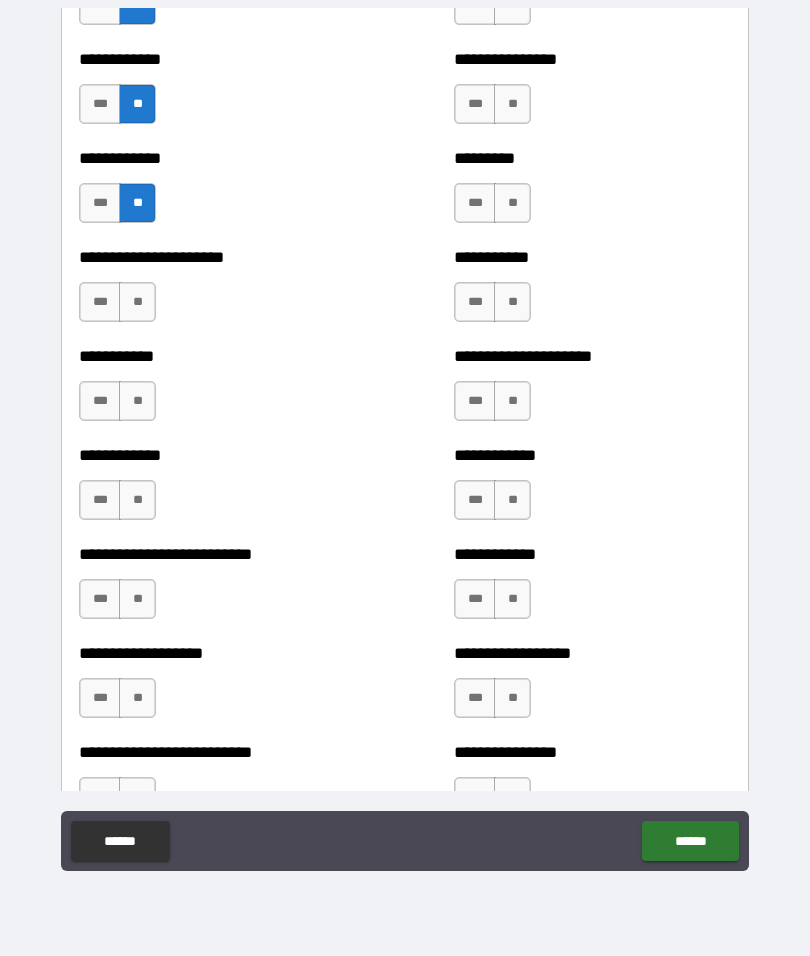 scroll, scrollTop: 5104, scrollLeft: 0, axis: vertical 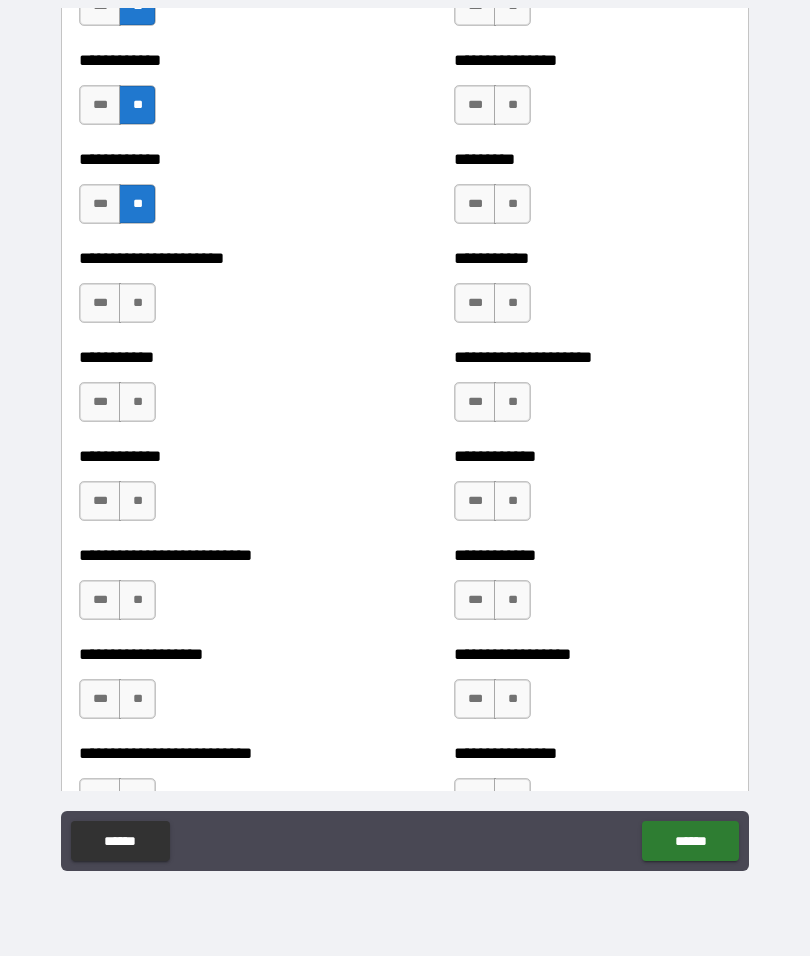 click on "**" at bounding box center [137, 303] 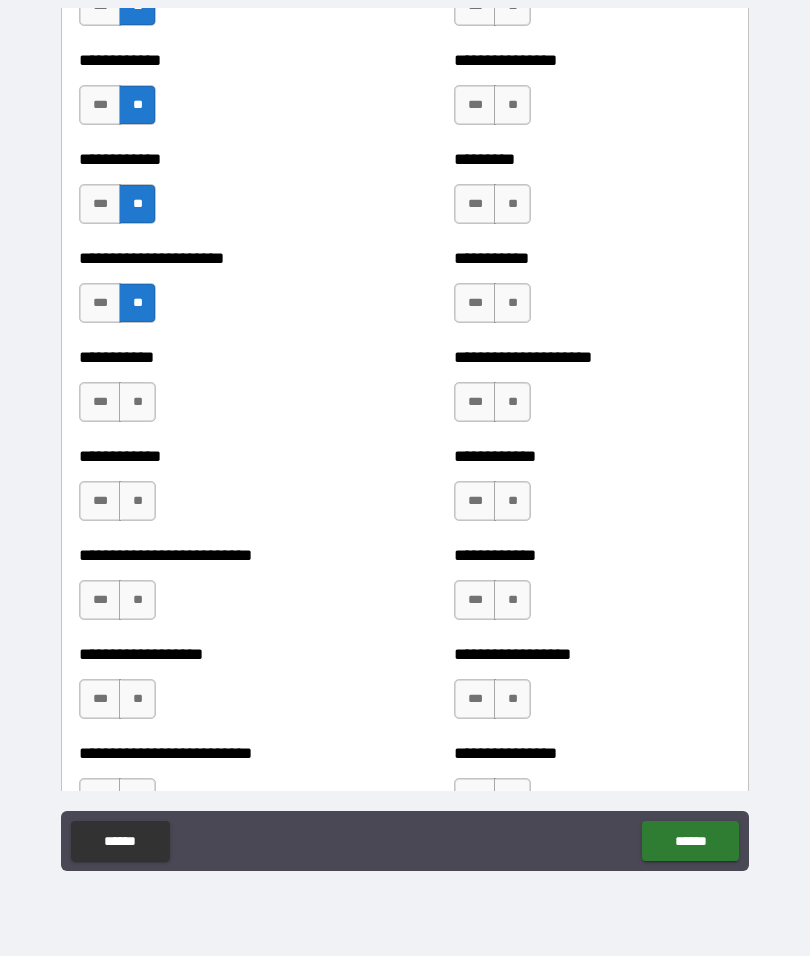 click on "**" at bounding box center (137, 402) 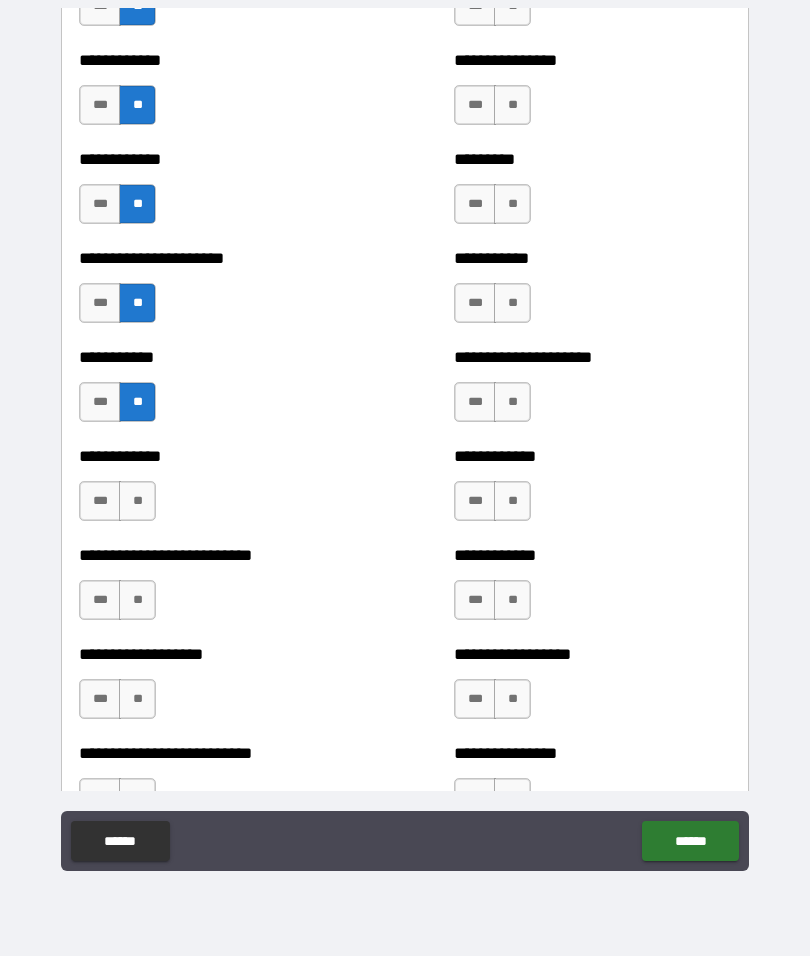 click on "**" at bounding box center (137, 501) 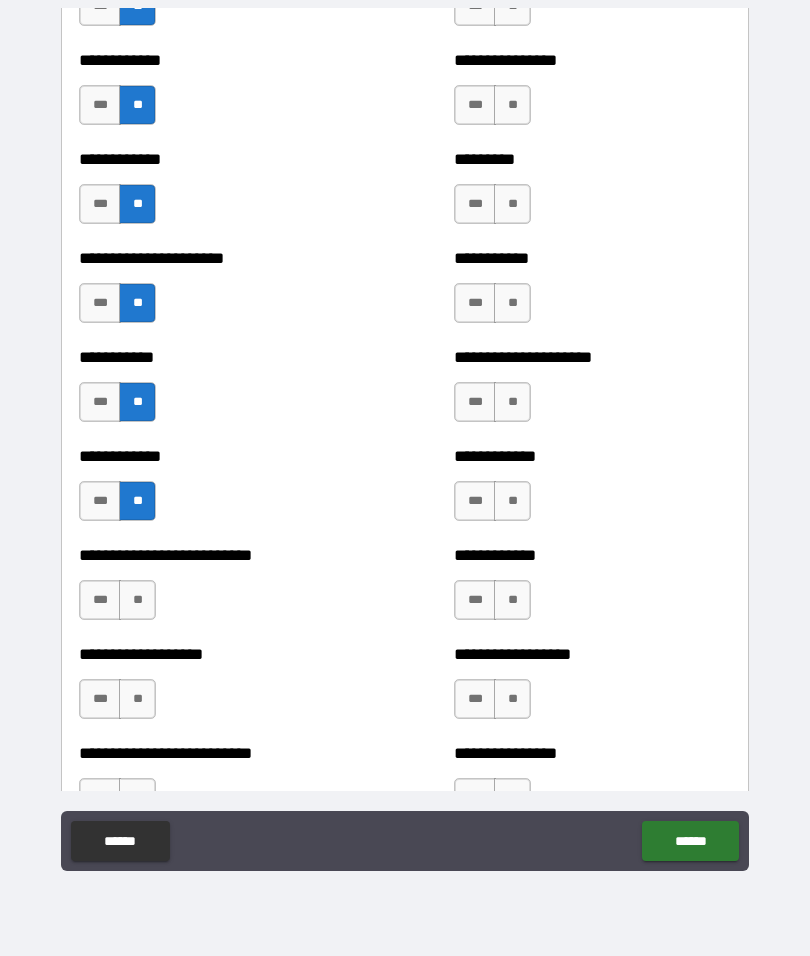 click on "**" at bounding box center [137, 600] 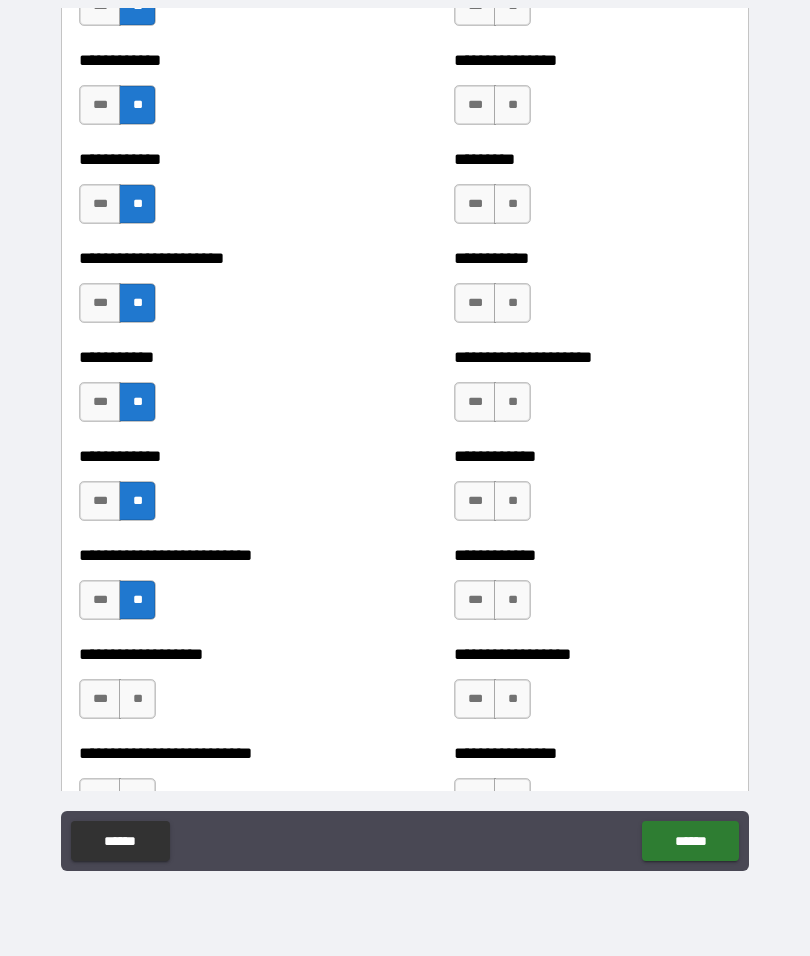 click on "**" at bounding box center [137, 699] 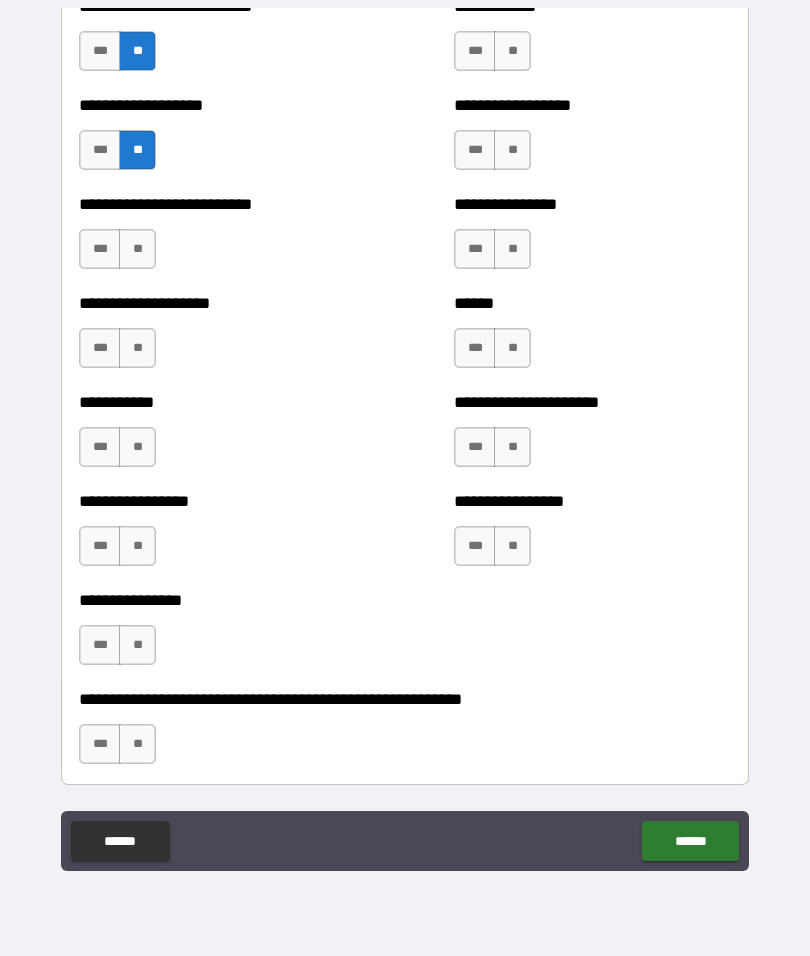 scroll, scrollTop: 5657, scrollLeft: 0, axis: vertical 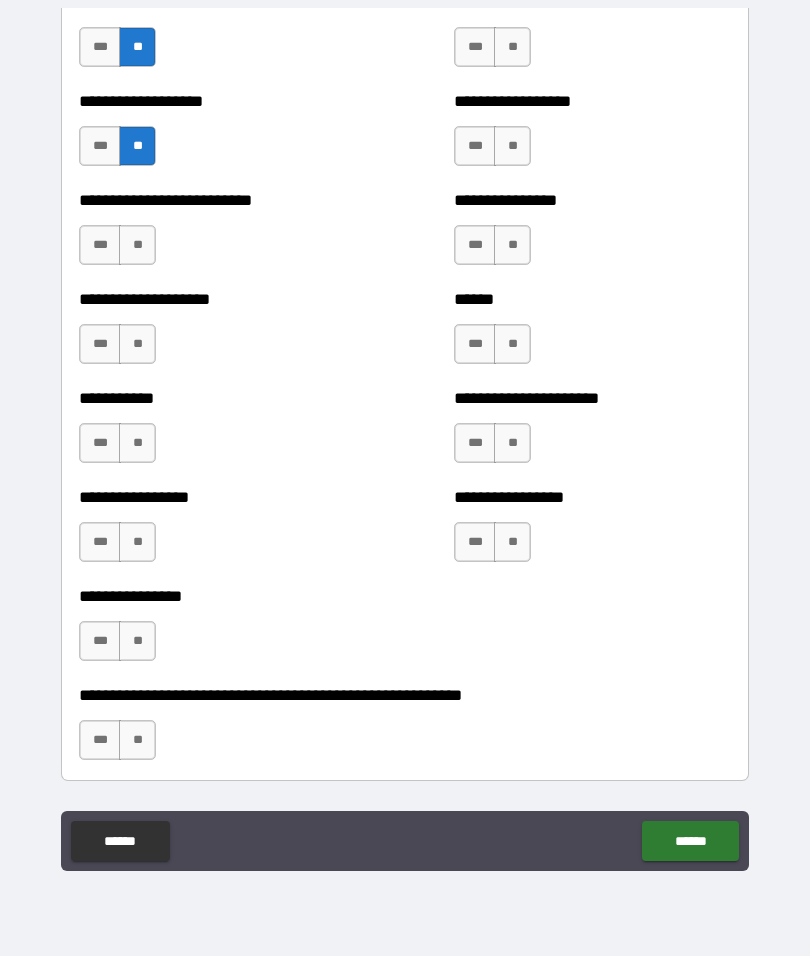 click on "**" at bounding box center [137, 245] 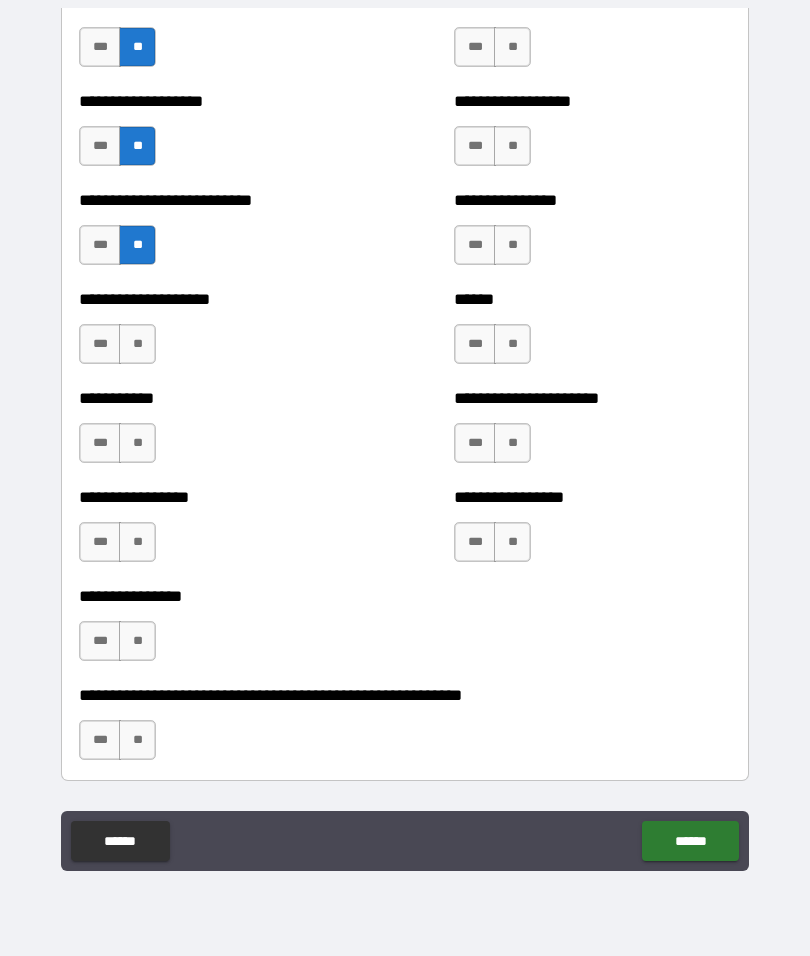 click on "**" at bounding box center [137, 344] 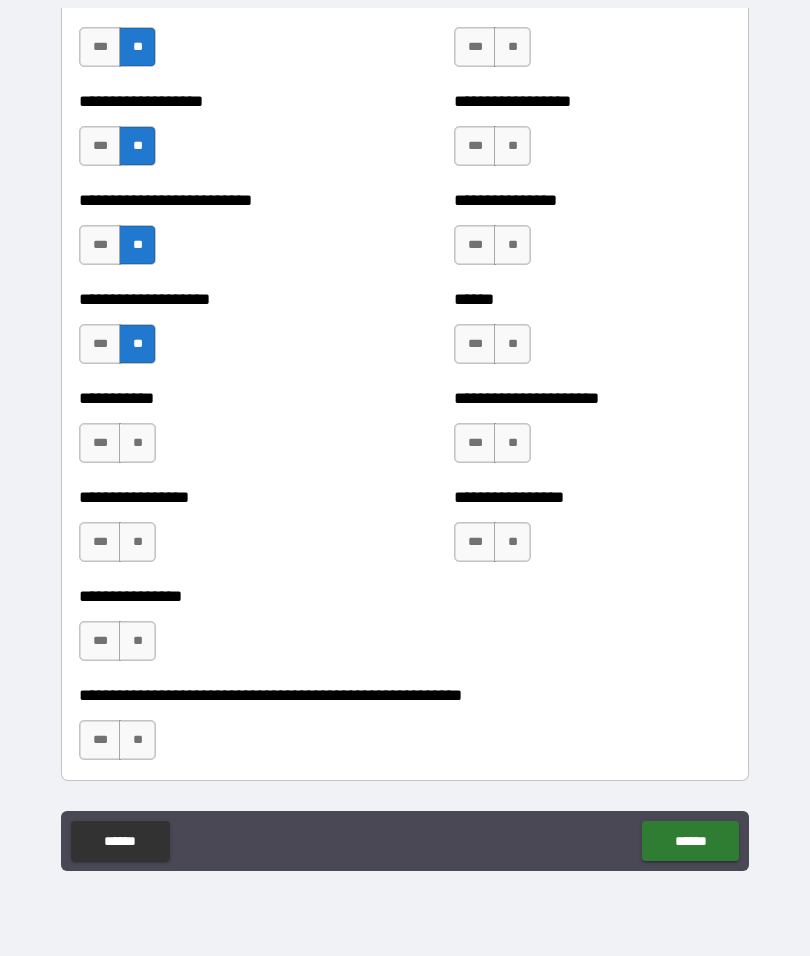 click on "**" at bounding box center [137, 443] 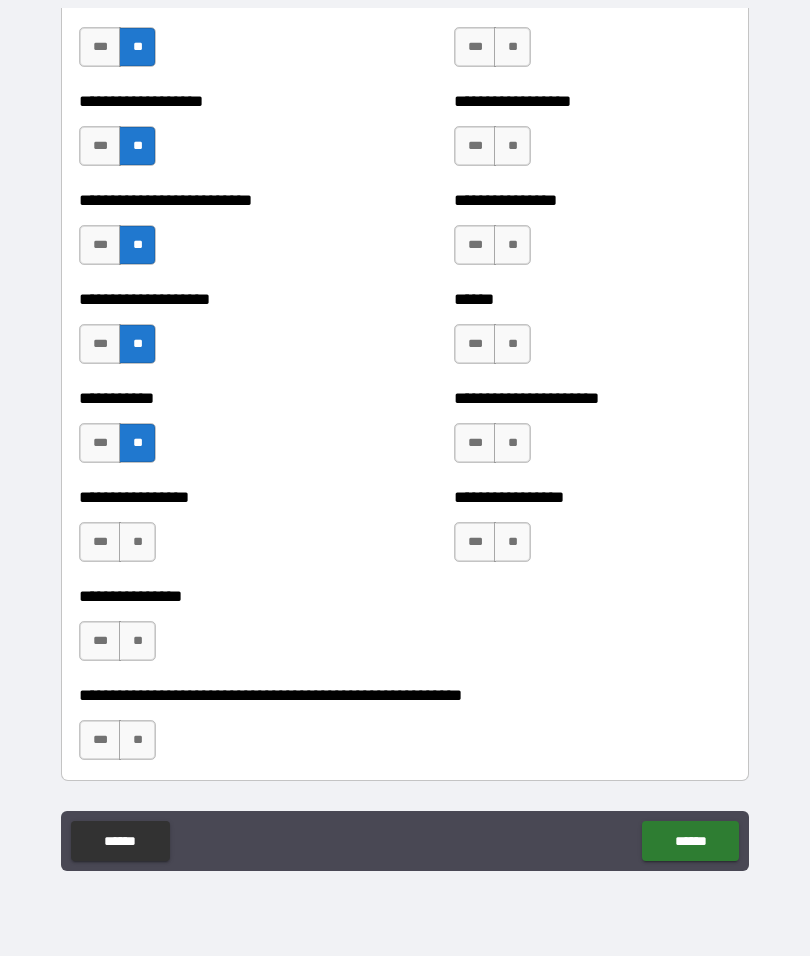 click on "**" at bounding box center (137, 542) 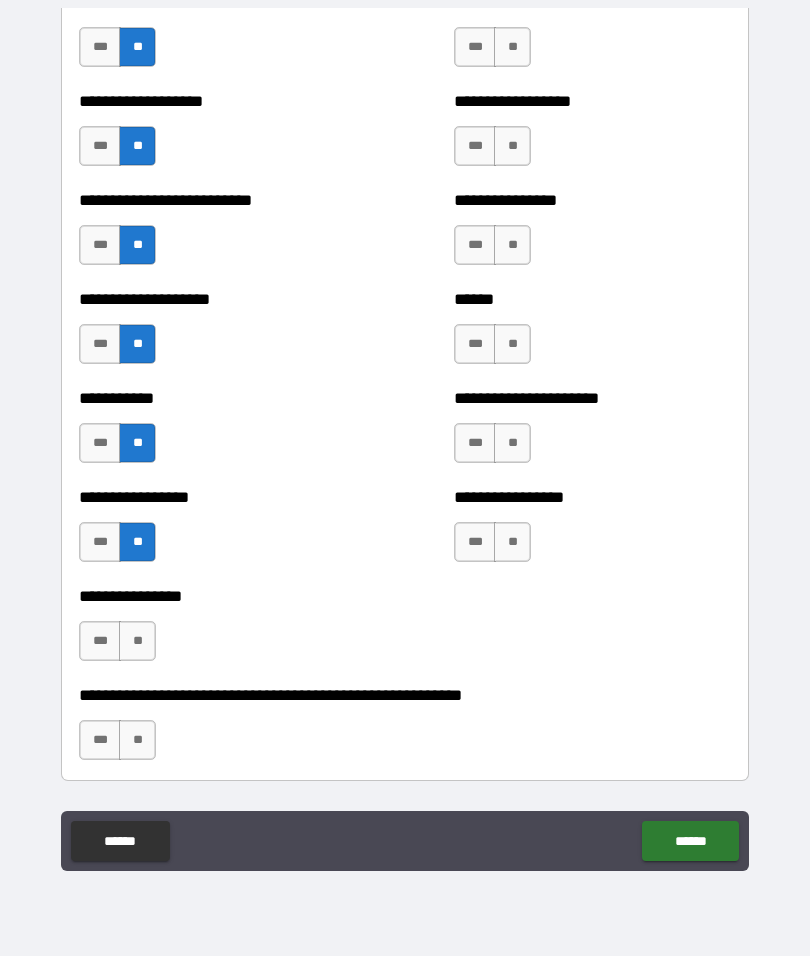 click on "**" at bounding box center (137, 641) 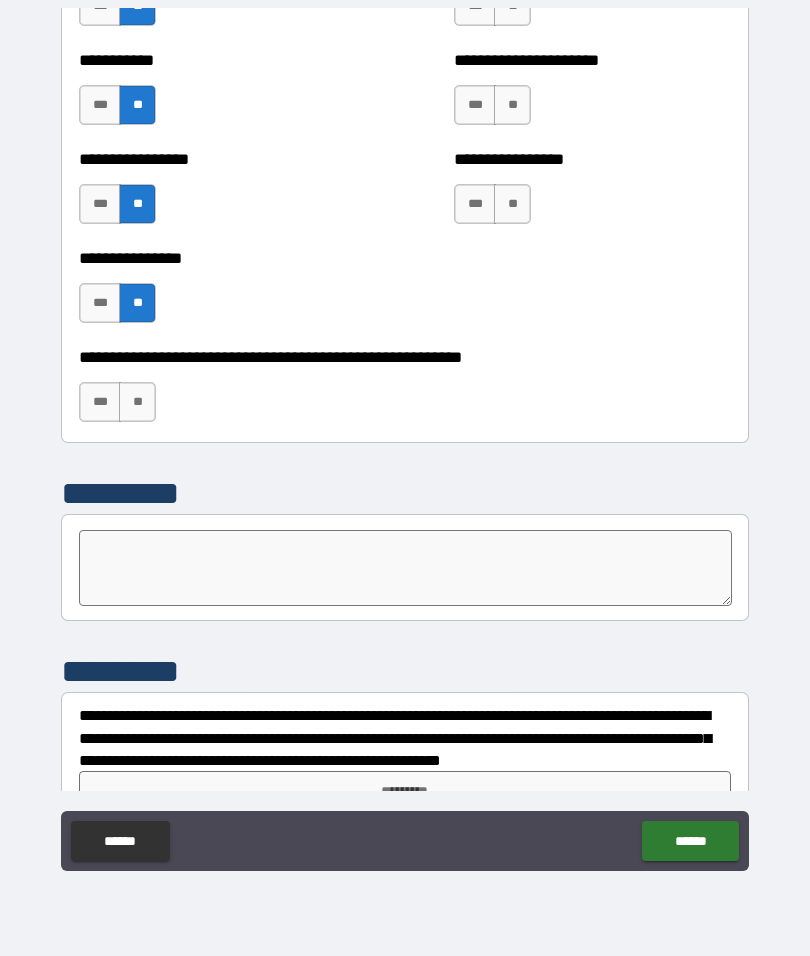 scroll, scrollTop: 5998, scrollLeft: 0, axis: vertical 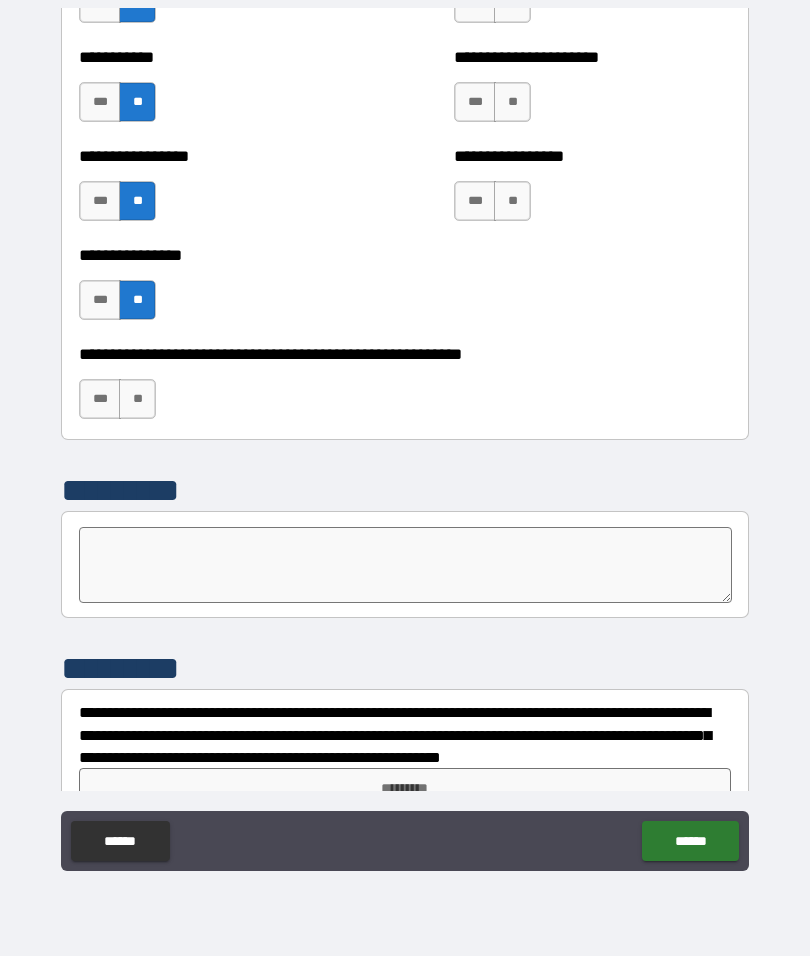 click on "**" at bounding box center (137, 399) 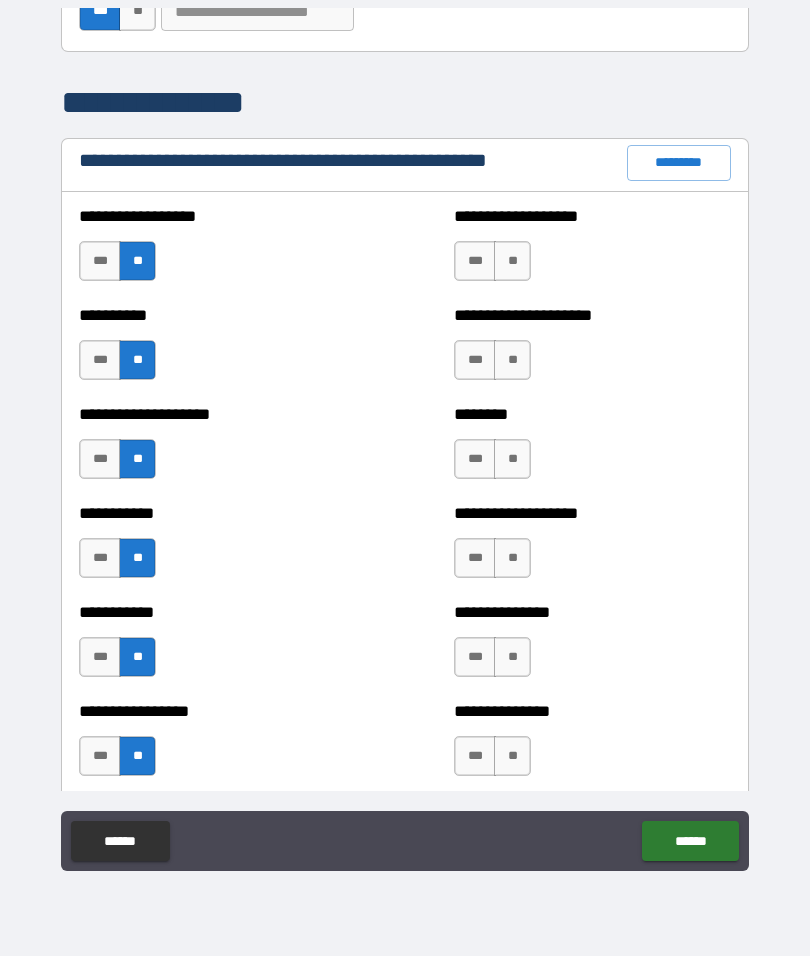 scroll, scrollTop: 2276, scrollLeft: 0, axis: vertical 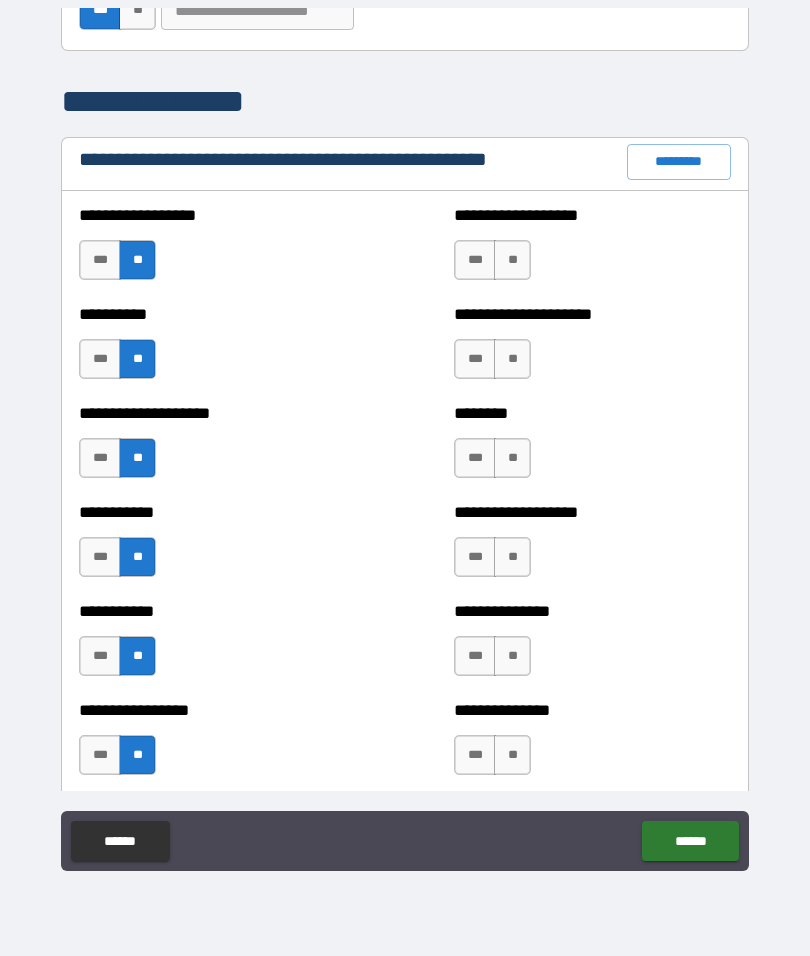 click on "***" at bounding box center [475, 458] 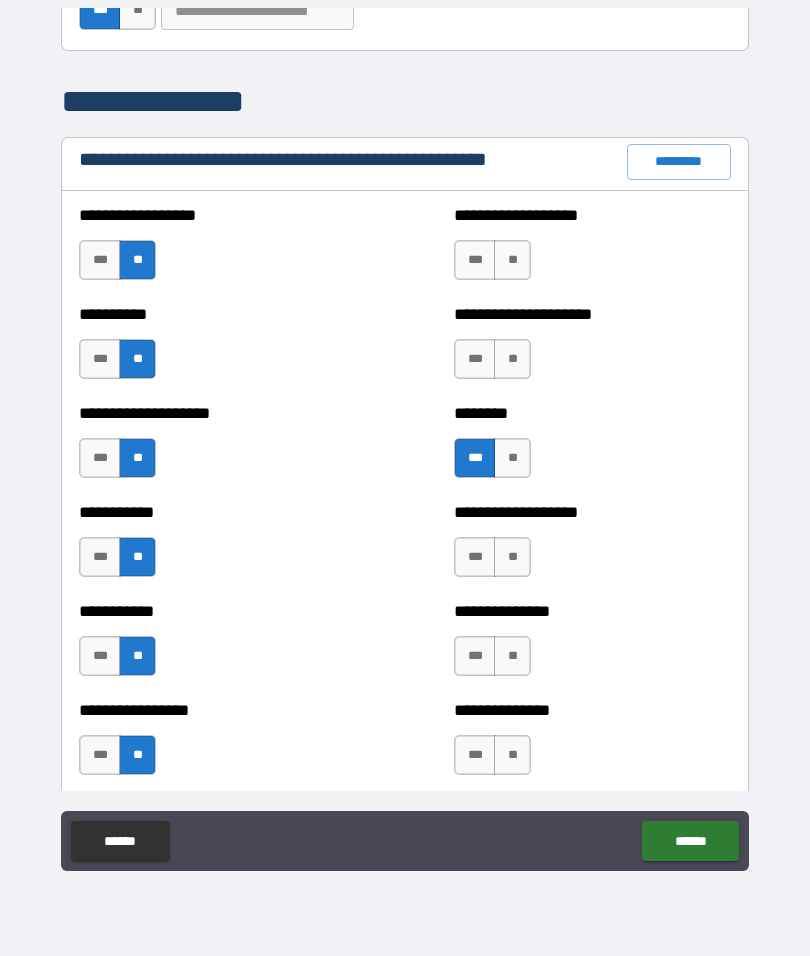 click on "**" at bounding box center (512, 359) 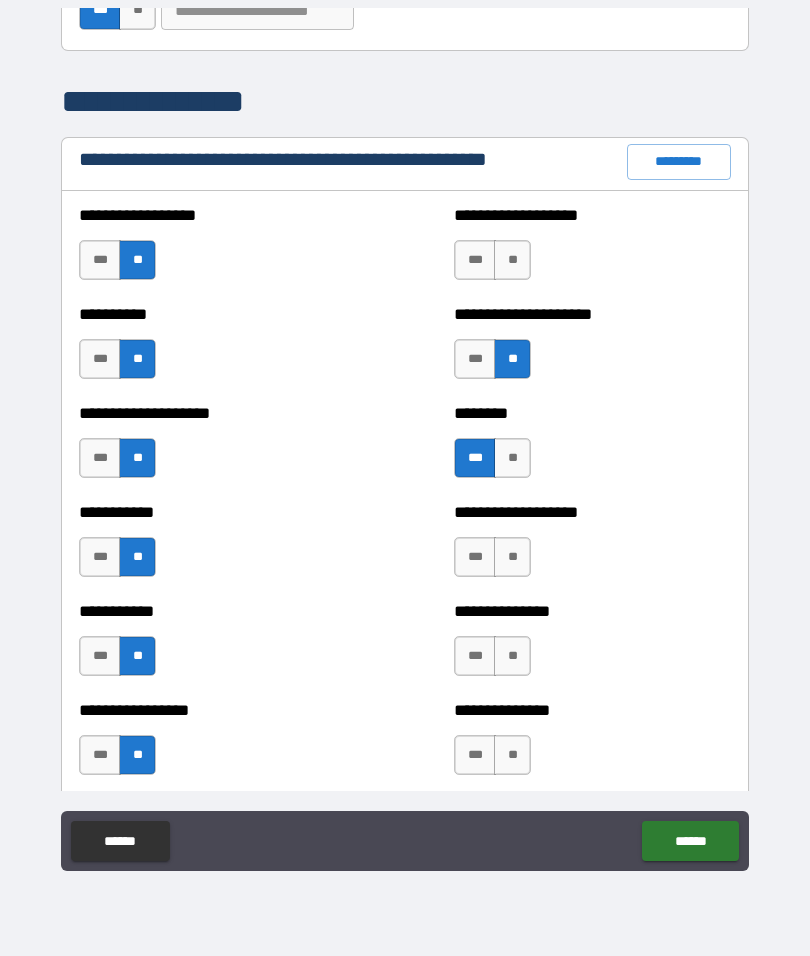 click on "**" at bounding box center [512, 260] 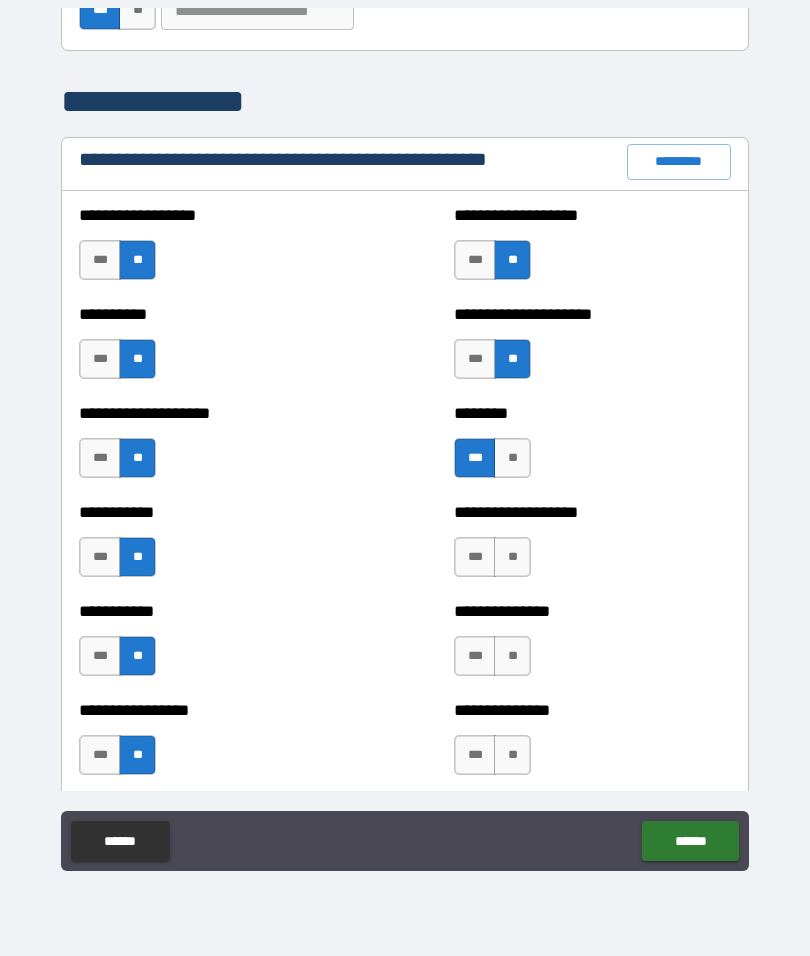 click on "**" at bounding box center (512, 557) 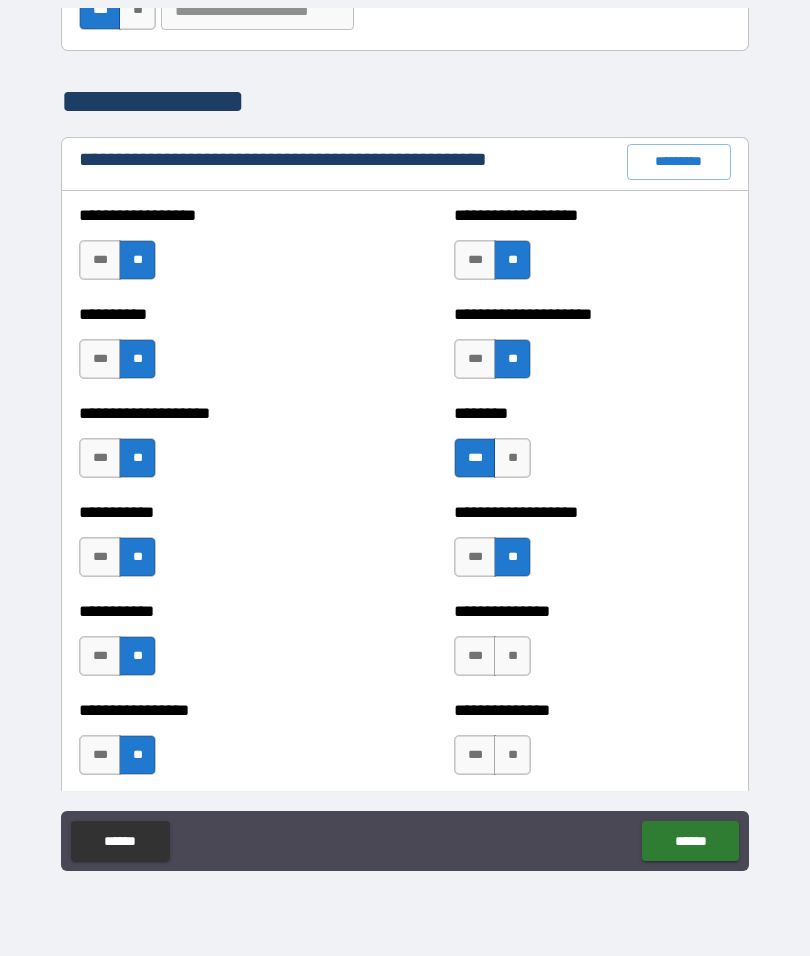 click on "**" at bounding box center [512, 656] 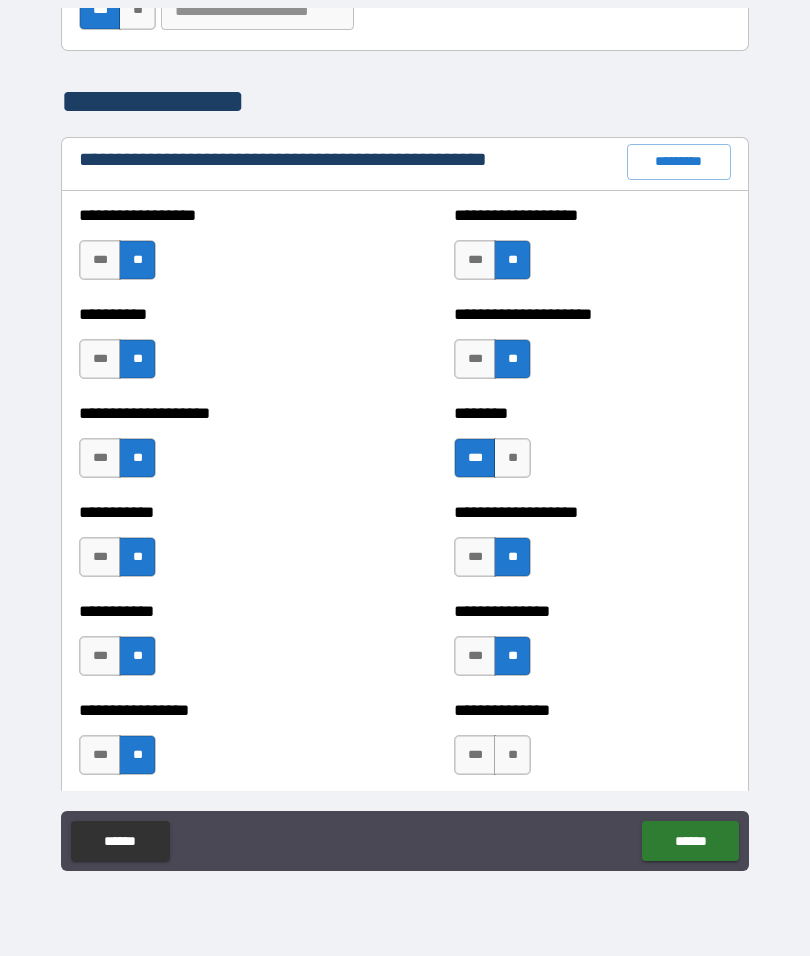 click on "**" at bounding box center [512, 755] 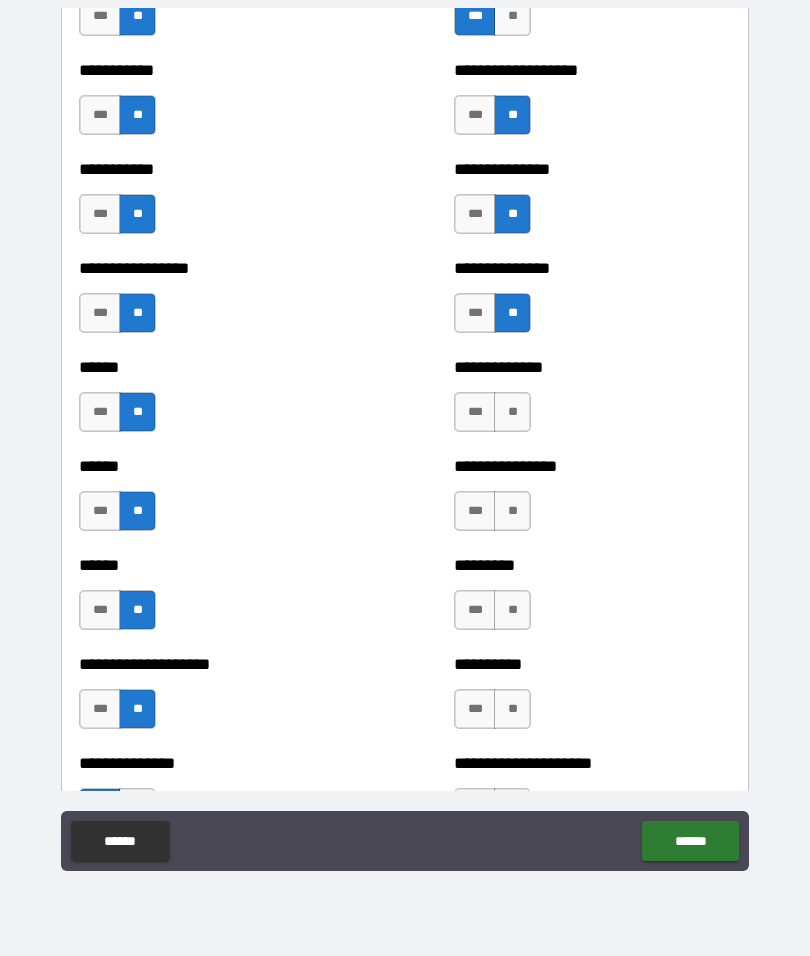 scroll, scrollTop: 2767, scrollLeft: 0, axis: vertical 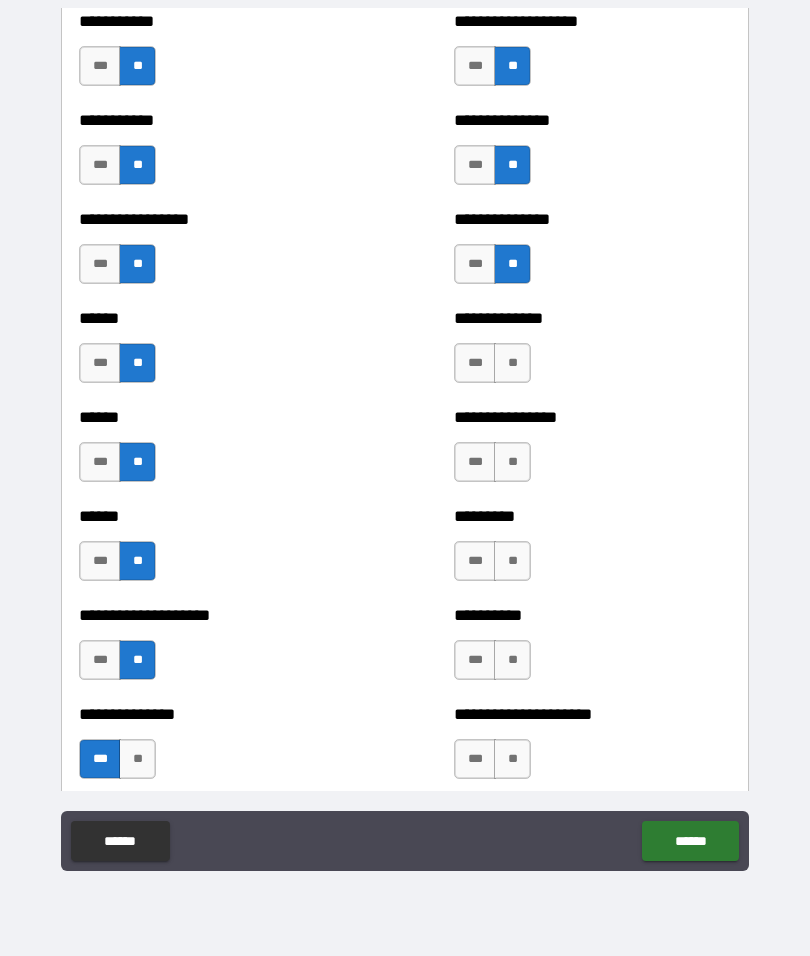 click on "**" at bounding box center [512, 759] 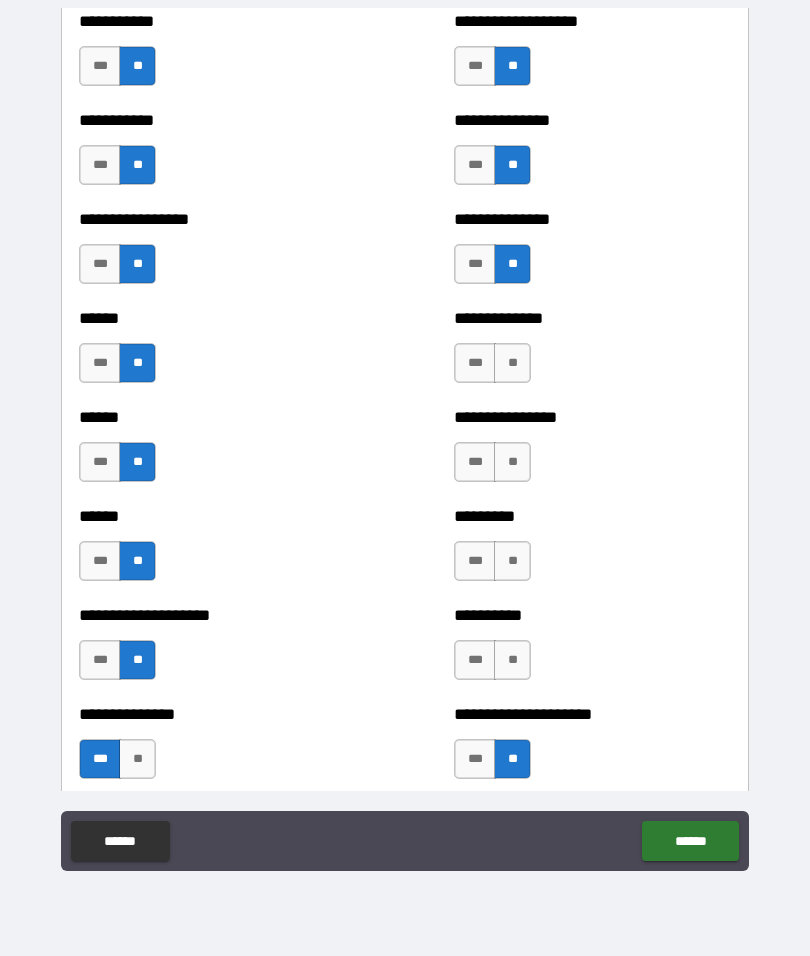 click on "**" at bounding box center (512, 660) 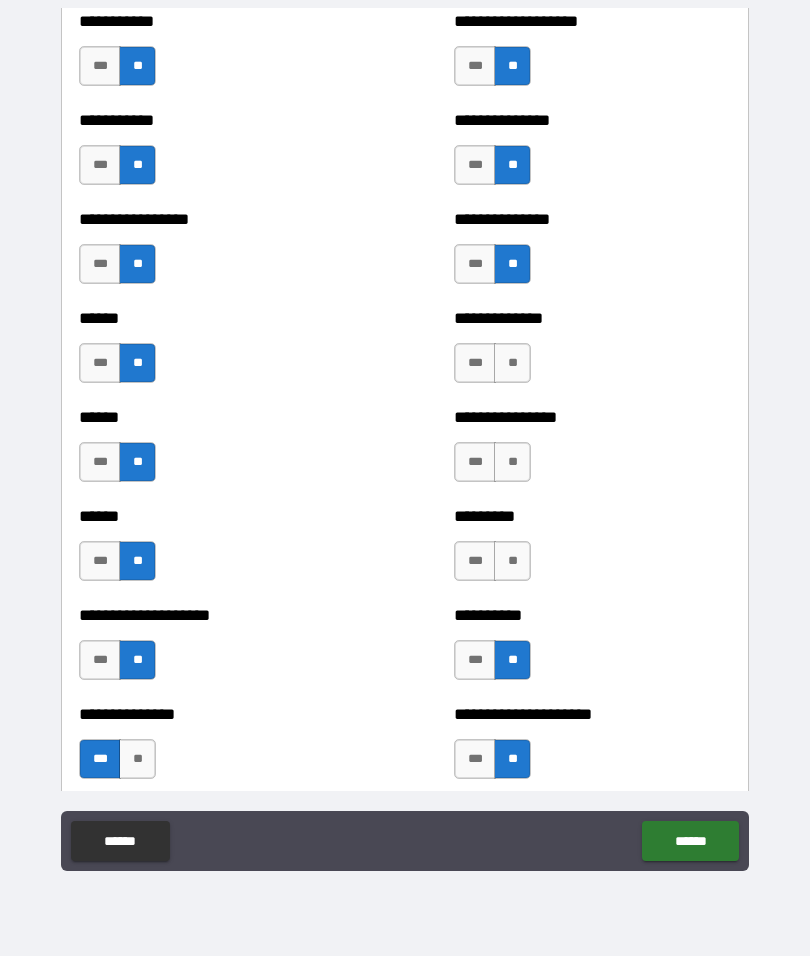 click on "**" at bounding box center [512, 561] 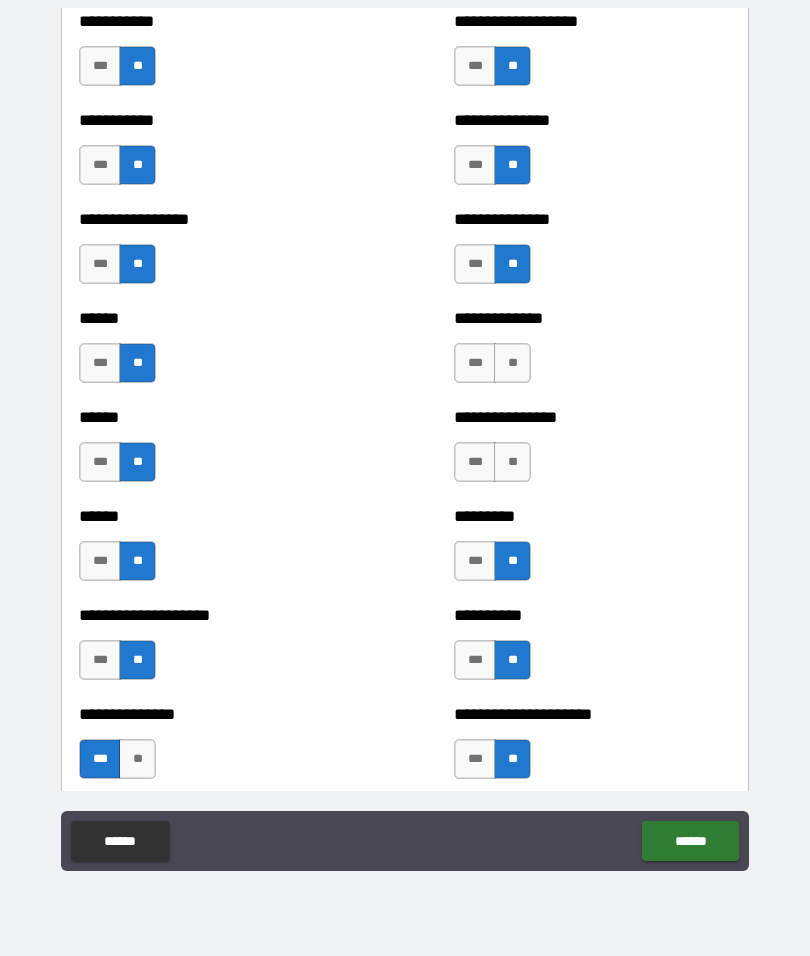 click on "**" at bounding box center (512, 462) 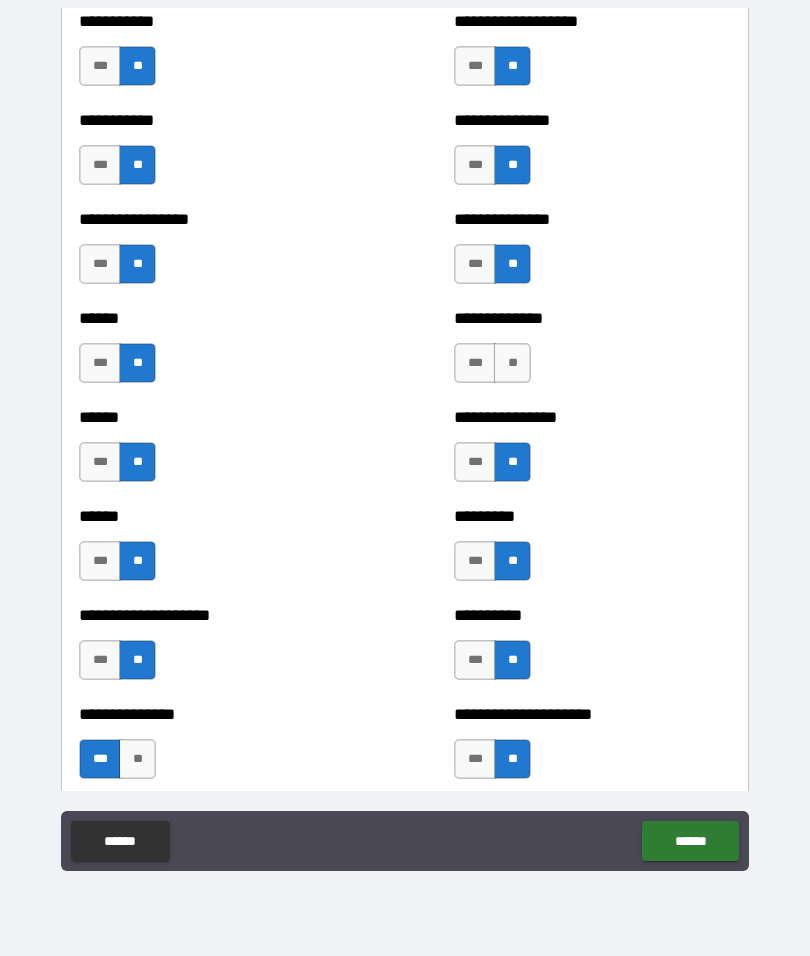 click on "**" at bounding box center [512, 363] 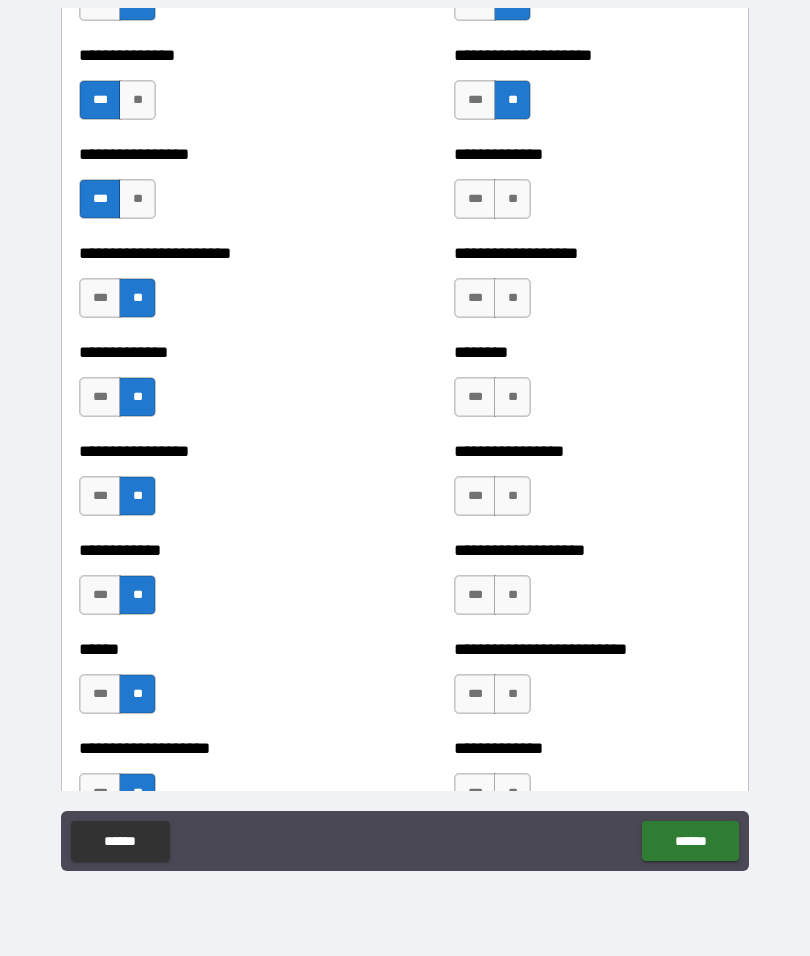scroll, scrollTop: 3430, scrollLeft: 0, axis: vertical 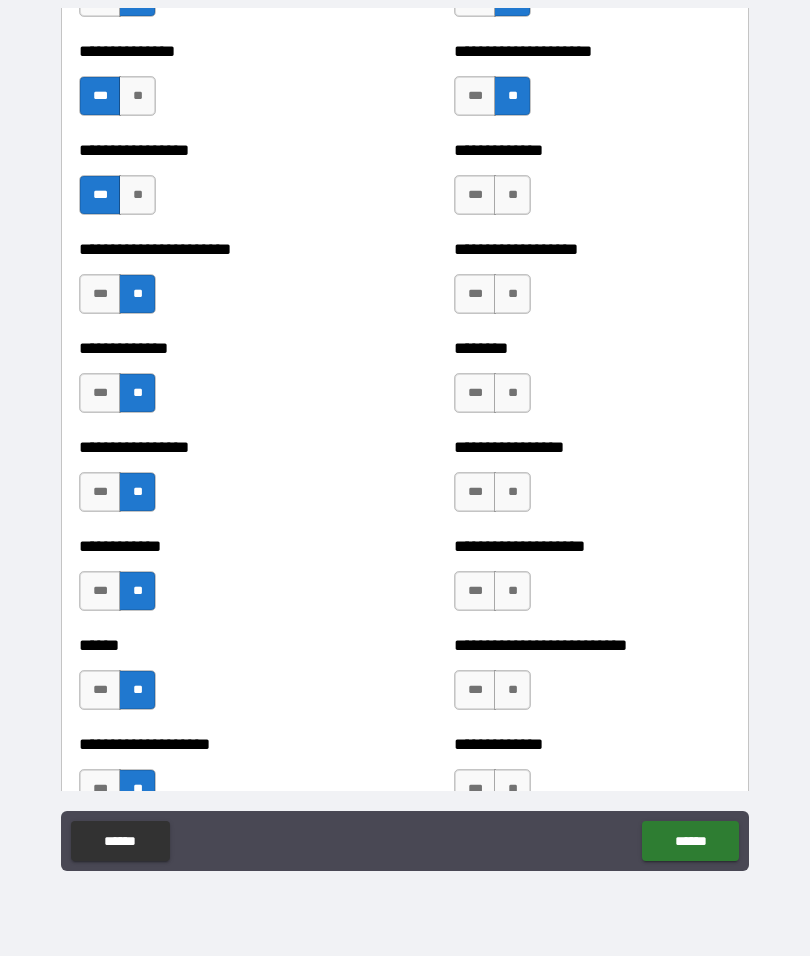 click on "**" at bounding box center (512, 294) 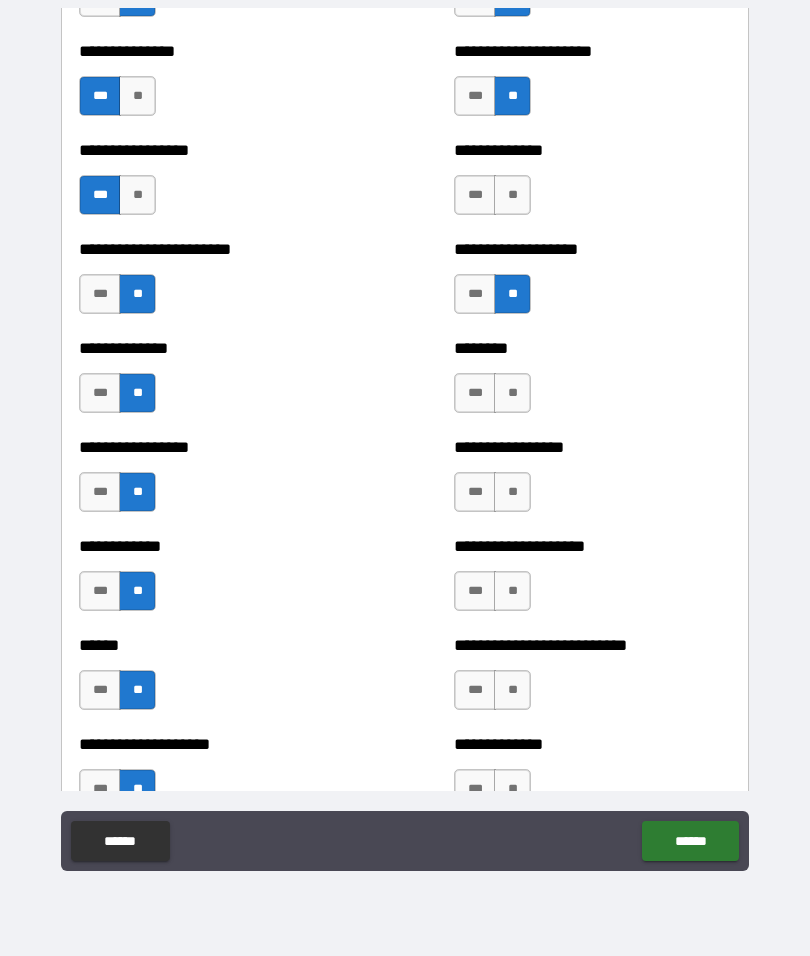 click on "**" at bounding box center (512, 195) 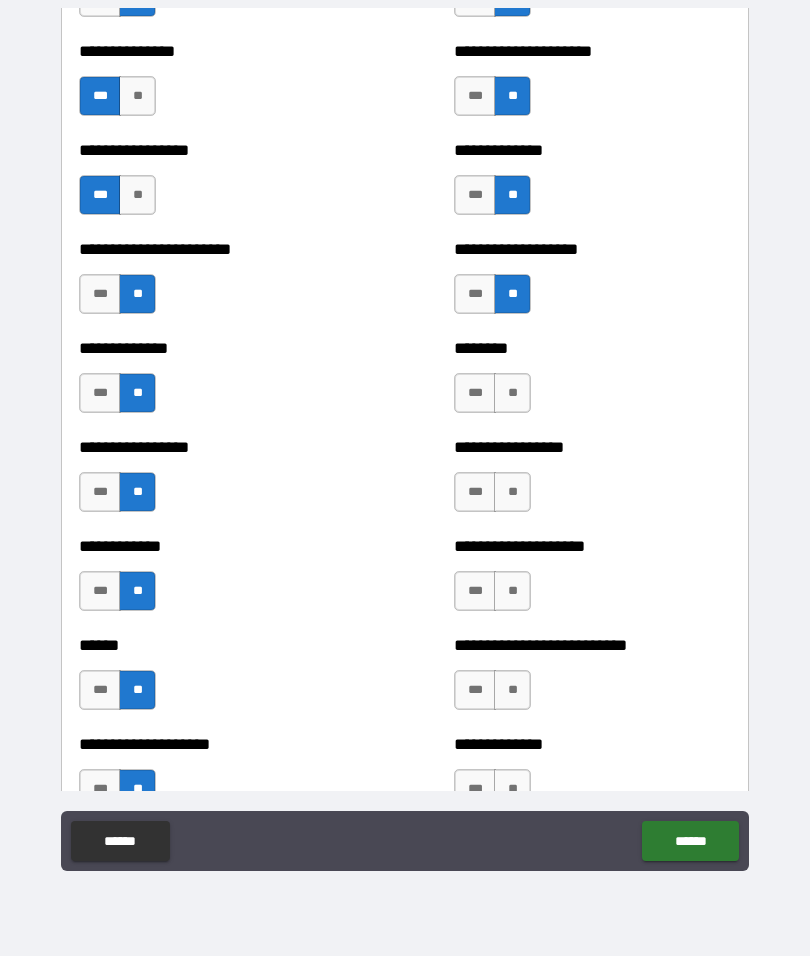 click on "***" at bounding box center [475, 393] 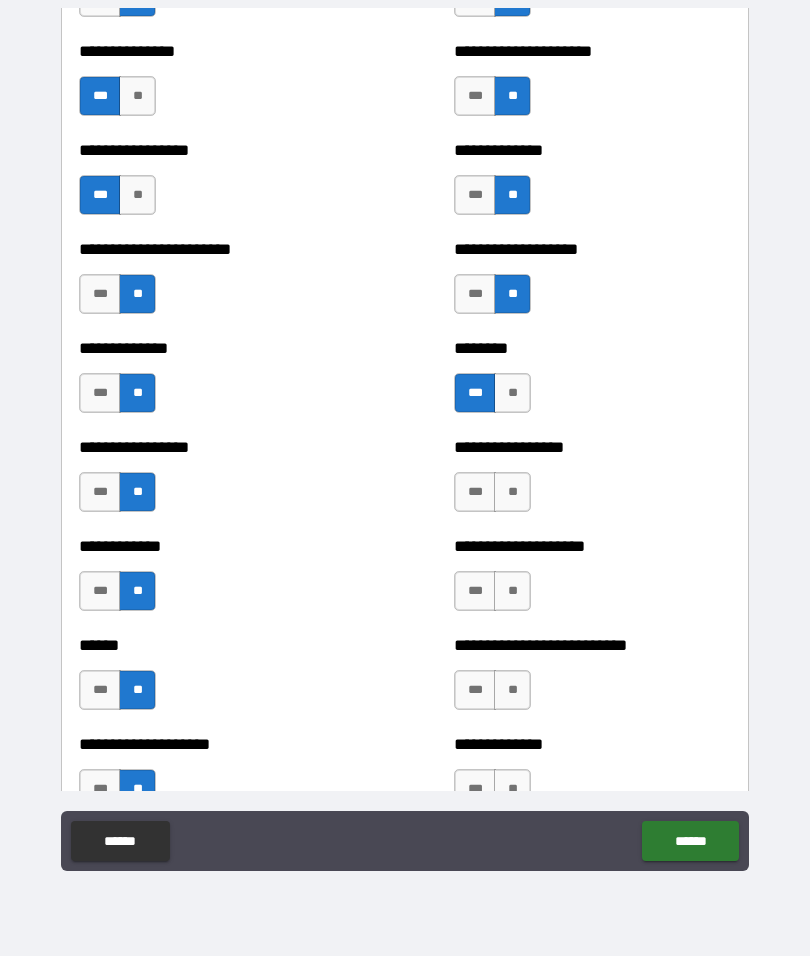 click on "**" at bounding box center [512, 492] 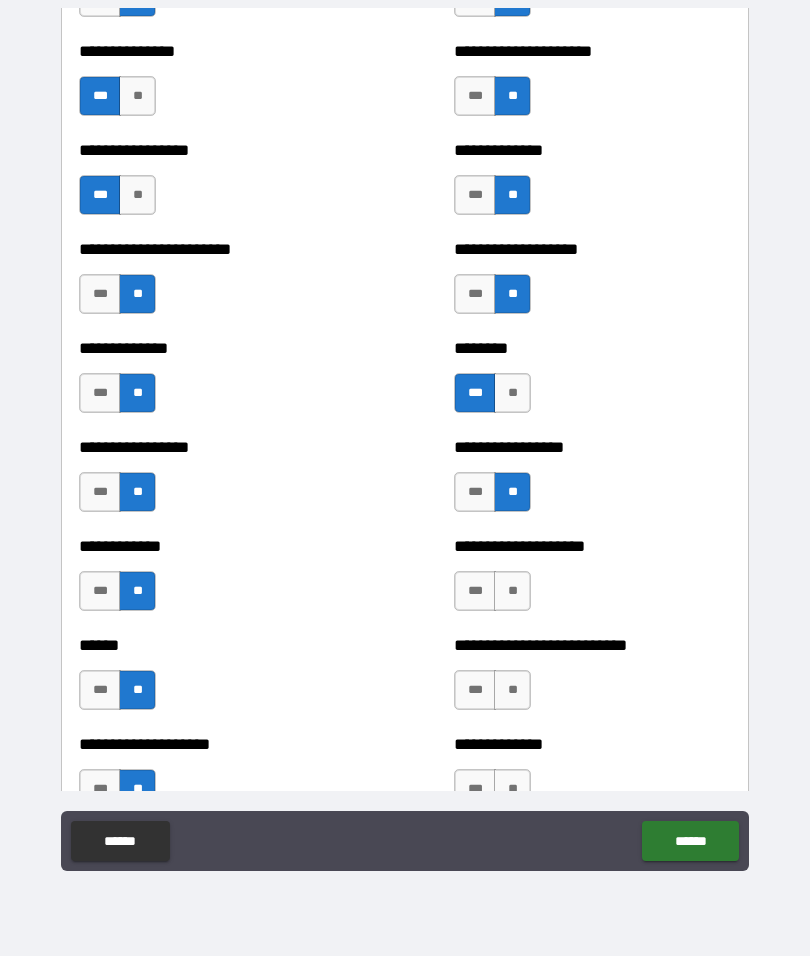 click on "**" at bounding box center [512, 591] 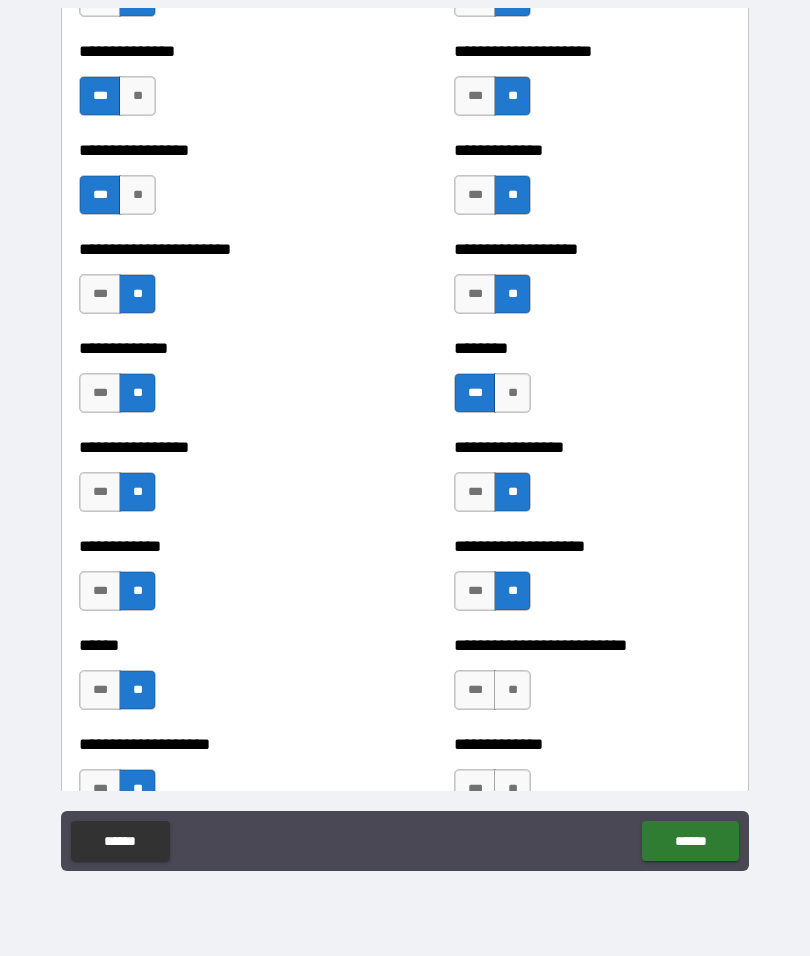 click on "**" at bounding box center [512, 690] 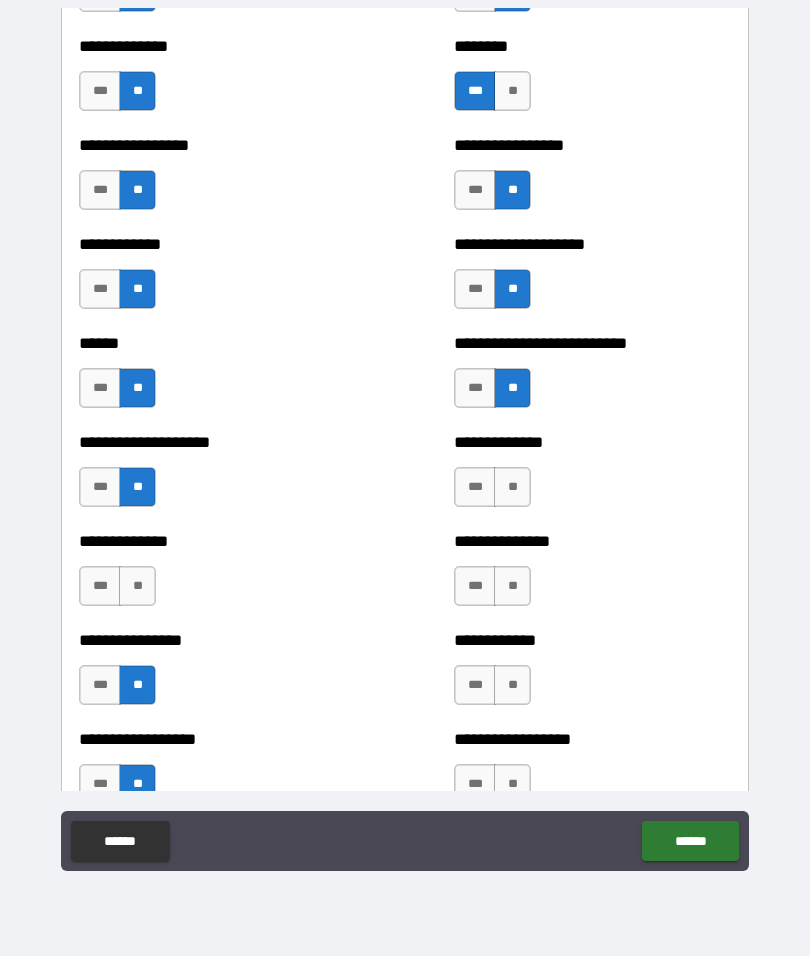 scroll, scrollTop: 3749, scrollLeft: 0, axis: vertical 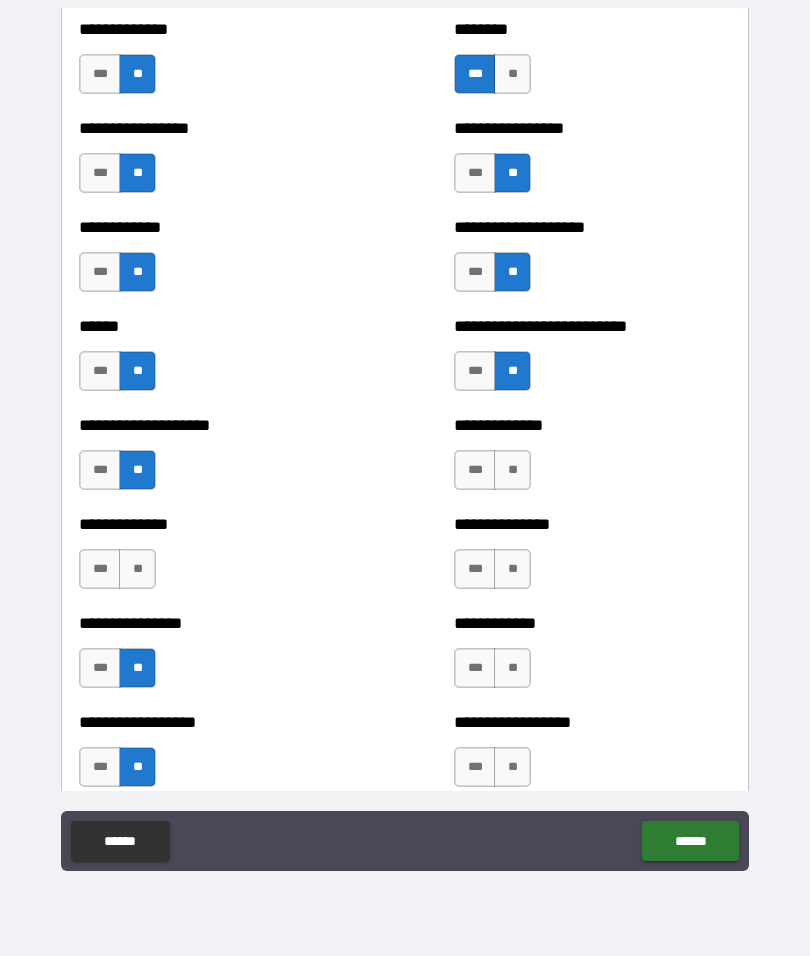 click on "**" at bounding box center [512, 569] 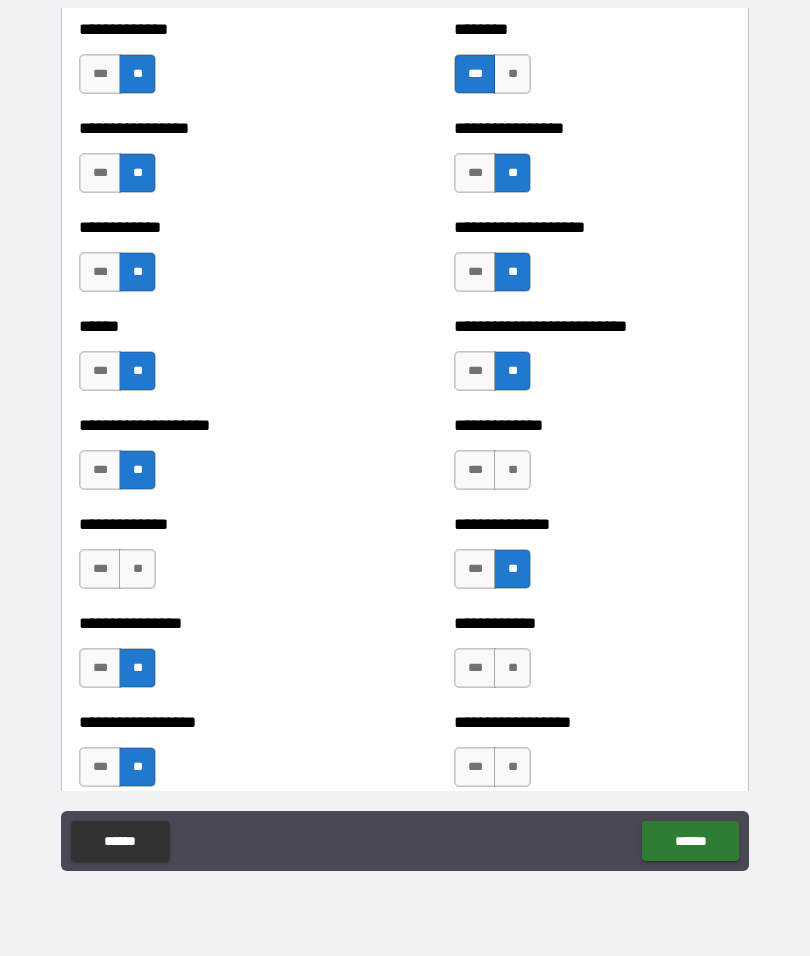 click on "**" at bounding box center (512, 470) 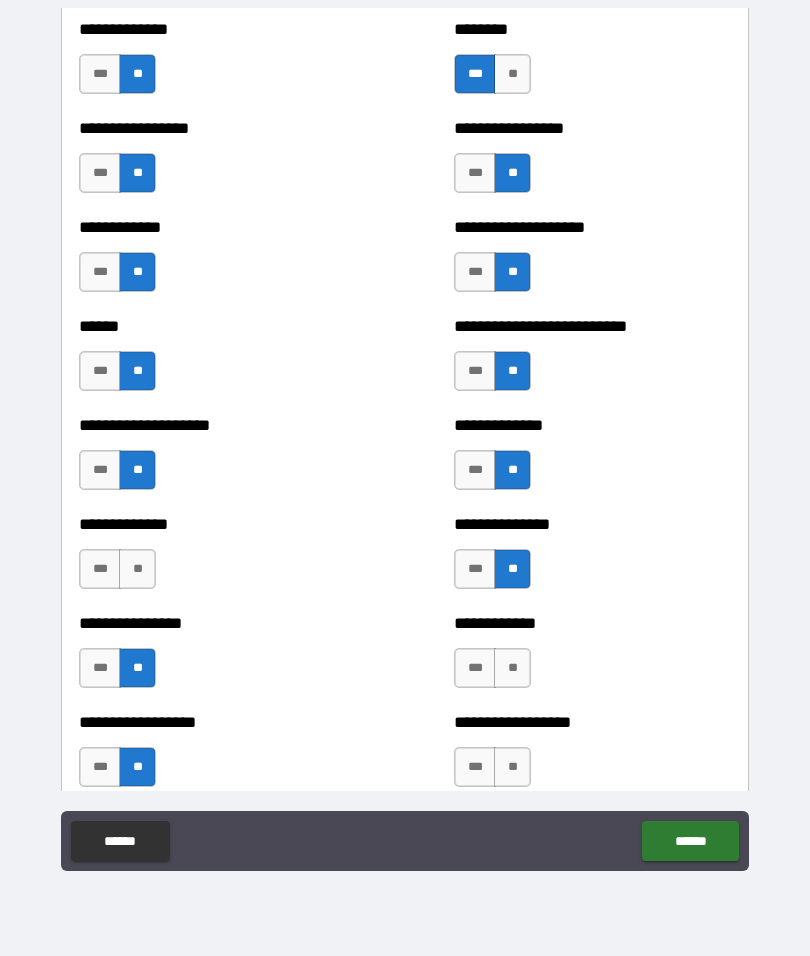 click on "**" at bounding box center (512, 668) 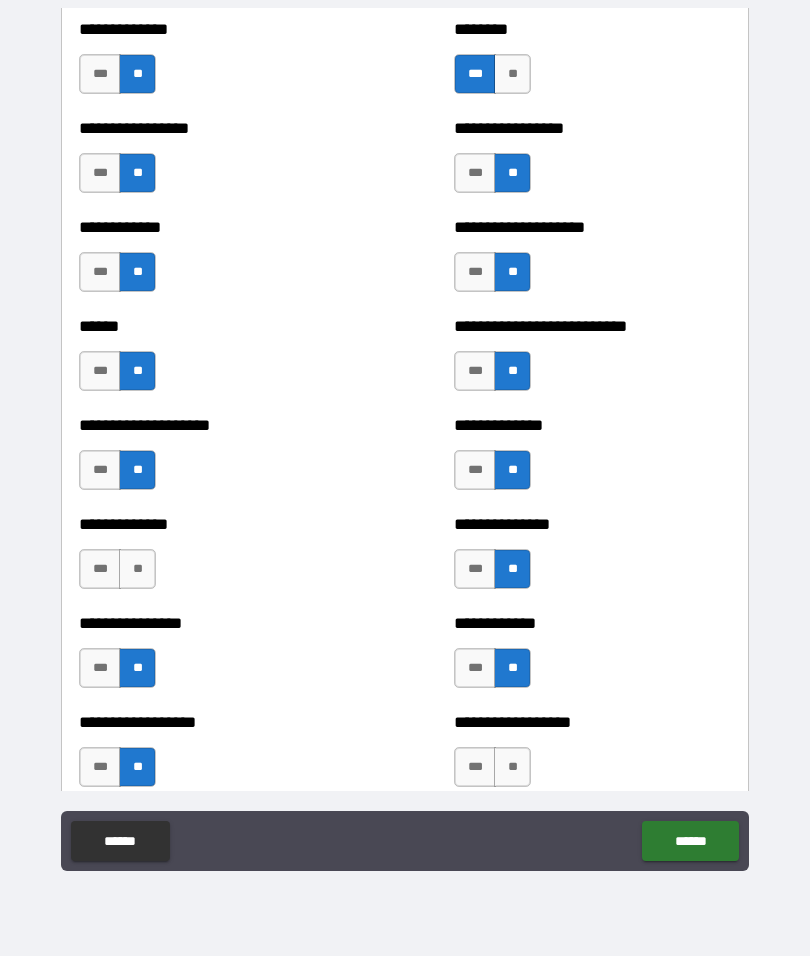 click on "**" at bounding box center (512, 767) 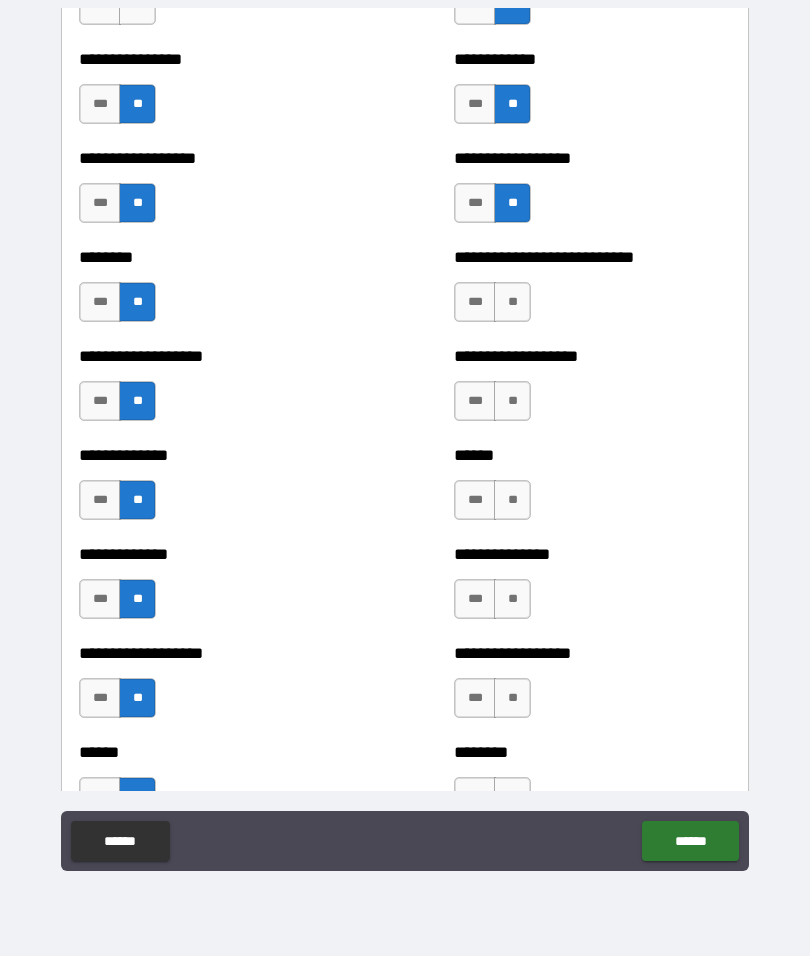 scroll, scrollTop: 4332, scrollLeft: 0, axis: vertical 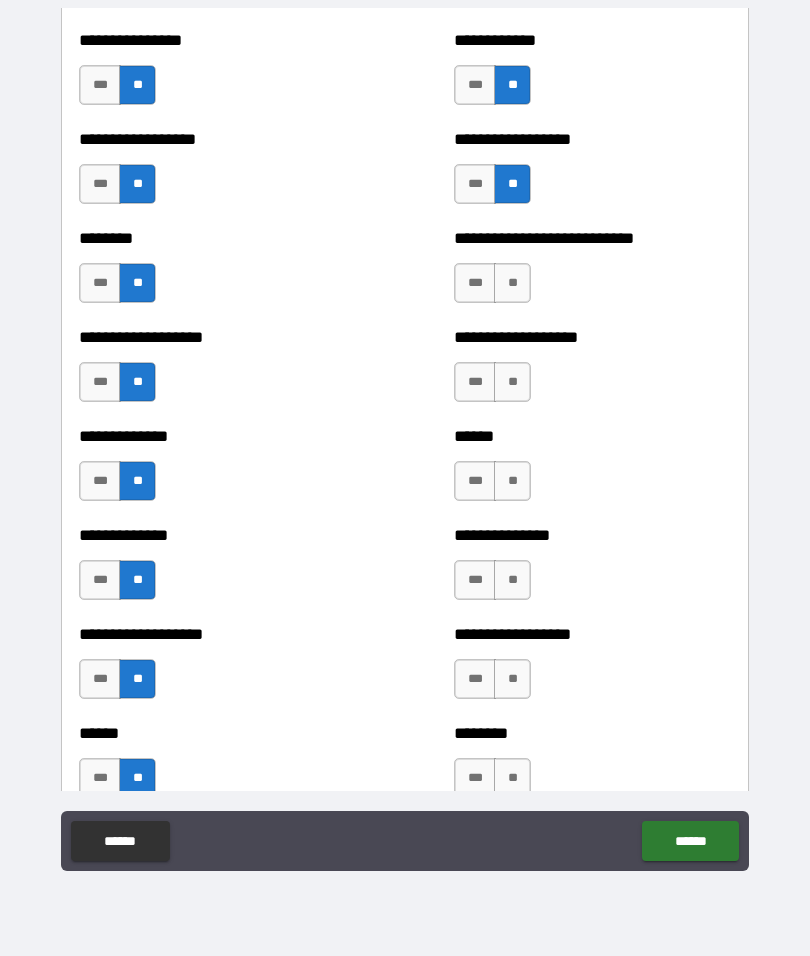 click on "**" at bounding box center [512, 283] 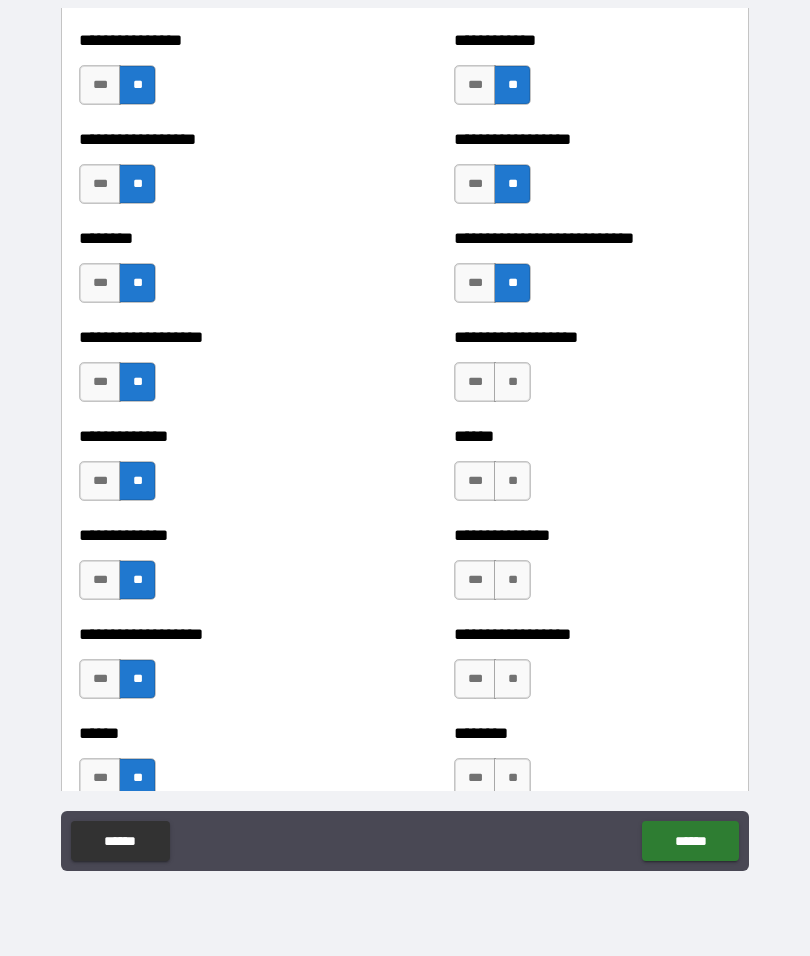 click on "**" at bounding box center [512, 382] 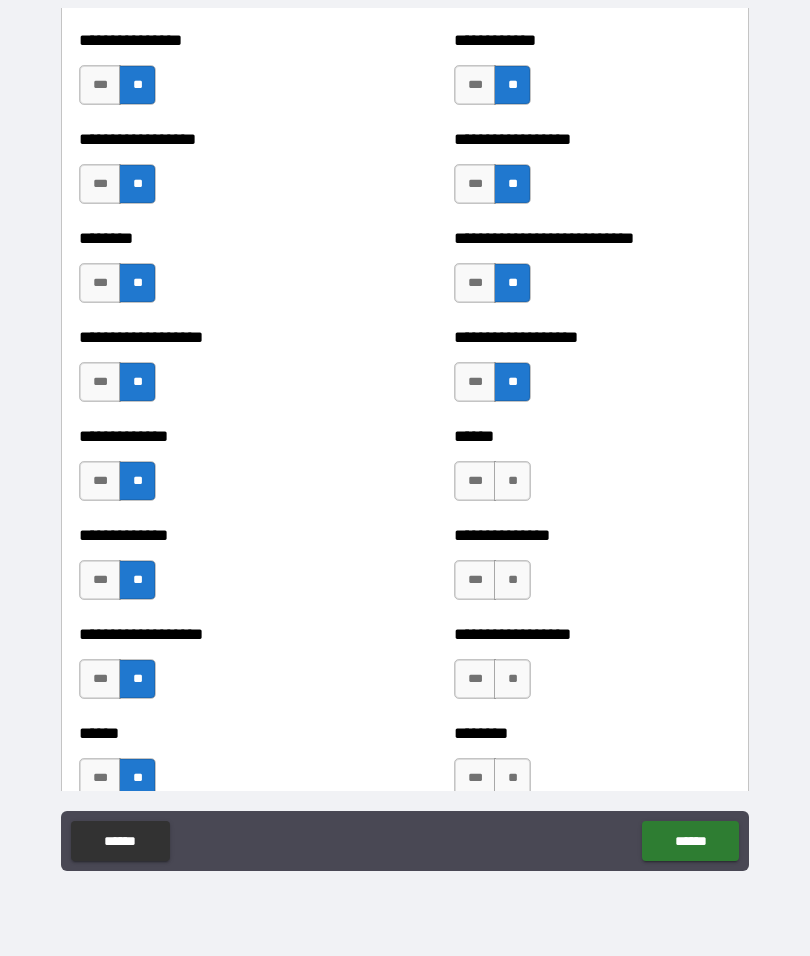 click on "**" at bounding box center (512, 481) 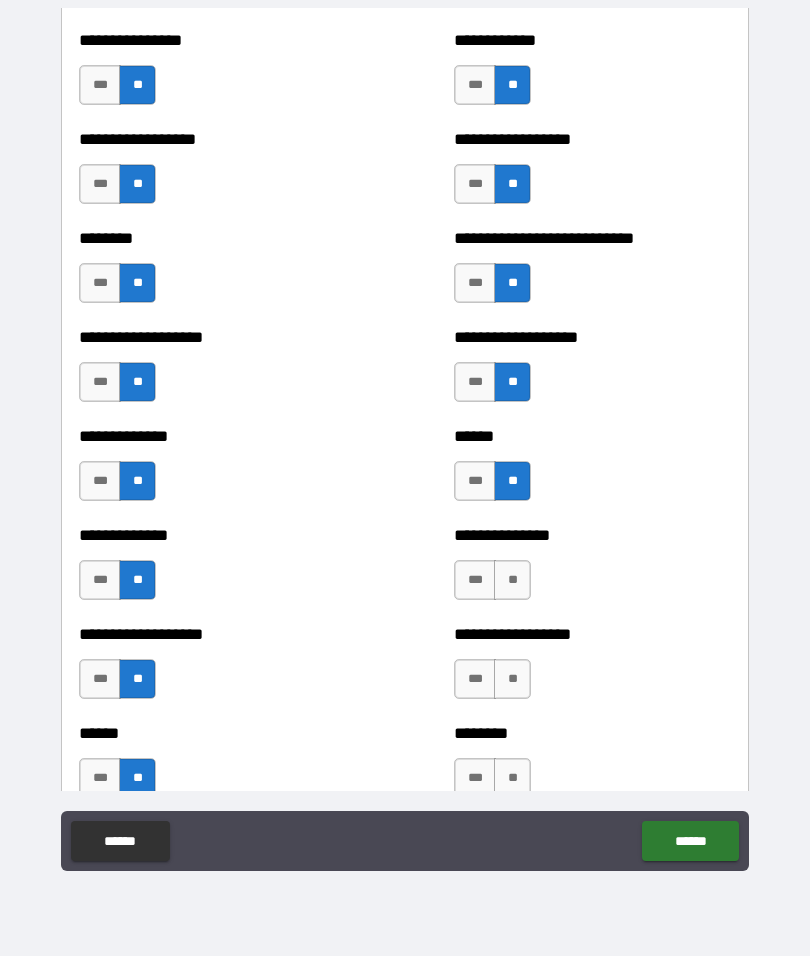 click on "**" at bounding box center [512, 580] 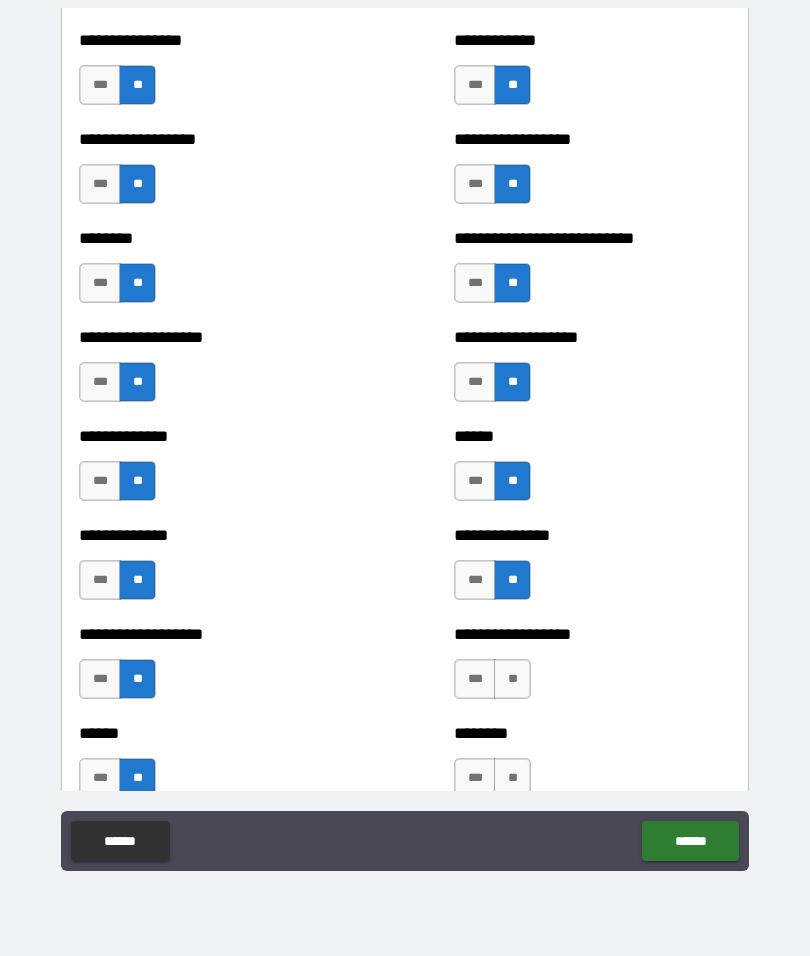click on "**" at bounding box center [512, 679] 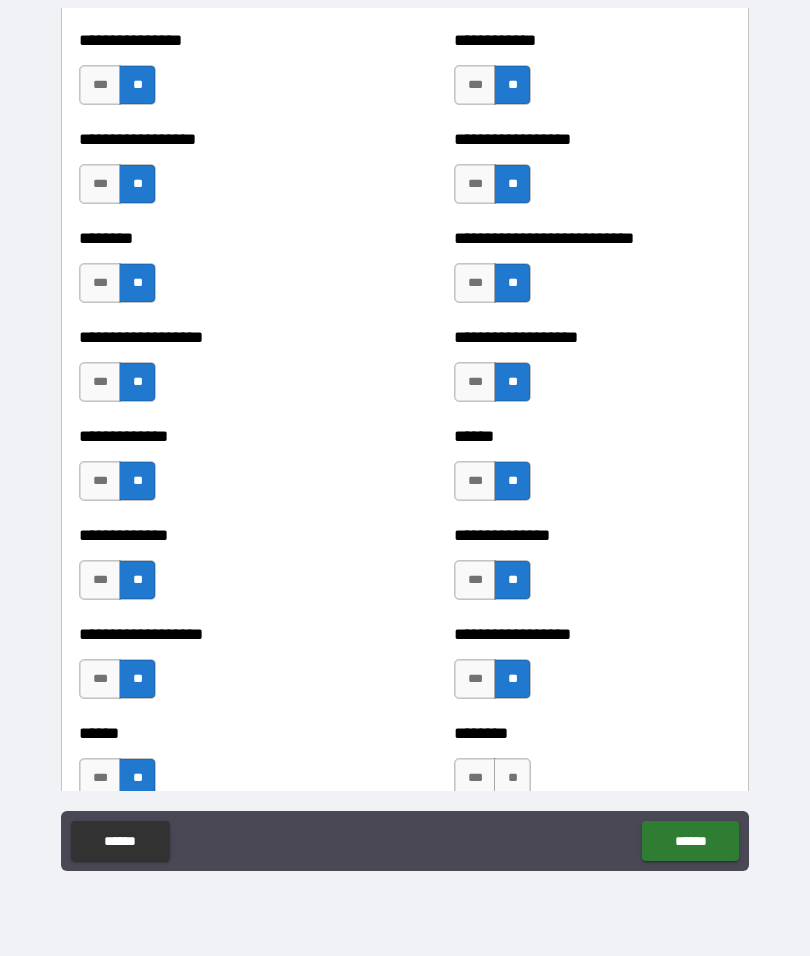 click on "**" at bounding box center (512, 778) 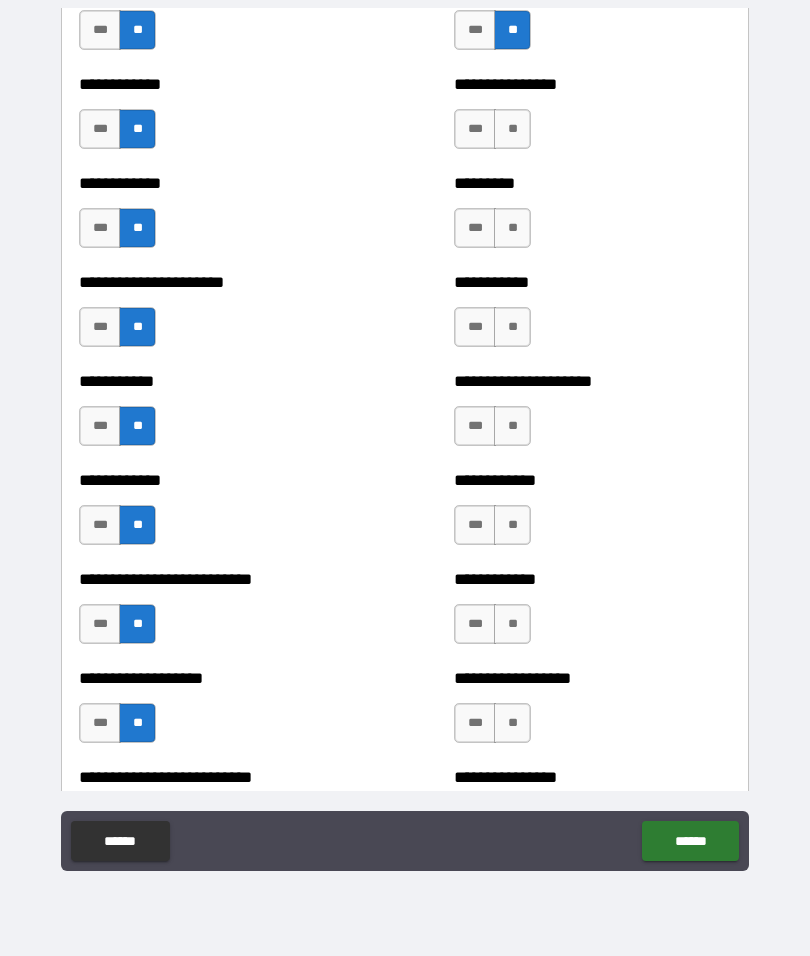 scroll, scrollTop: 5079, scrollLeft: 0, axis: vertical 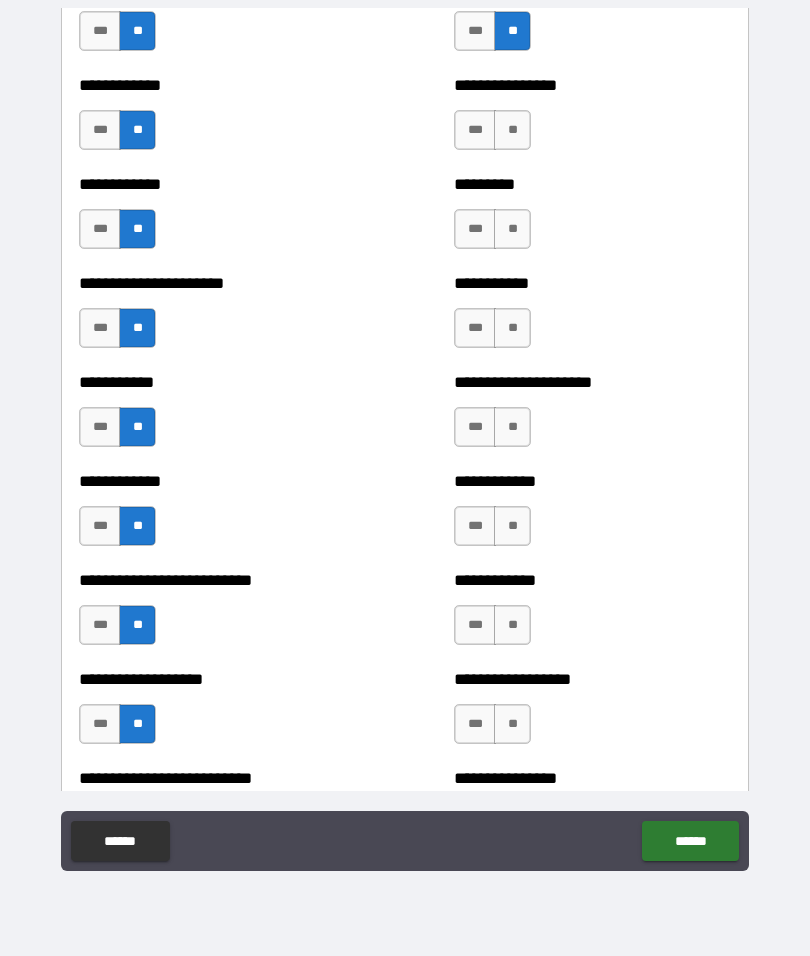 click on "**" at bounding box center [512, 130] 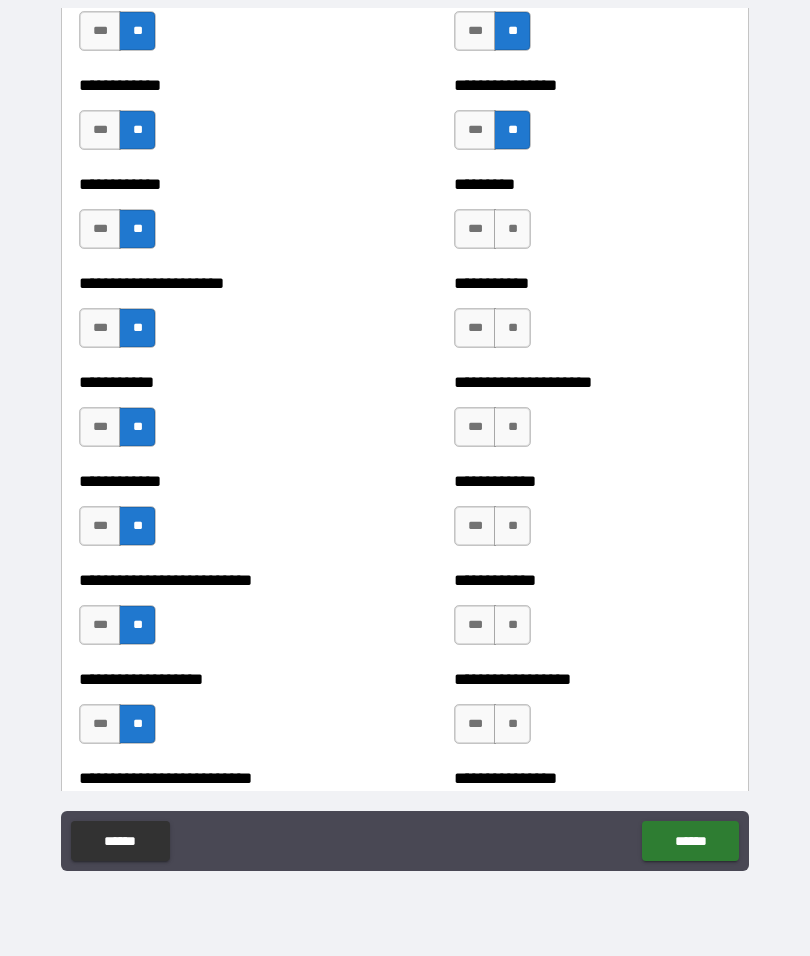 click on "**" at bounding box center (512, 229) 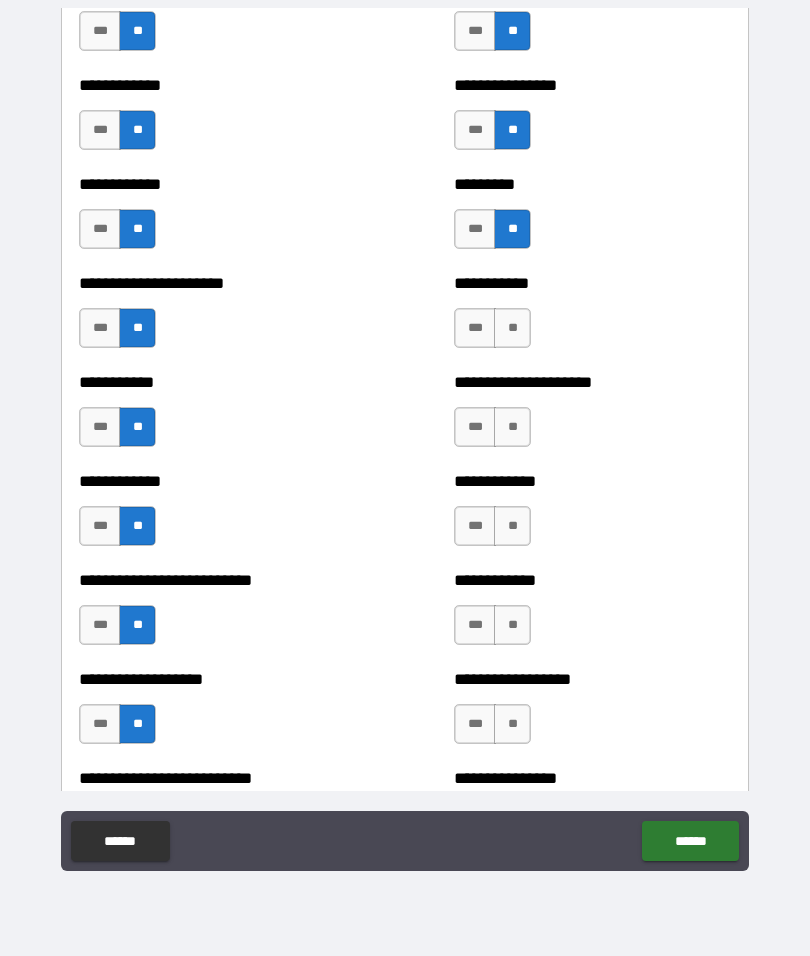 click on "**" at bounding box center [512, 328] 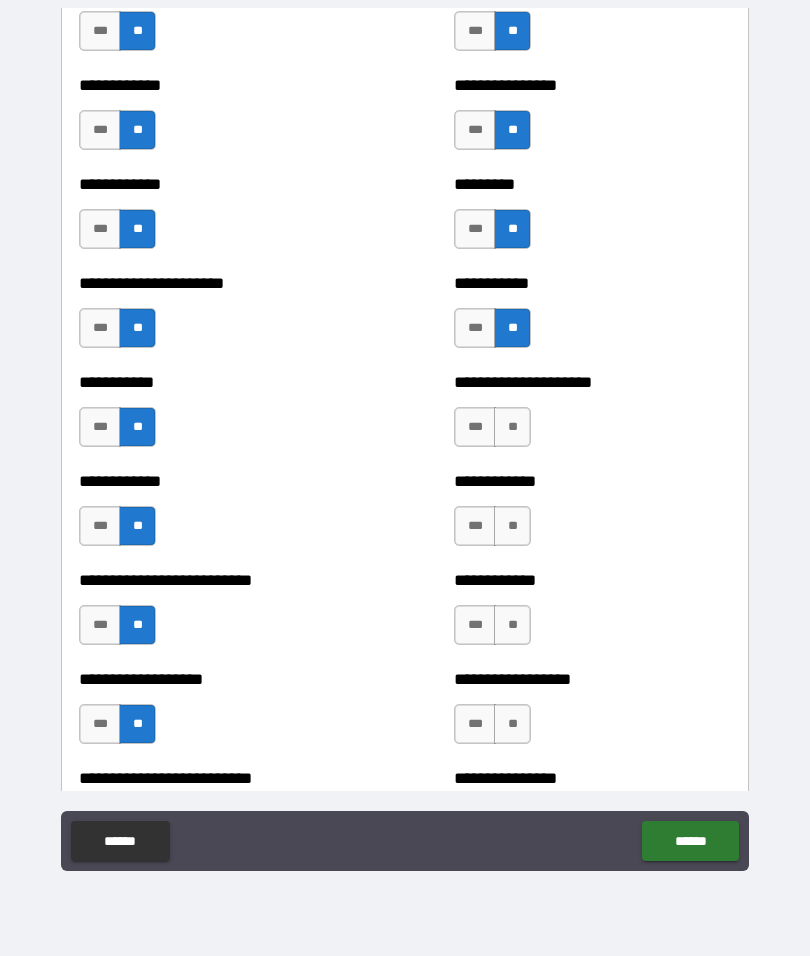 click on "**" at bounding box center [512, 427] 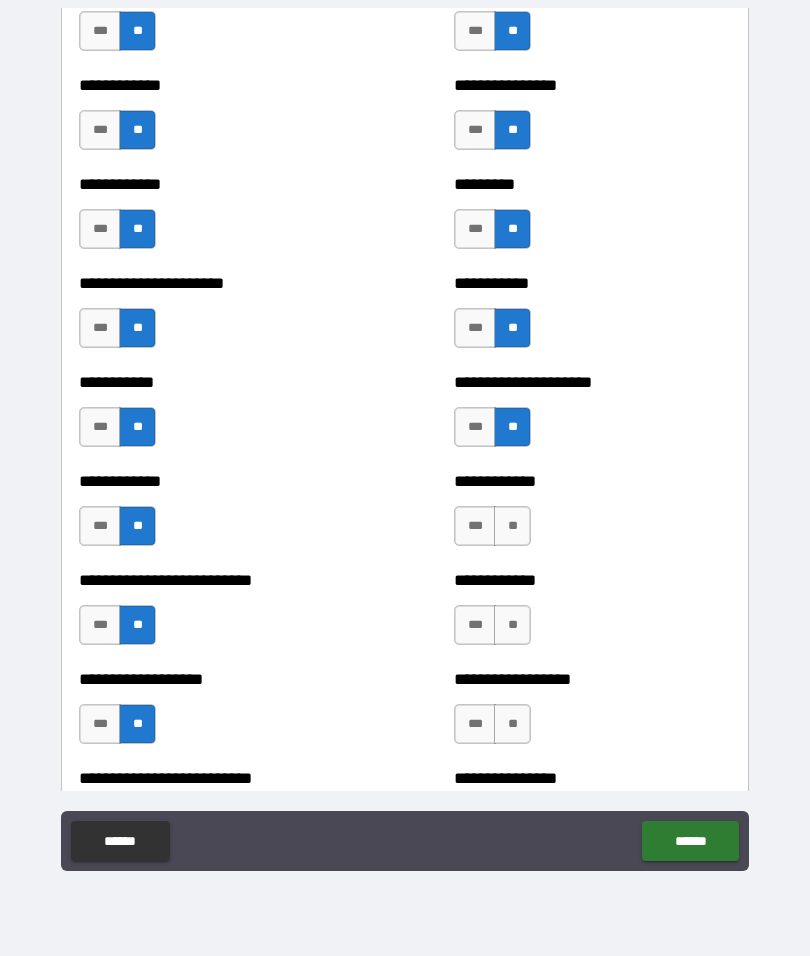 click on "**" at bounding box center [512, 526] 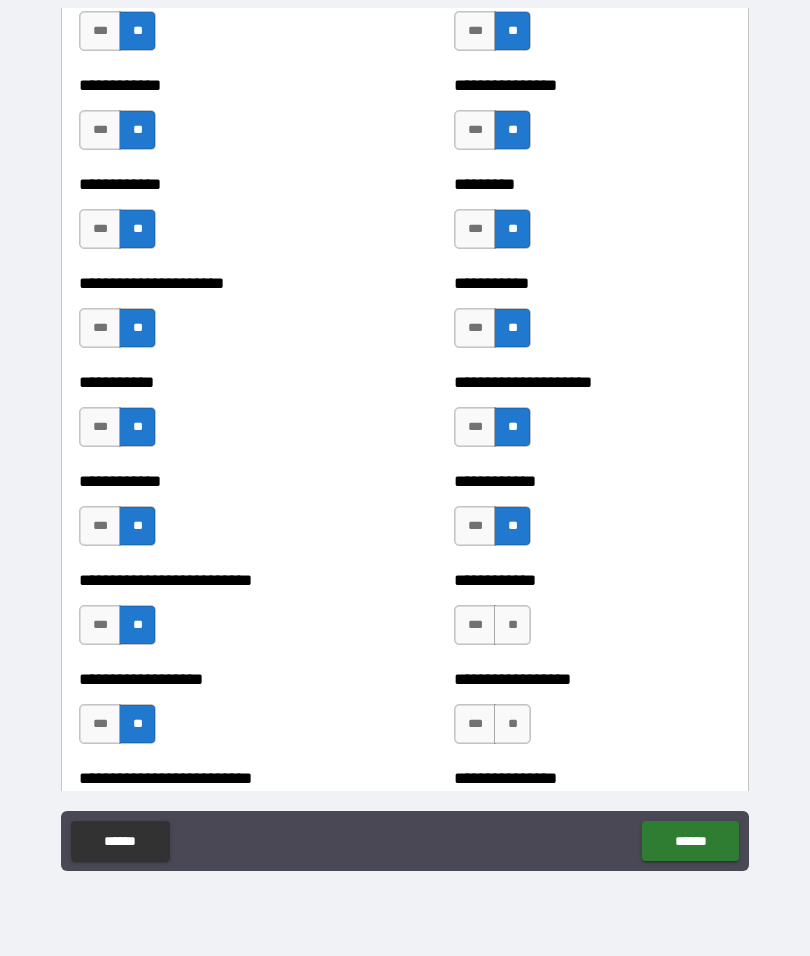 click on "**" at bounding box center [512, 724] 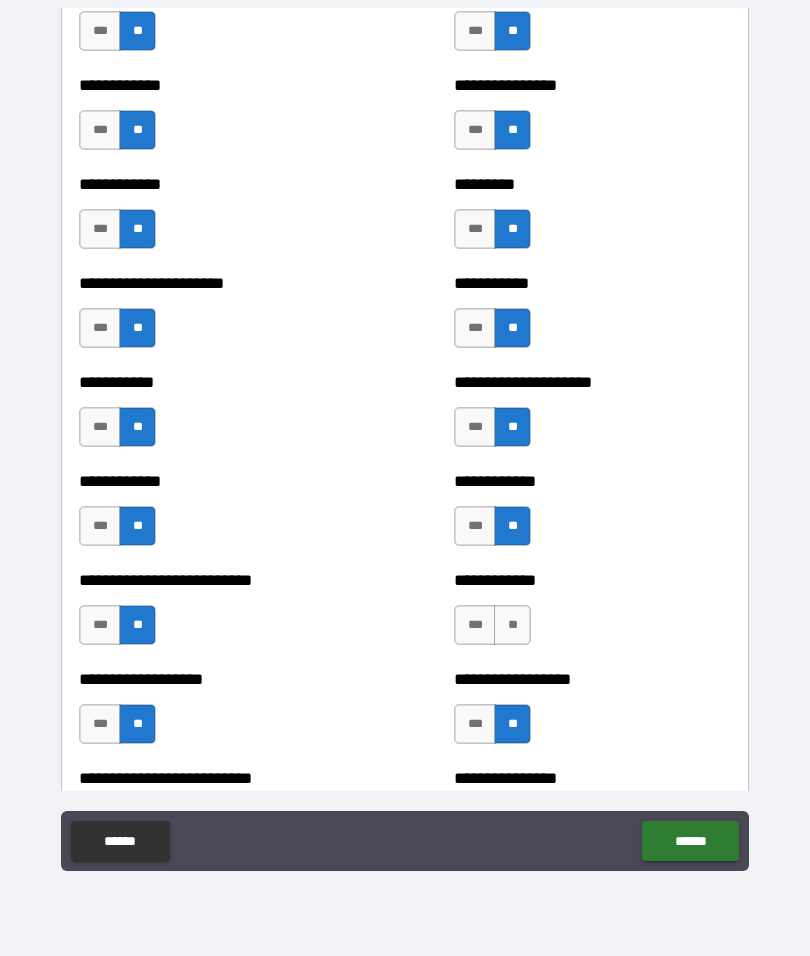 click on "**" at bounding box center [512, 625] 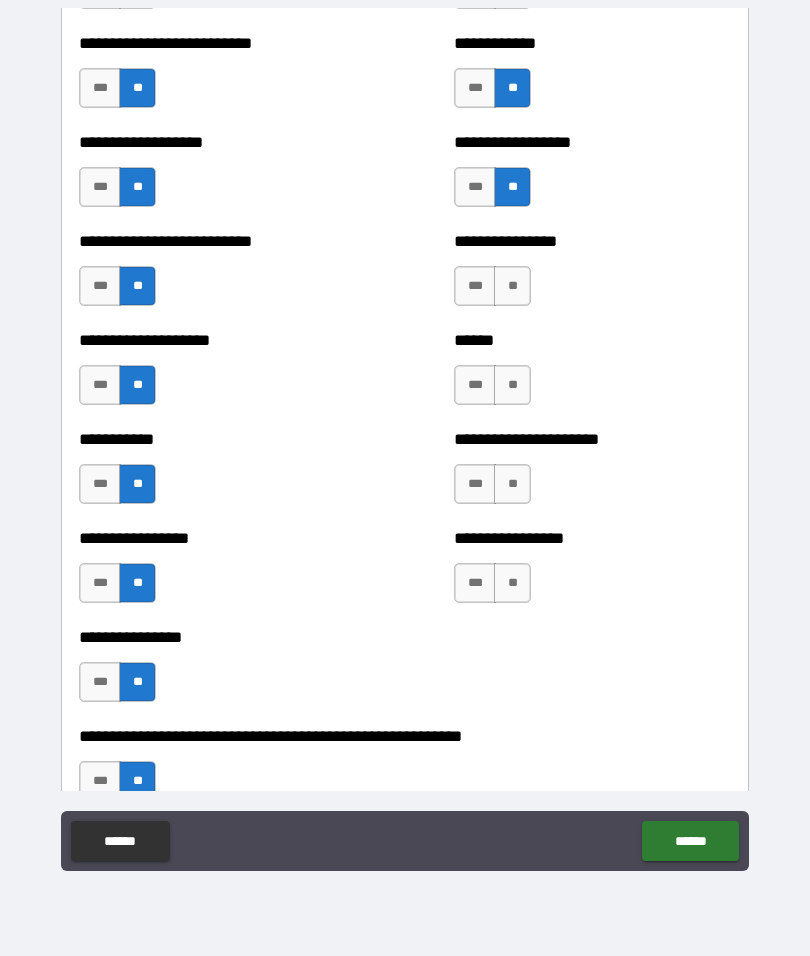 scroll, scrollTop: 5653, scrollLeft: 0, axis: vertical 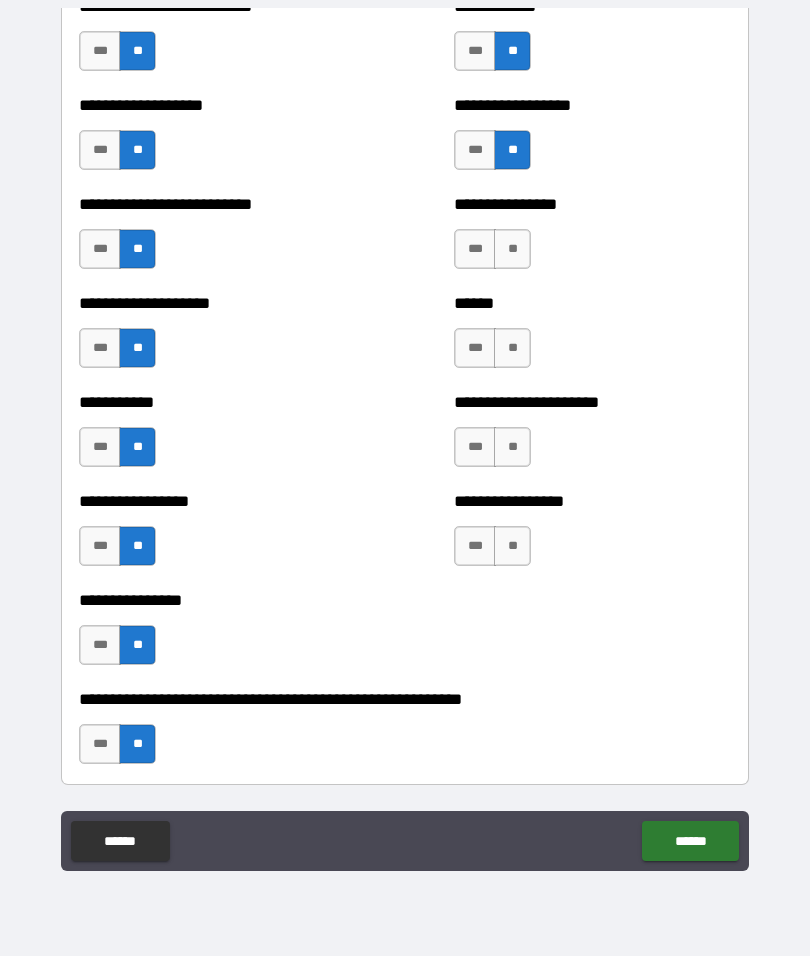 click on "**" at bounding box center [512, 249] 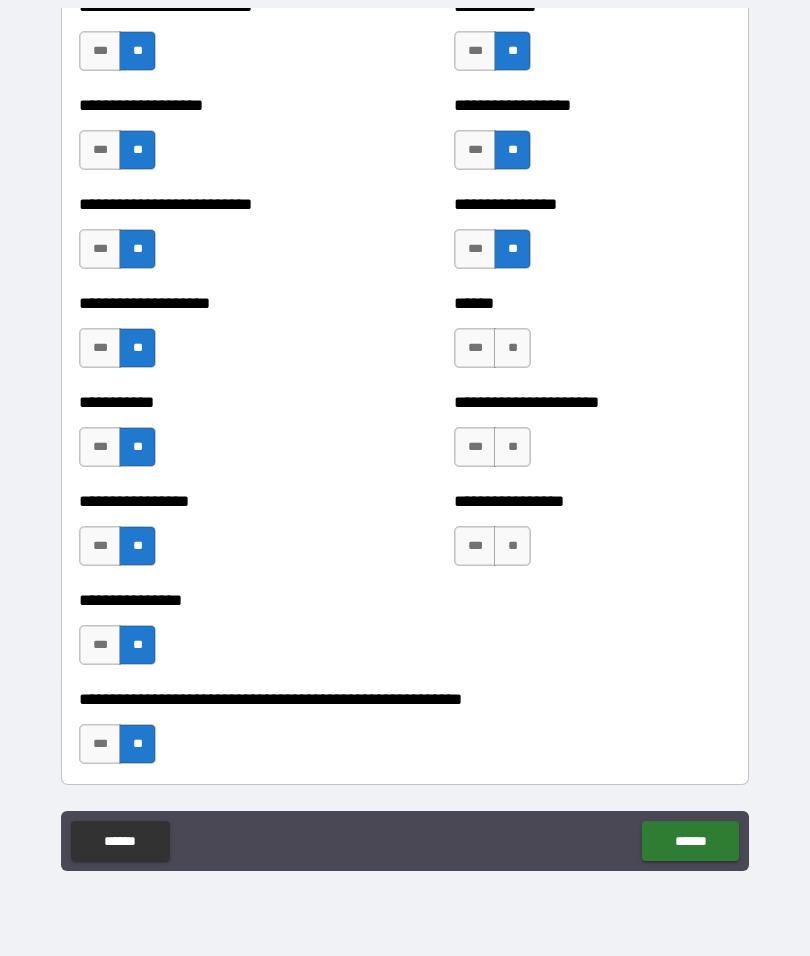 click on "**" at bounding box center (512, 348) 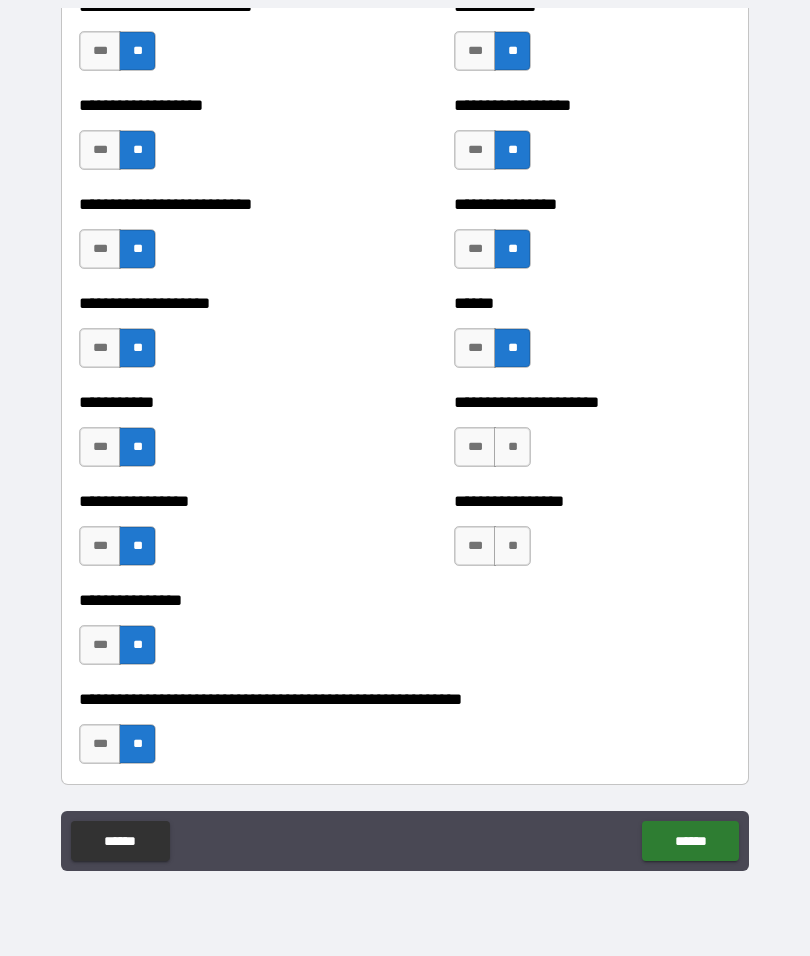 click on "**" at bounding box center [512, 447] 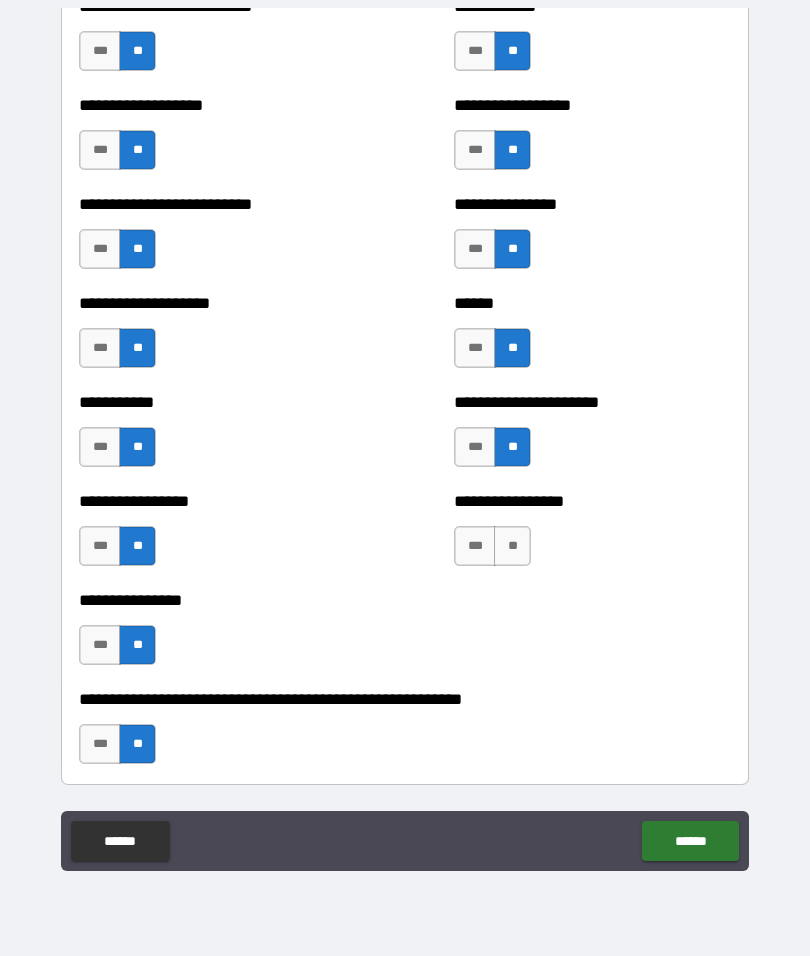 click on "**" at bounding box center (512, 546) 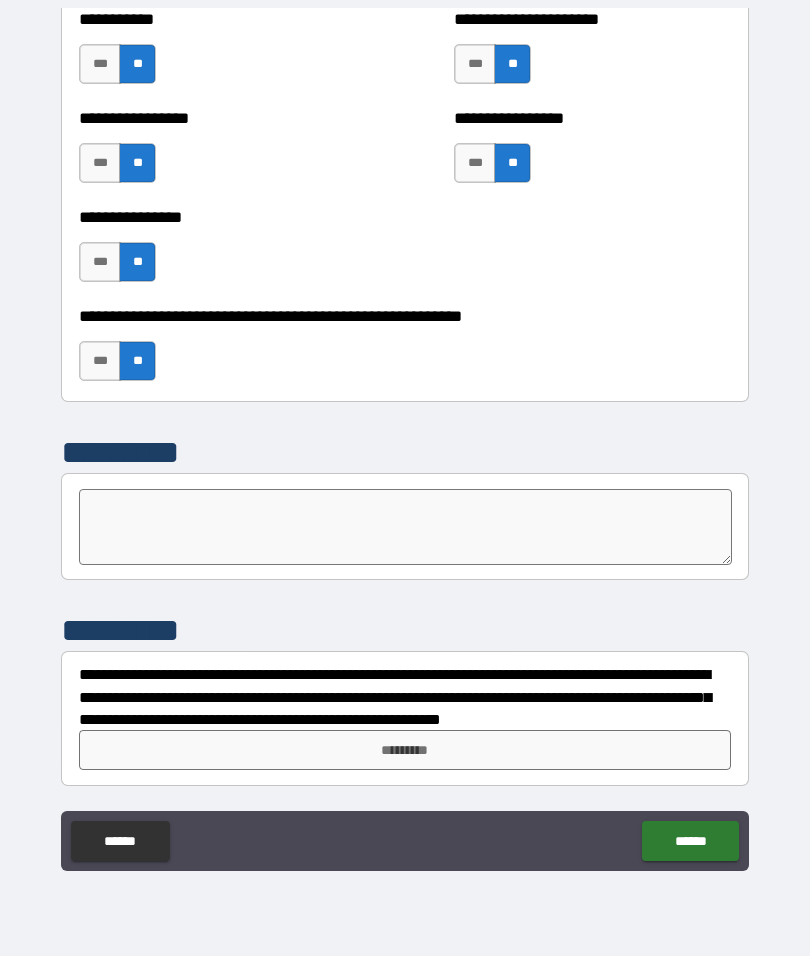 click on "**********" at bounding box center [405, 439] 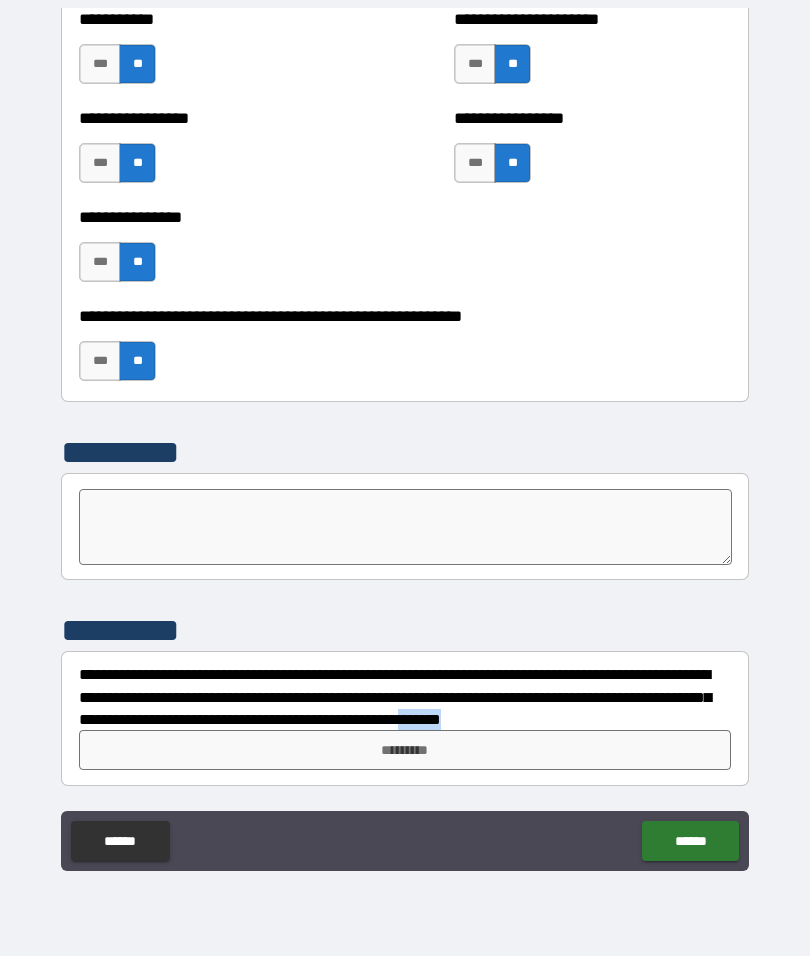 click on "**********" at bounding box center (405, 439) 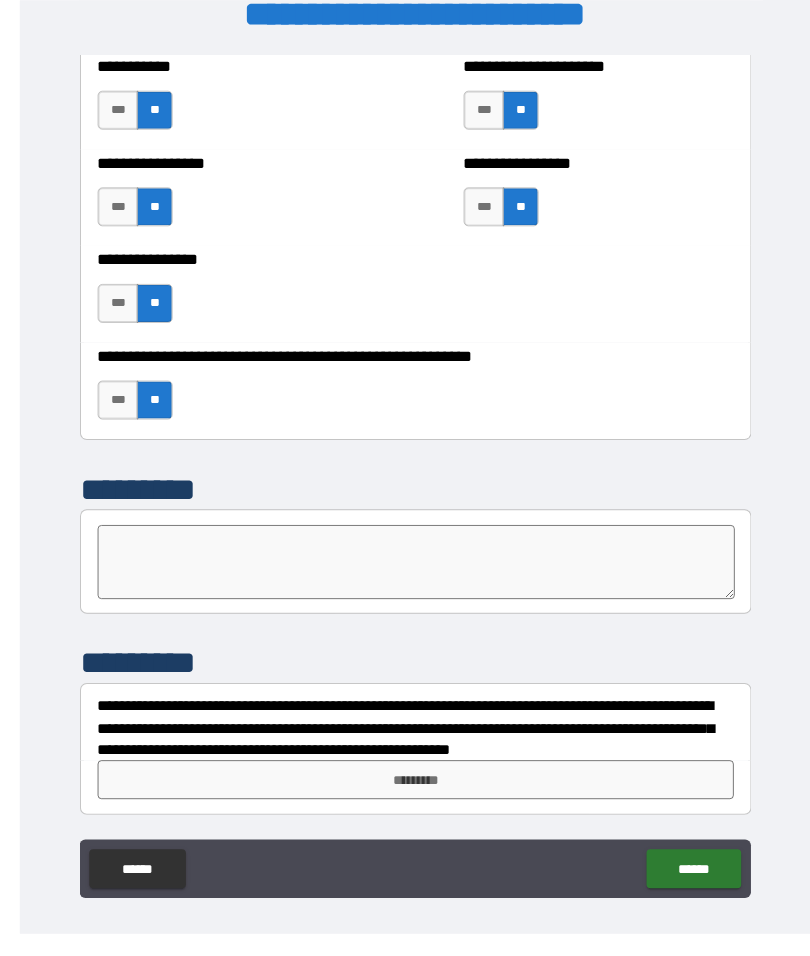 scroll, scrollTop: 77, scrollLeft: 0, axis: vertical 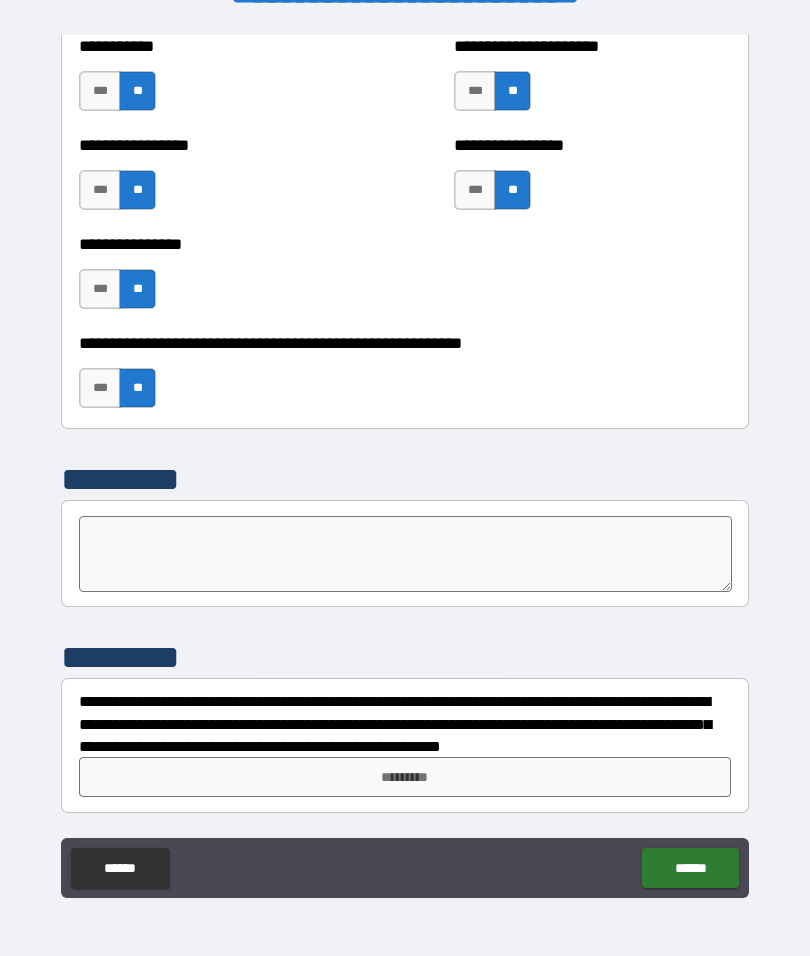 click on "**********" at bounding box center [405, 466] 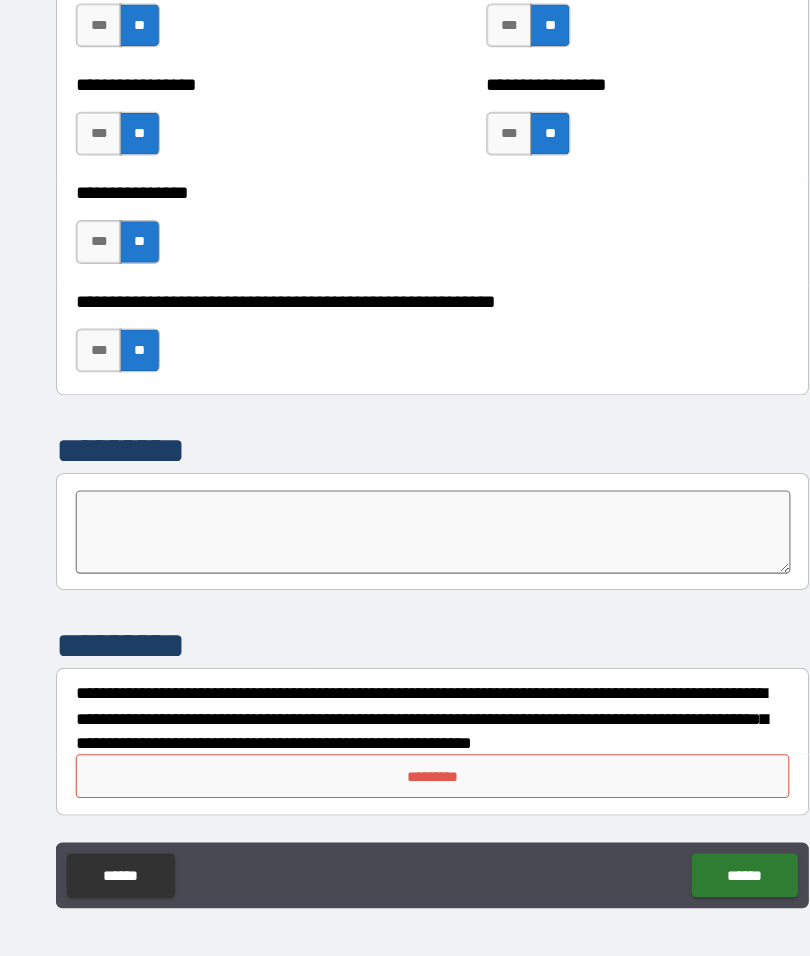 scroll, scrollTop: 82, scrollLeft: 0, axis: vertical 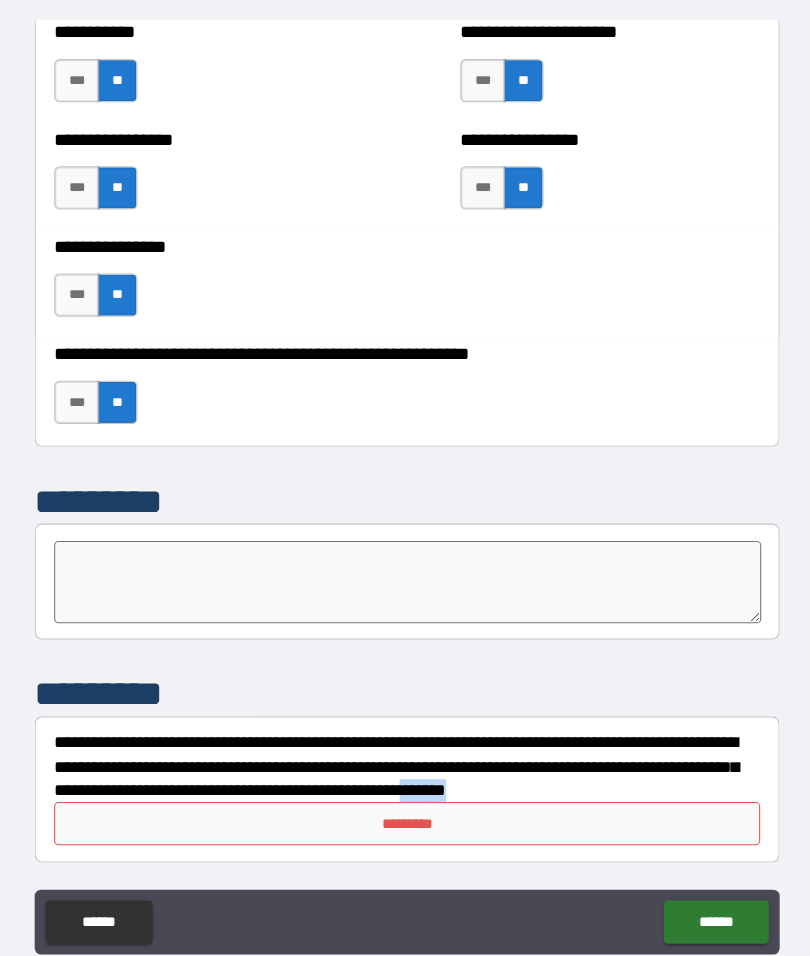 click on "******   ******" at bounding box center [405, 854] 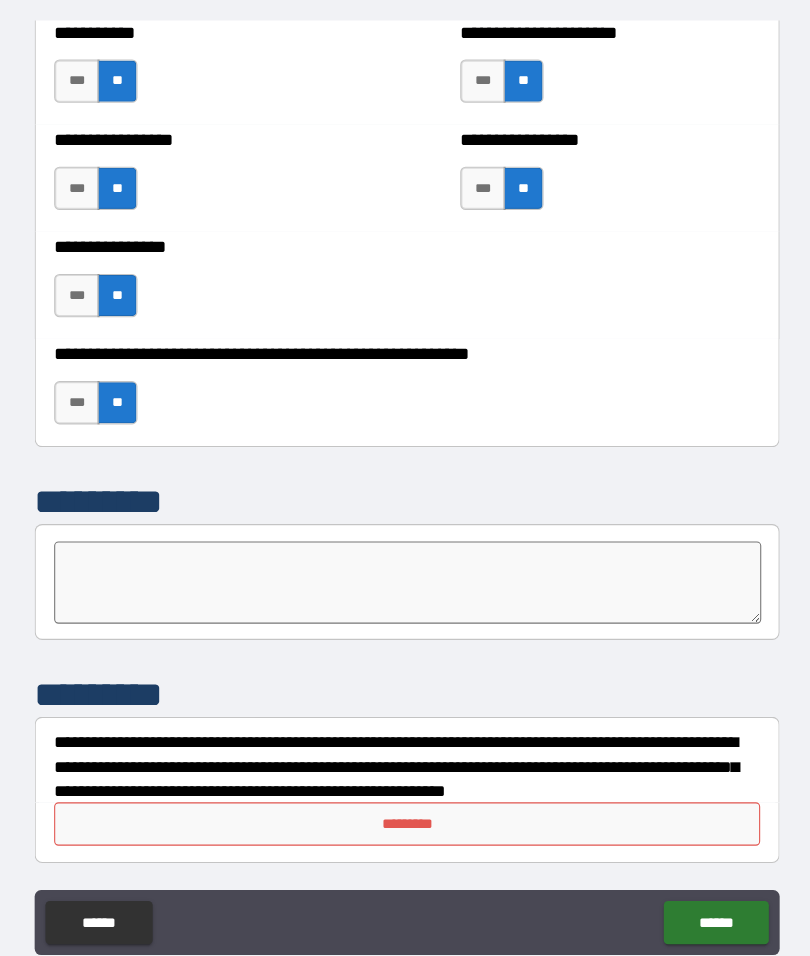 scroll, scrollTop: 71, scrollLeft: 0, axis: vertical 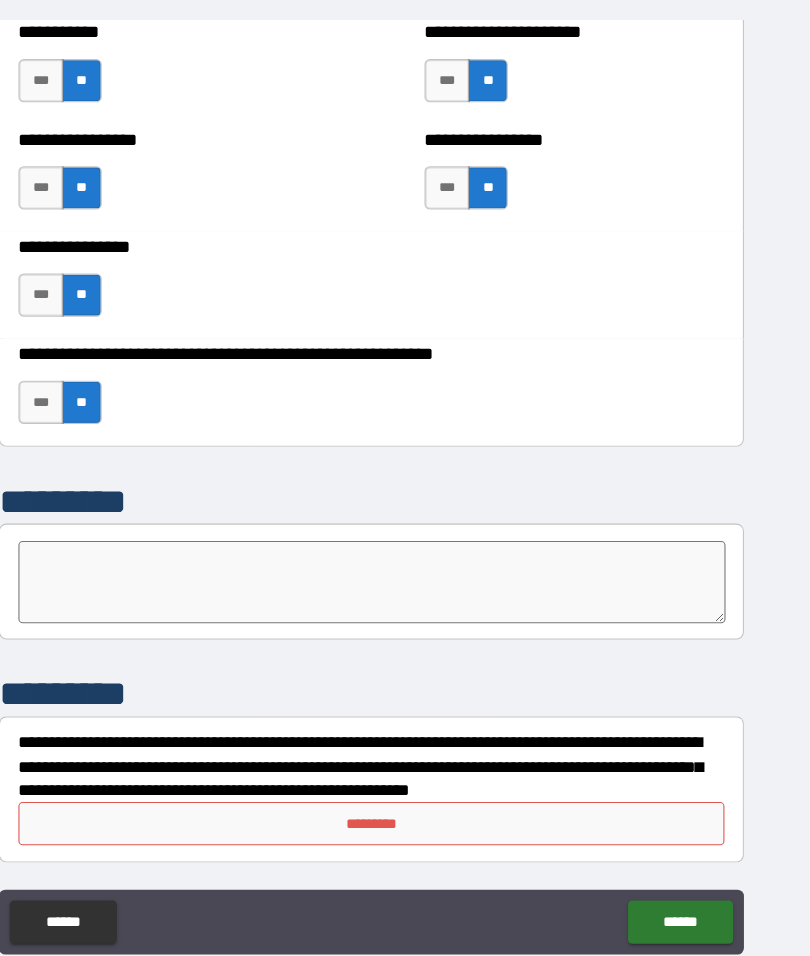 click on "**********" at bounding box center (405, 410) 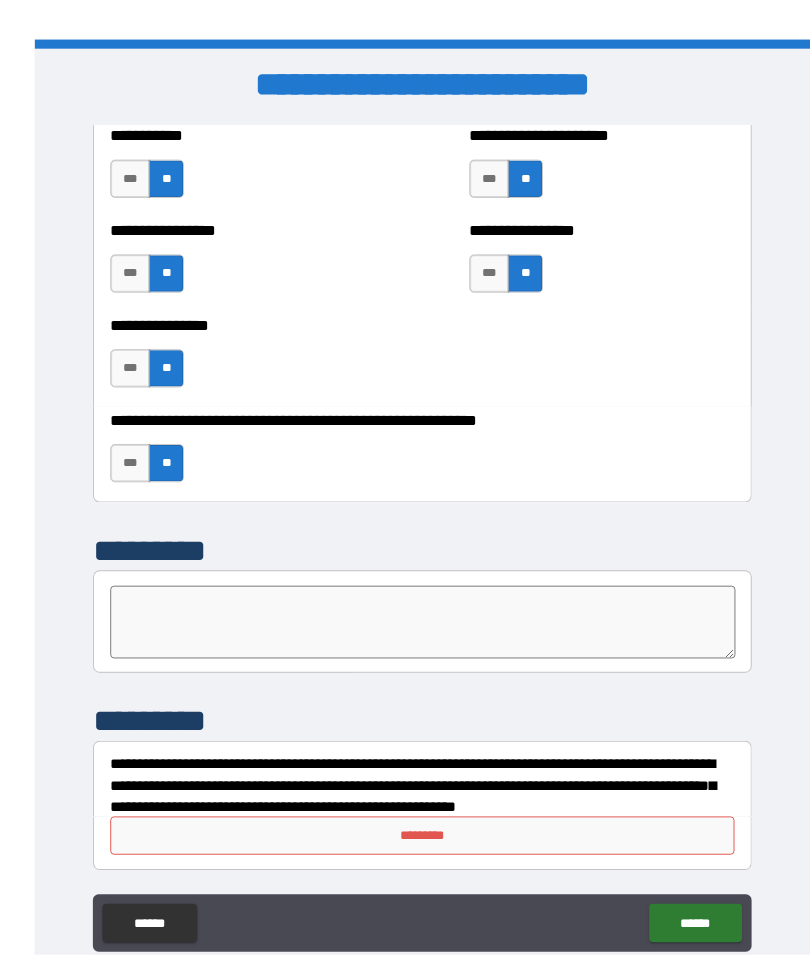 scroll, scrollTop: 63, scrollLeft: 0, axis: vertical 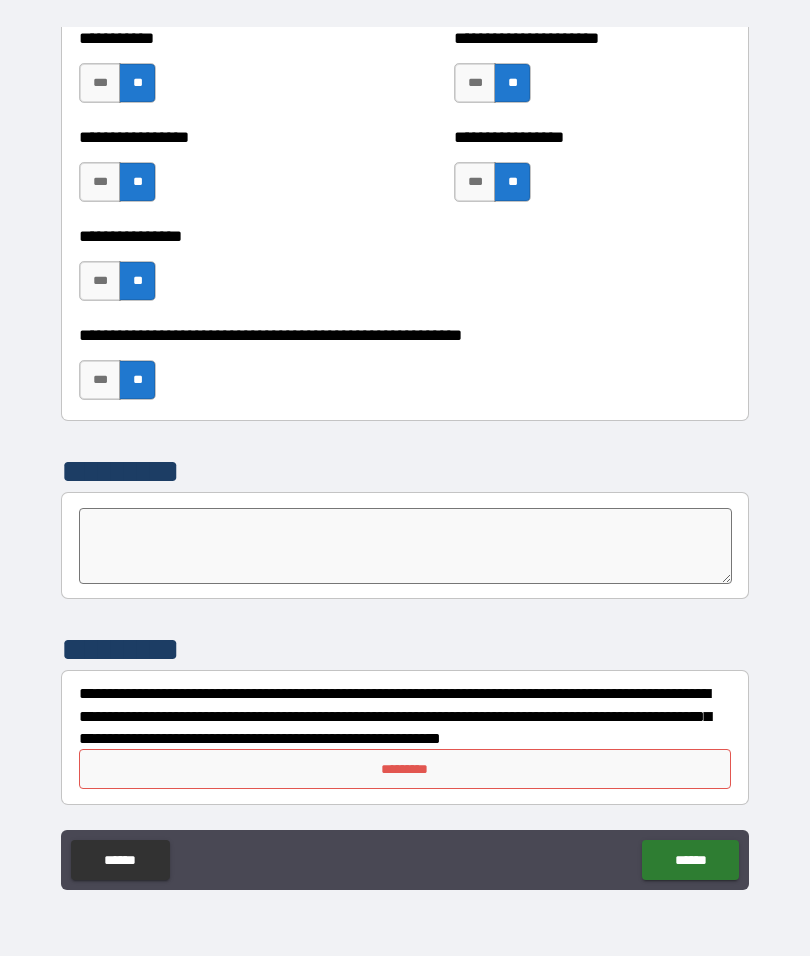 click on "**********" at bounding box center (405, 458) 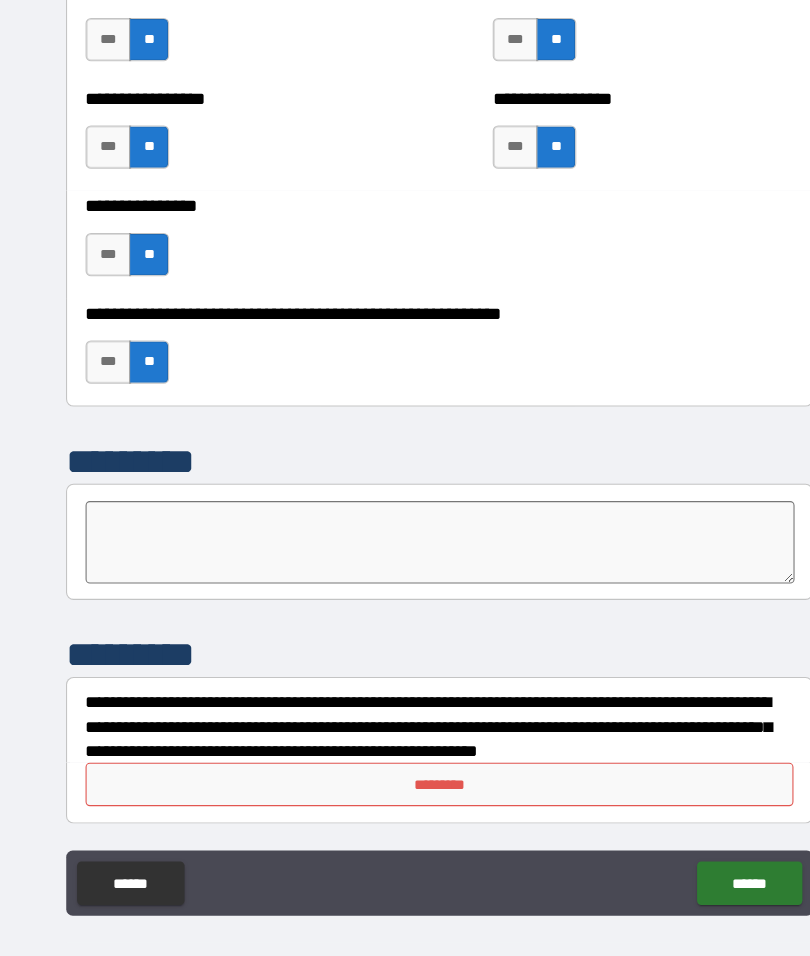 click on "**********" at bounding box center [405, 458] 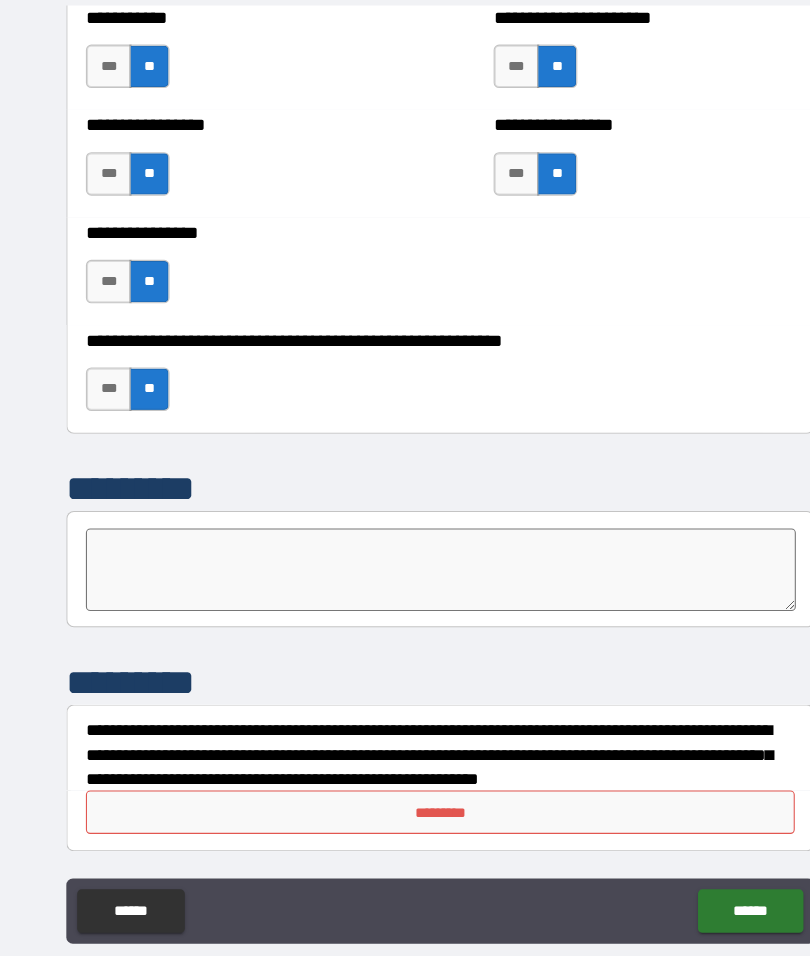 scroll, scrollTop: 0, scrollLeft: 0, axis: both 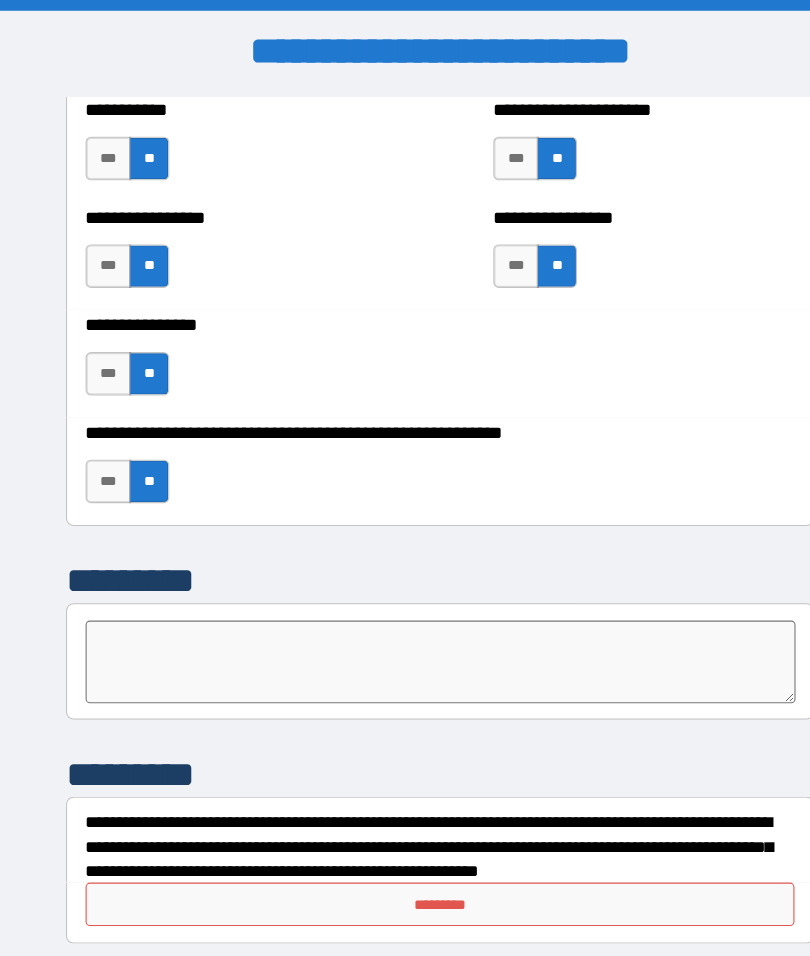 click on "**********" at bounding box center [405, 779] 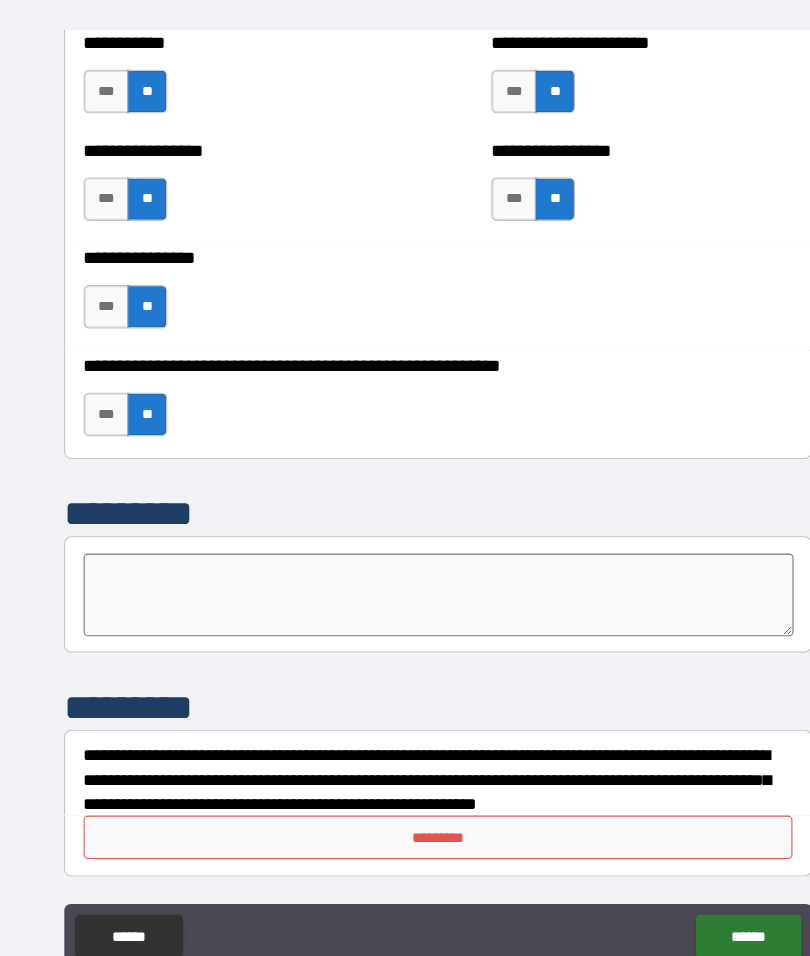 scroll, scrollTop: 82, scrollLeft: 0, axis: vertical 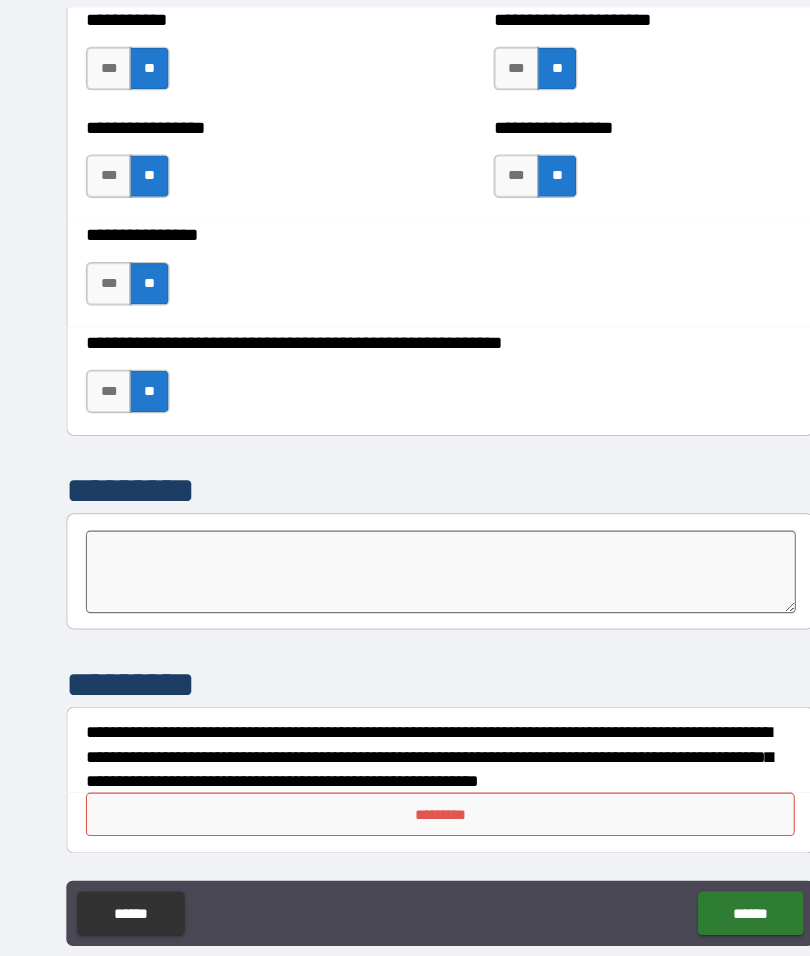 click on "**********" at bounding box center (405, 439) 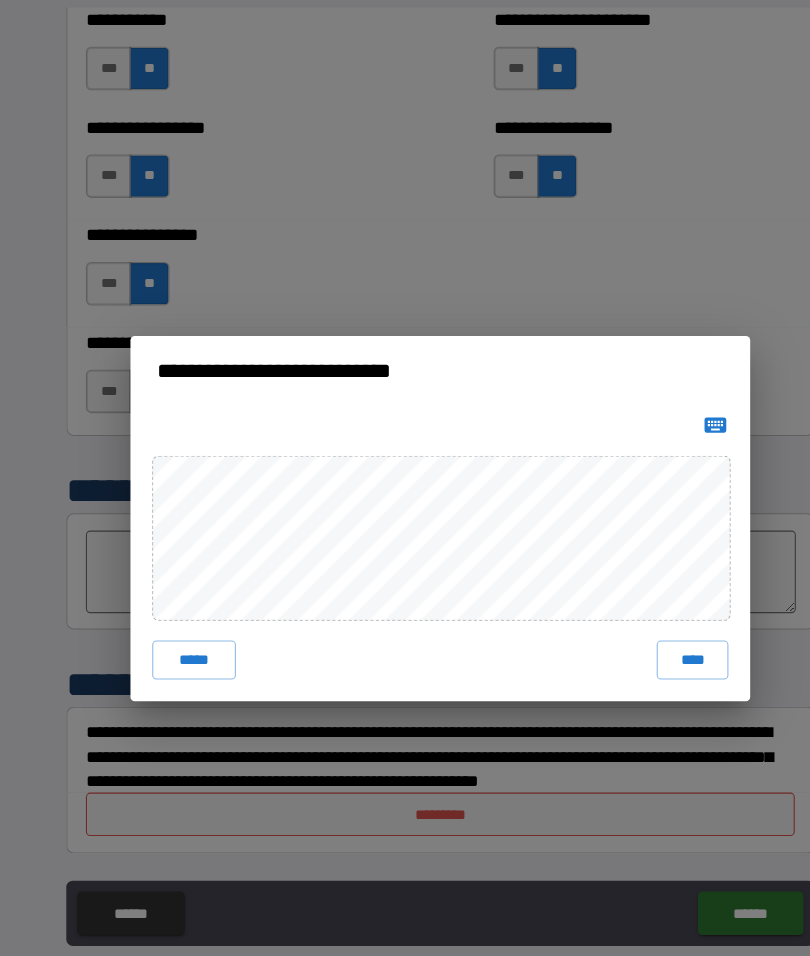 click on "**********" at bounding box center [405, 478] 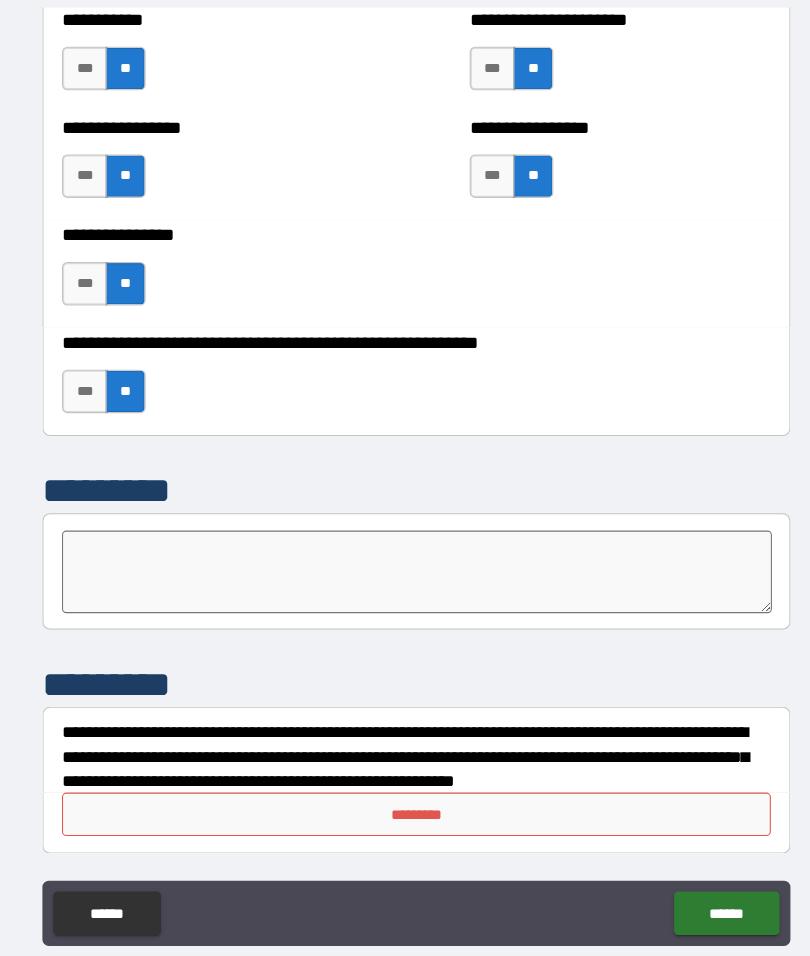 click on "*********" at bounding box center [405, 750] 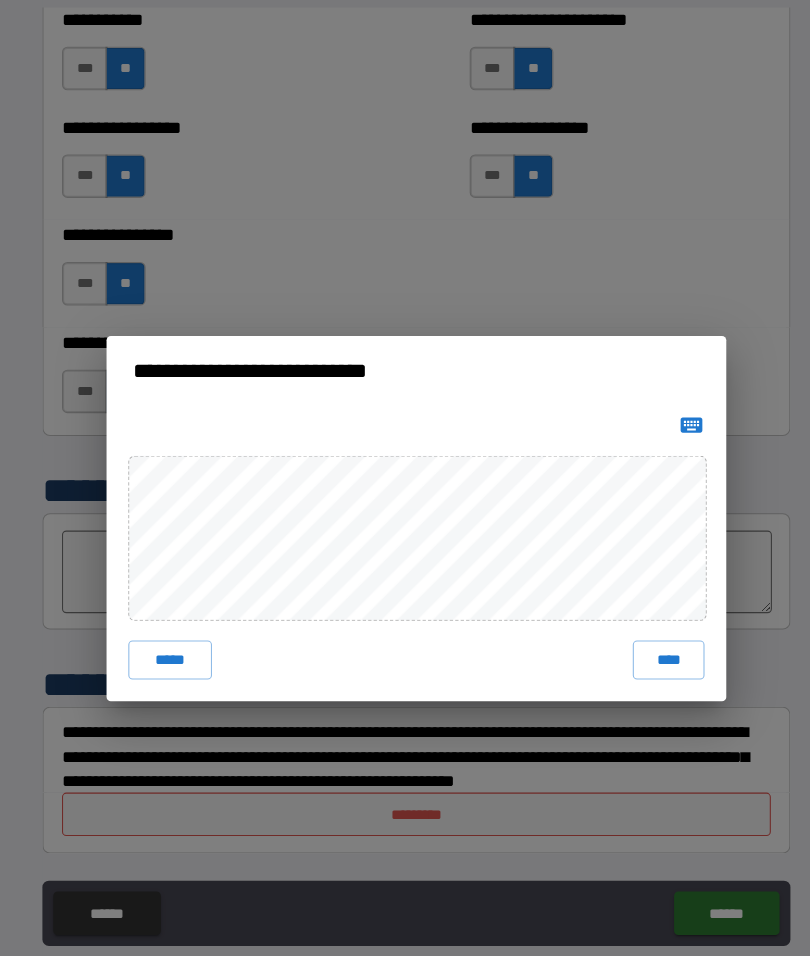 click on "**********" at bounding box center (405, 478) 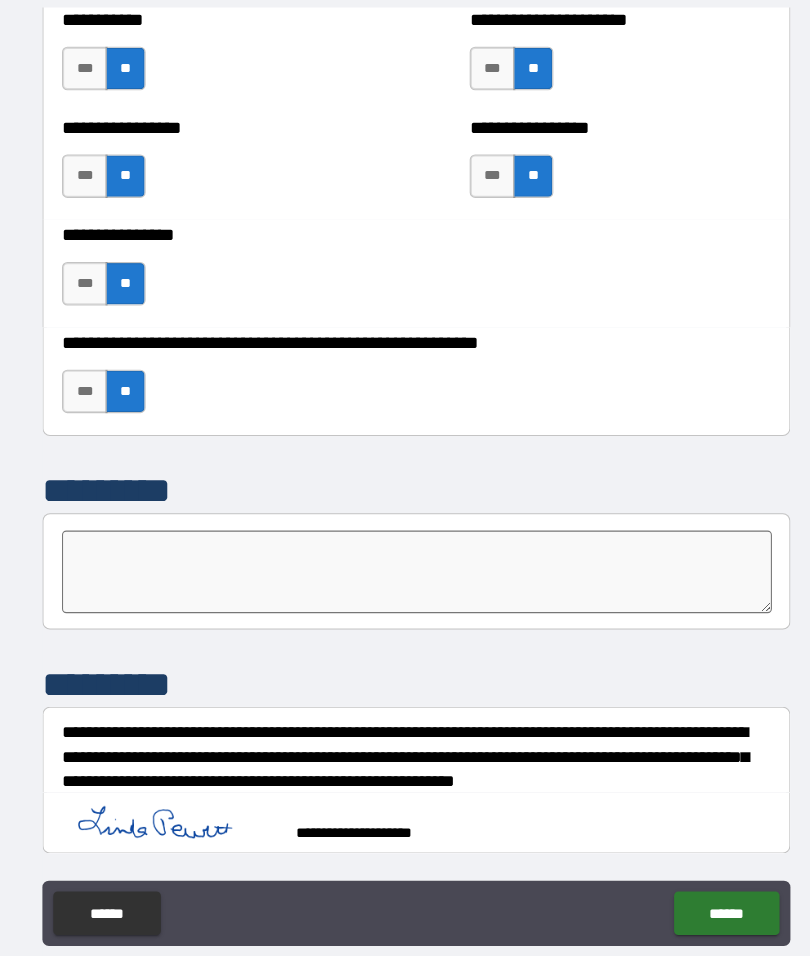scroll, scrollTop: 6026, scrollLeft: 0, axis: vertical 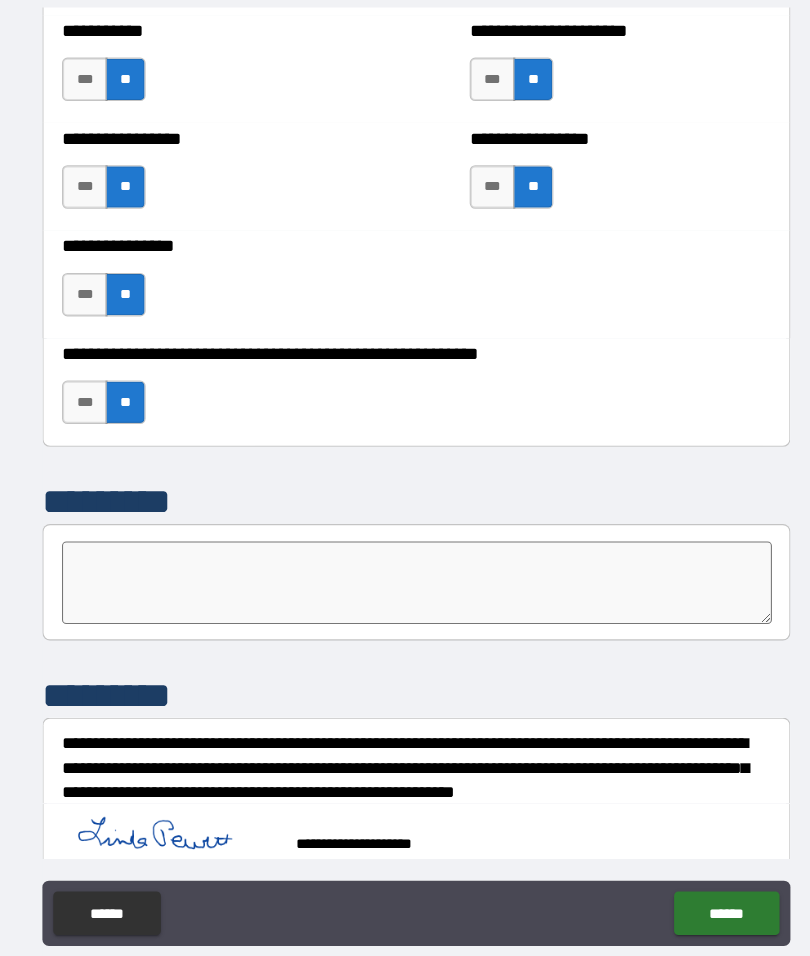 click on "******" at bounding box center (690, 841) 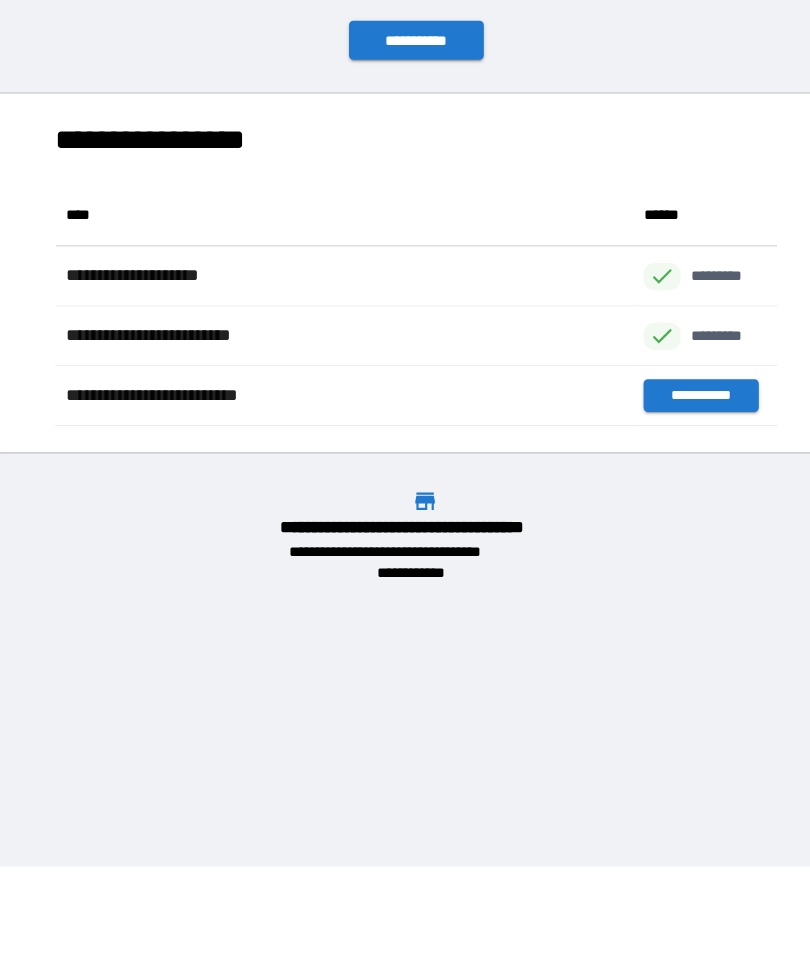 scroll, scrollTop: 1, scrollLeft: 1, axis: both 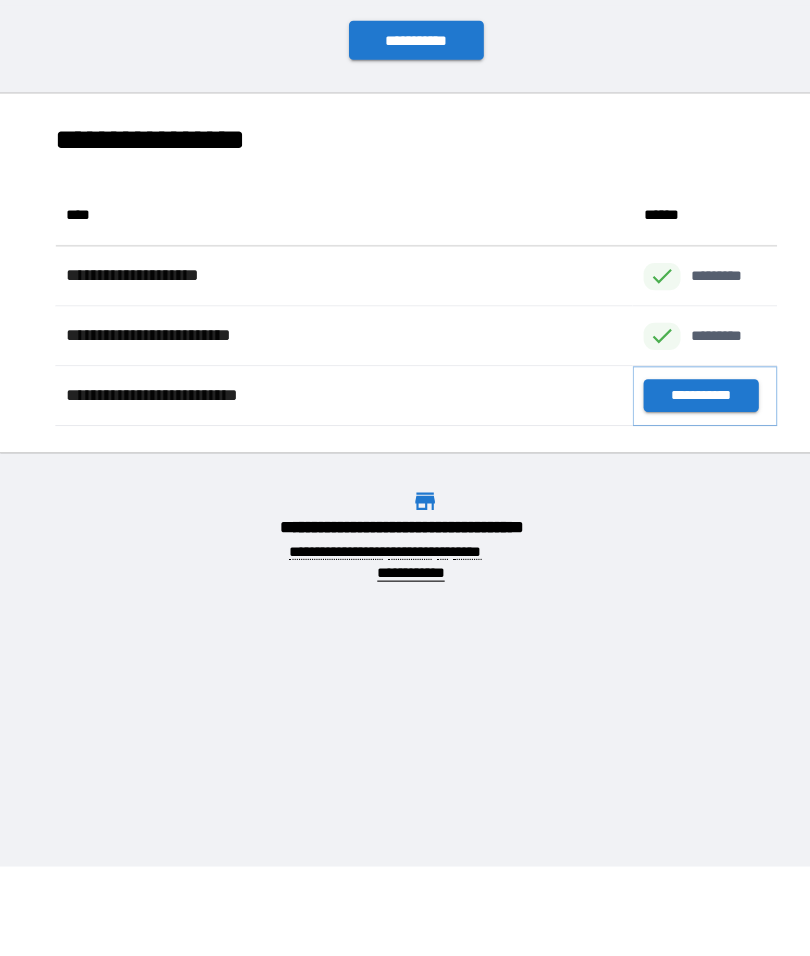 click on "**********" at bounding box center (666, 441) 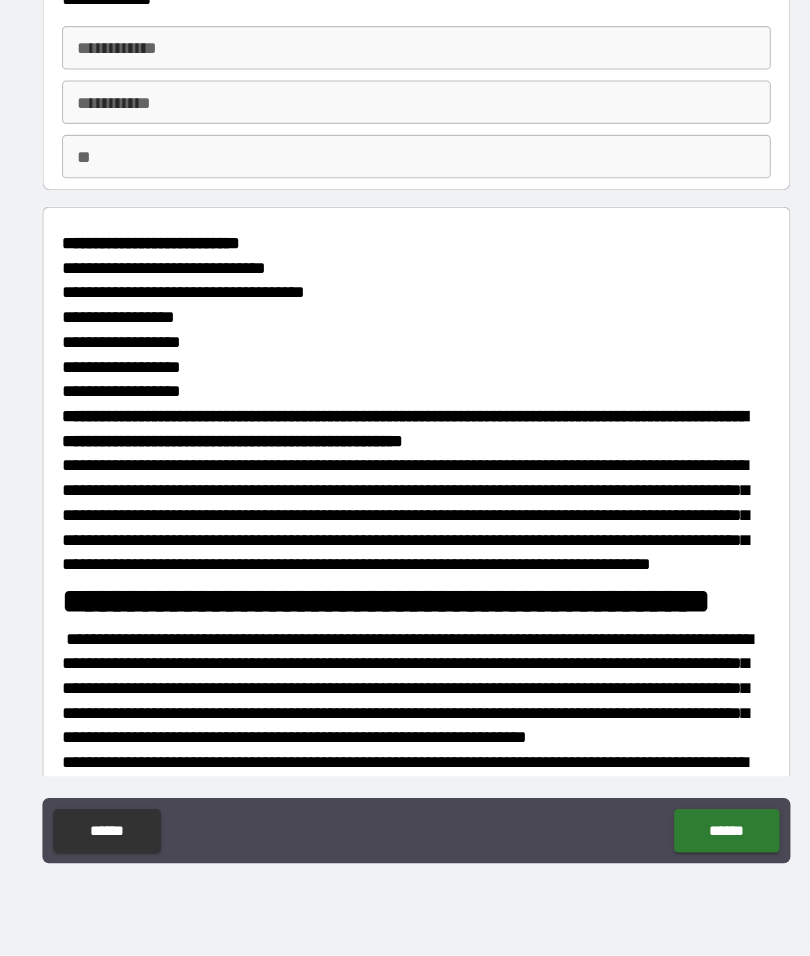 type on "*" 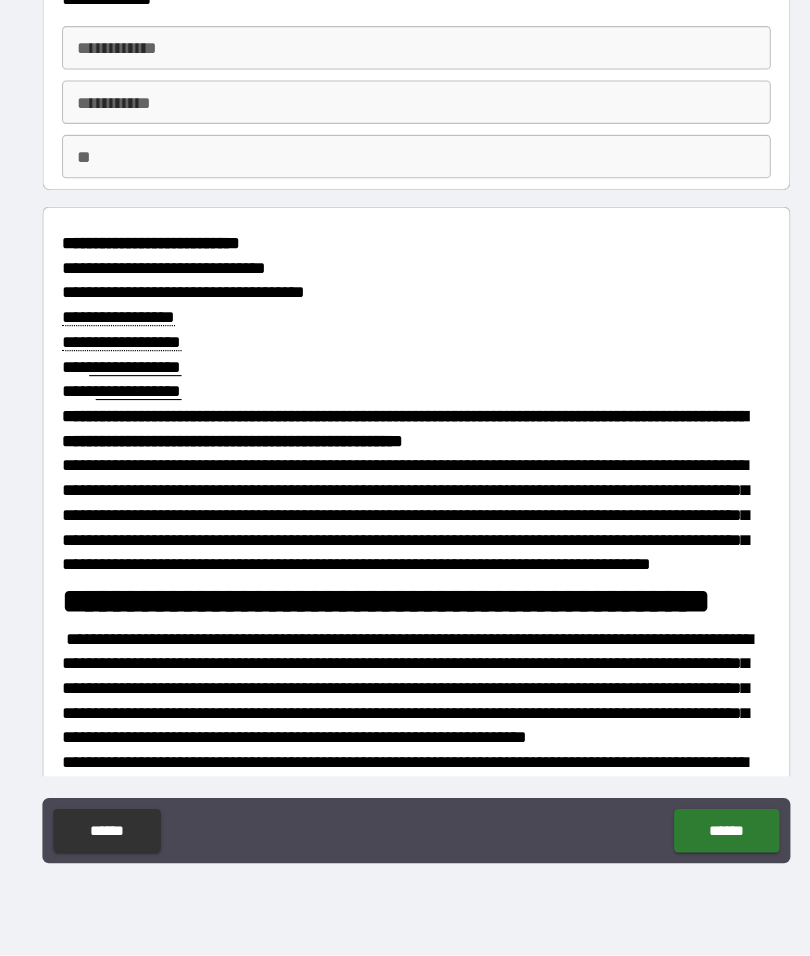 click on "**********" at bounding box center (405, 121) 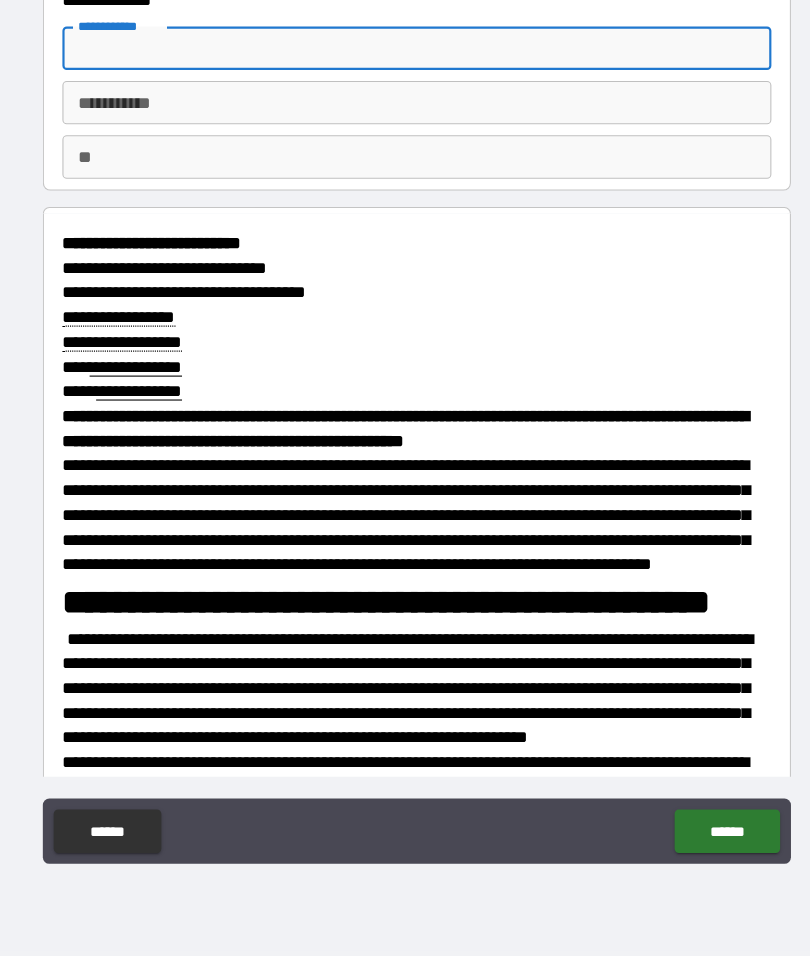type on "*" 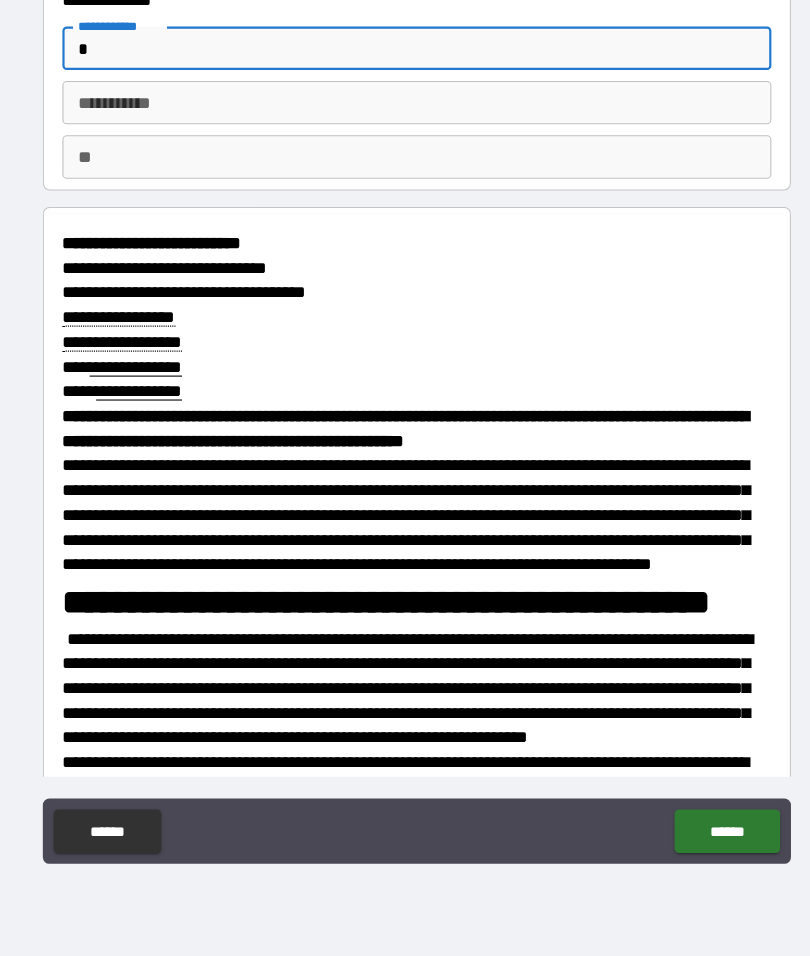 type on "*" 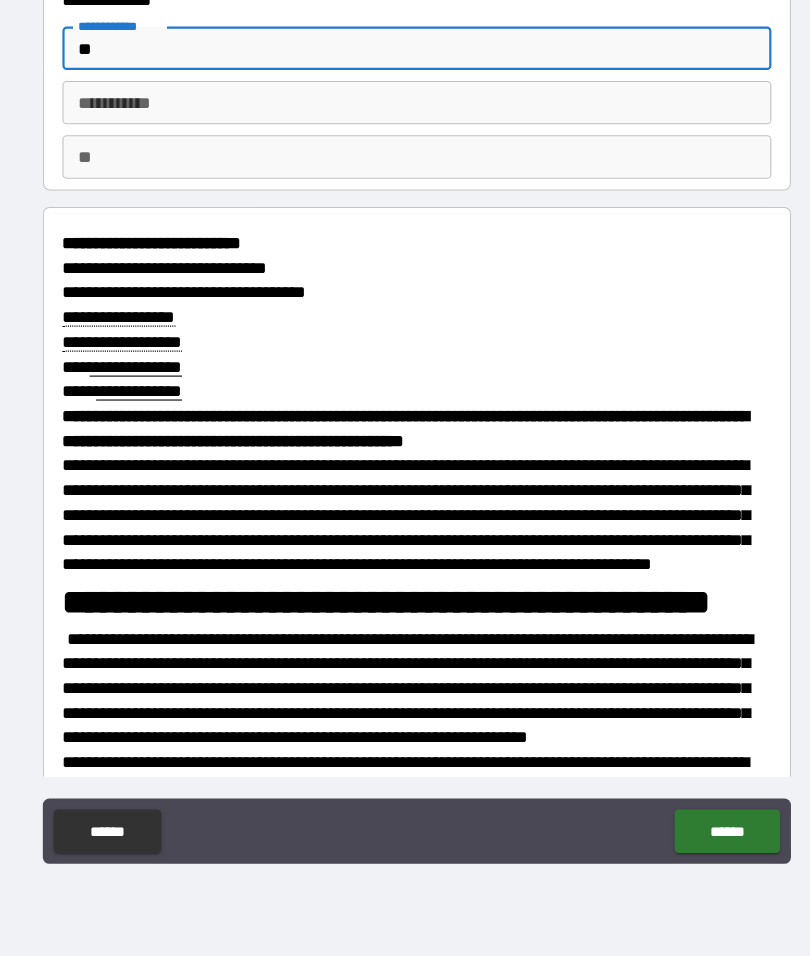type on "*" 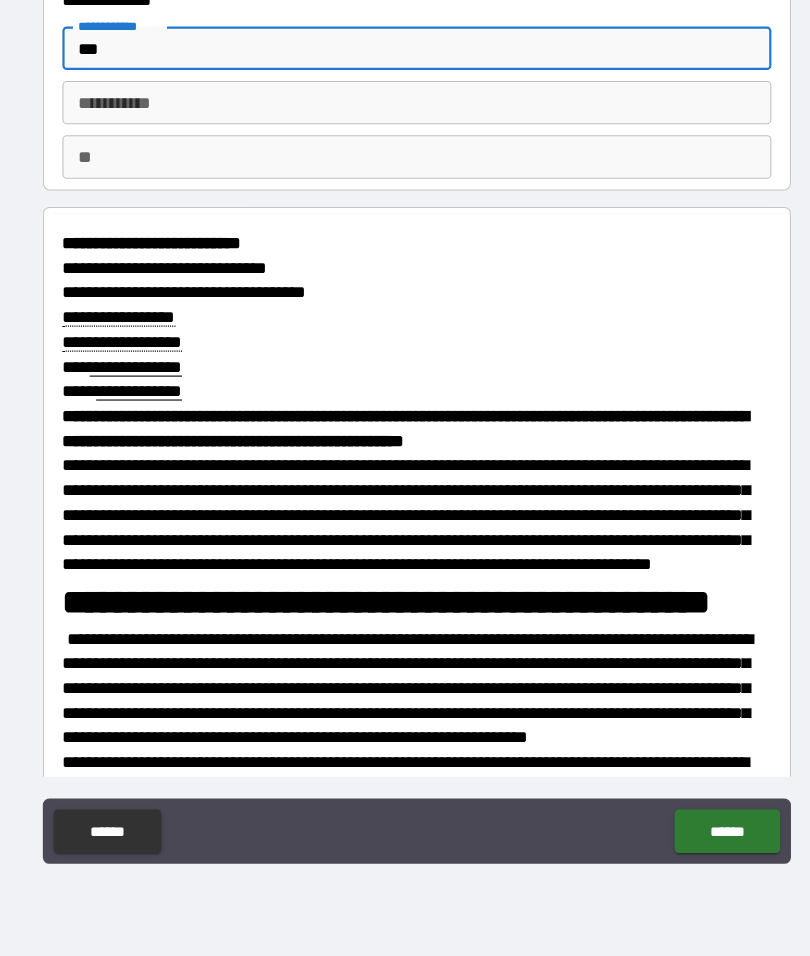 type on "*" 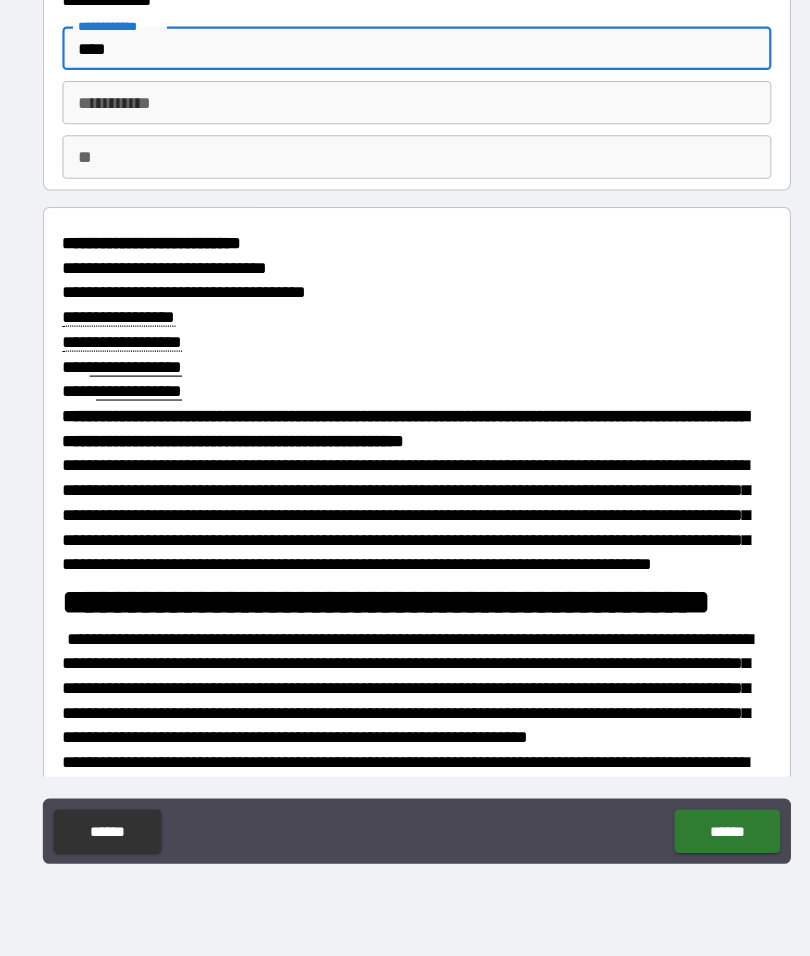 type on "*" 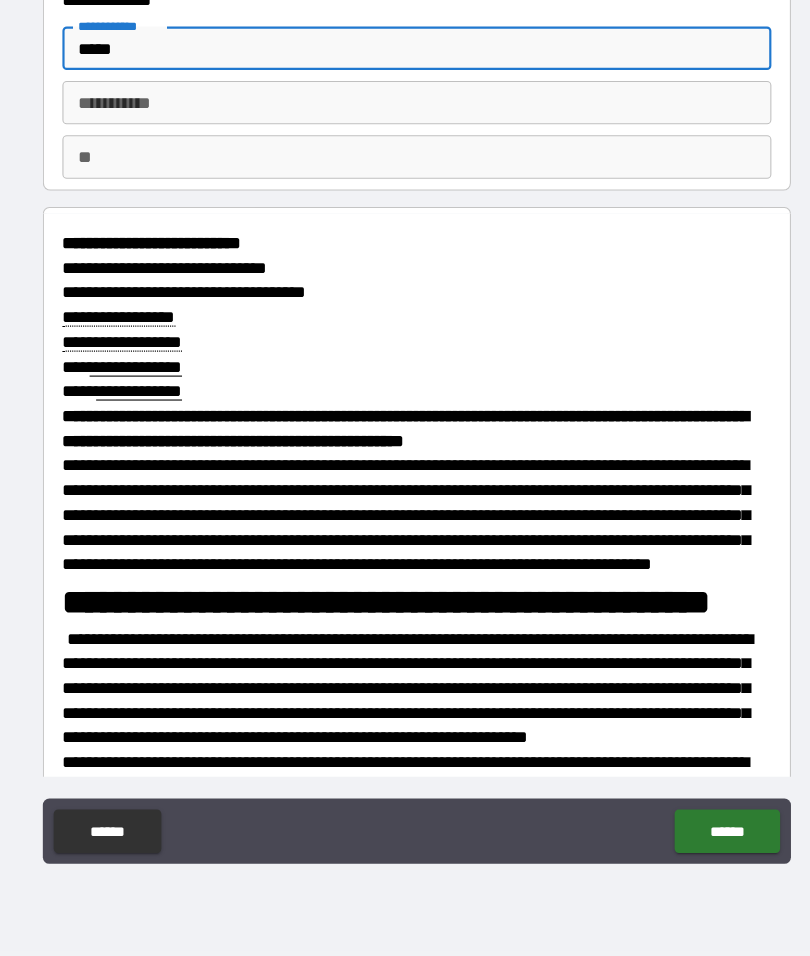 type on "*" 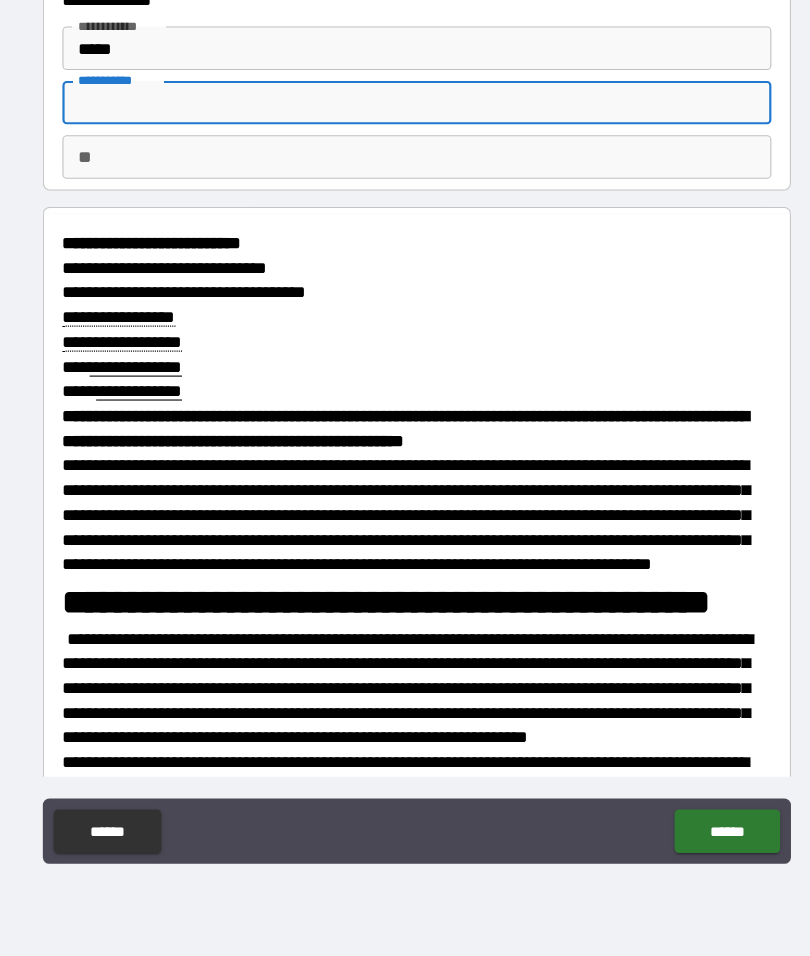 type on "*" 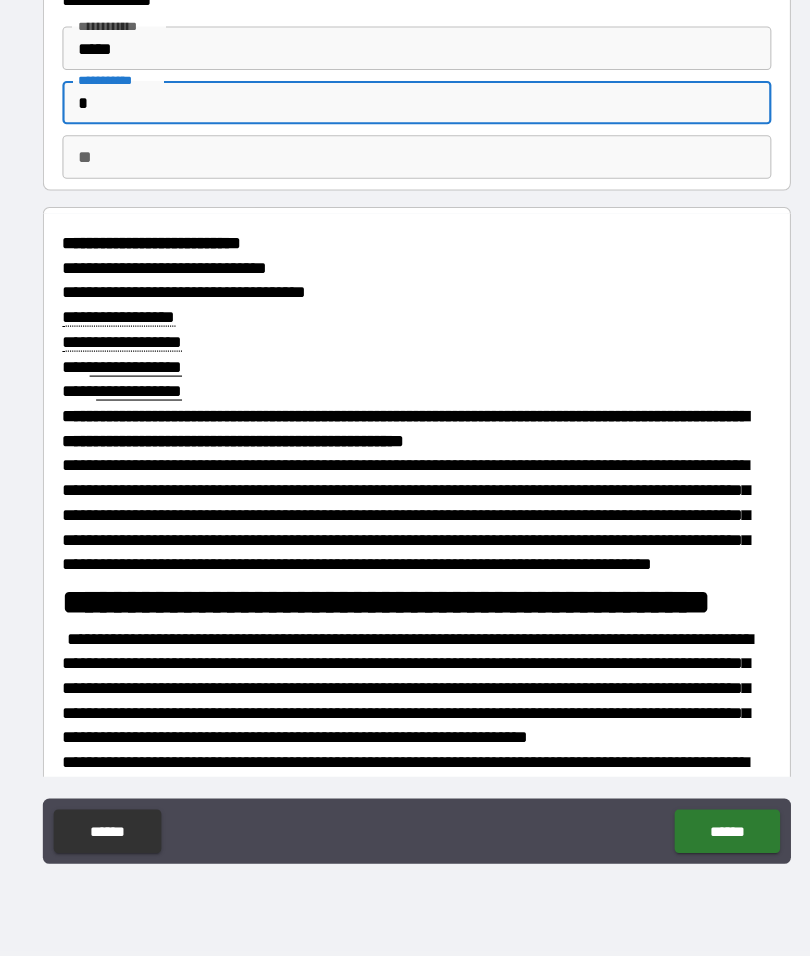 type on "*" 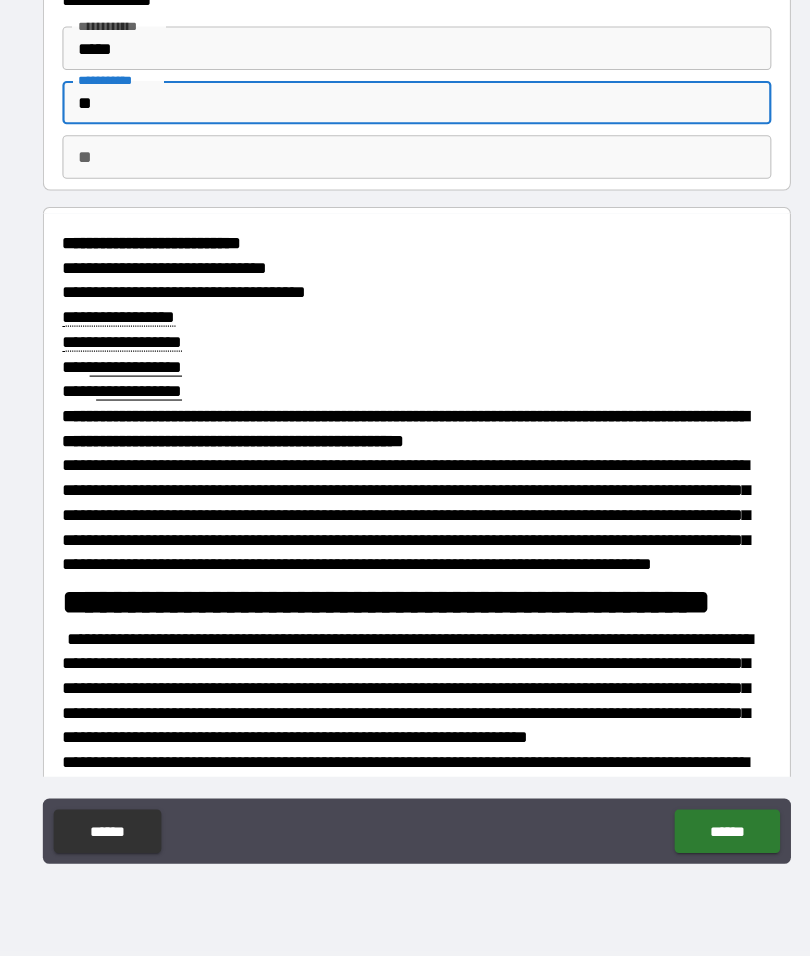type on "*" 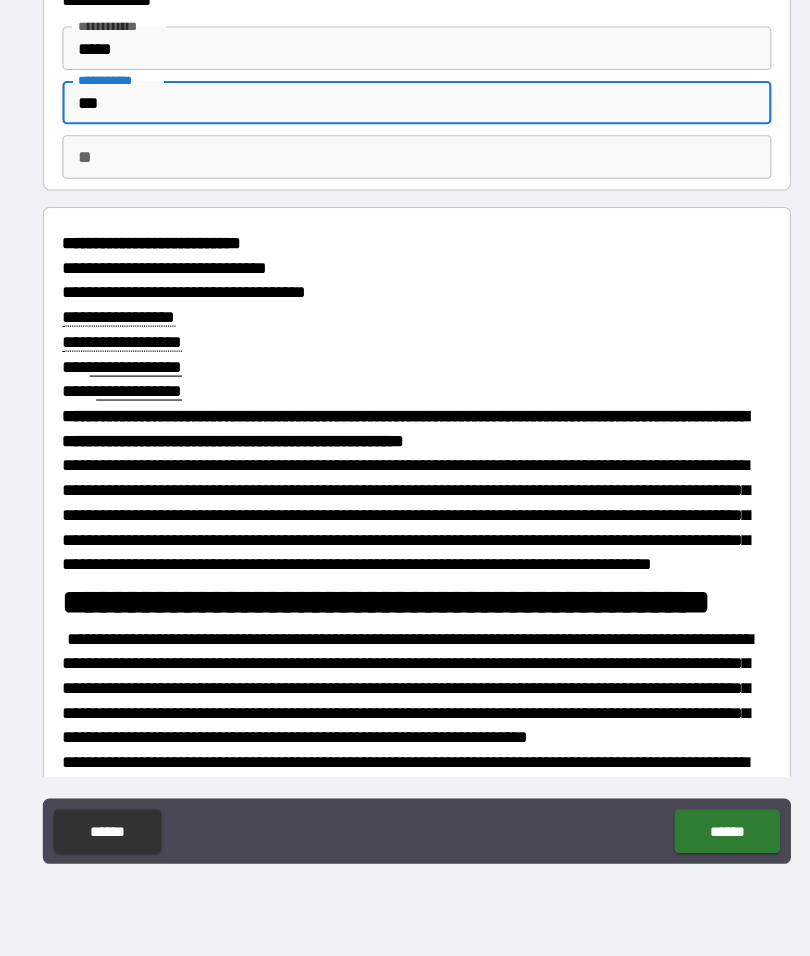 type on "*" 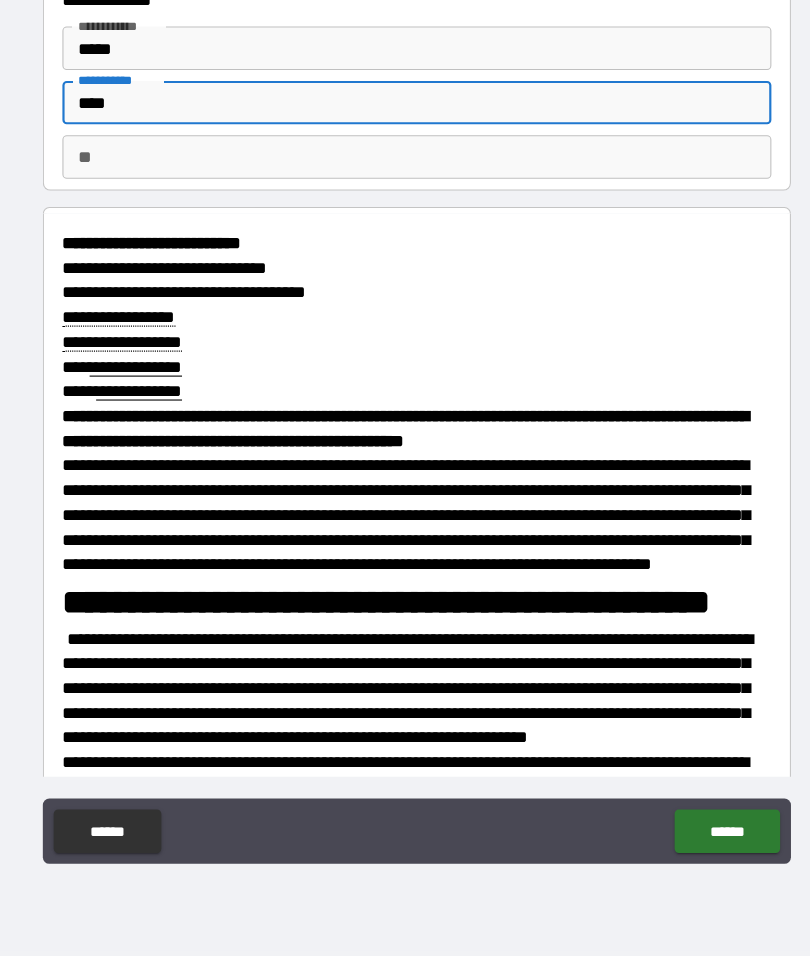 type on "*" 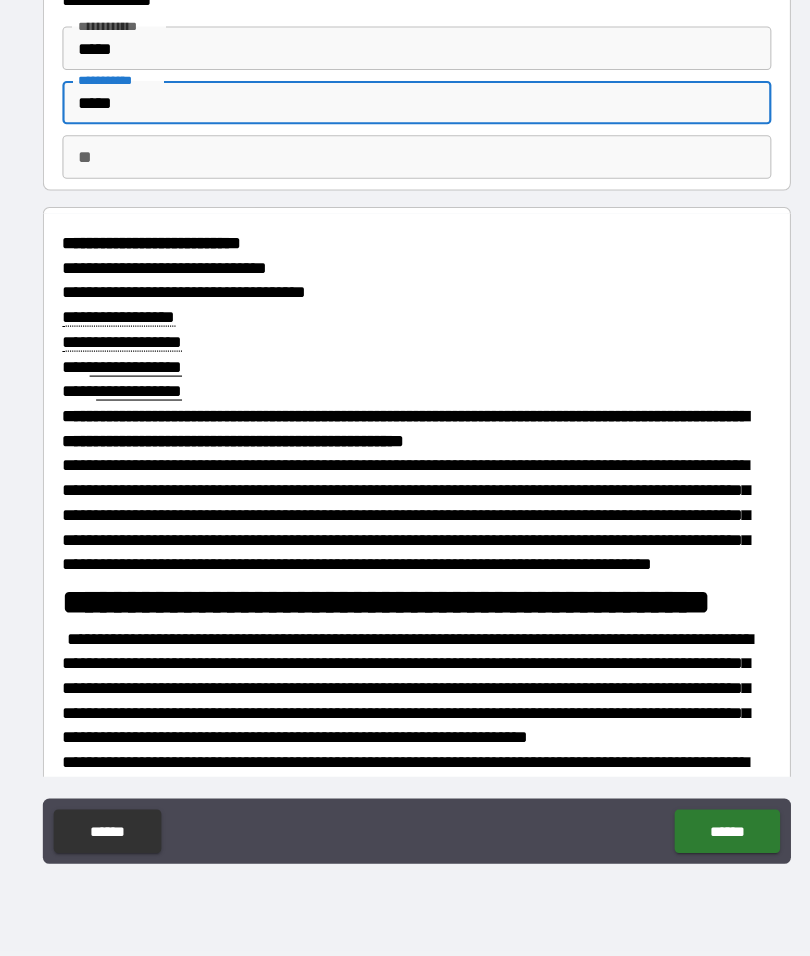 type on "******" 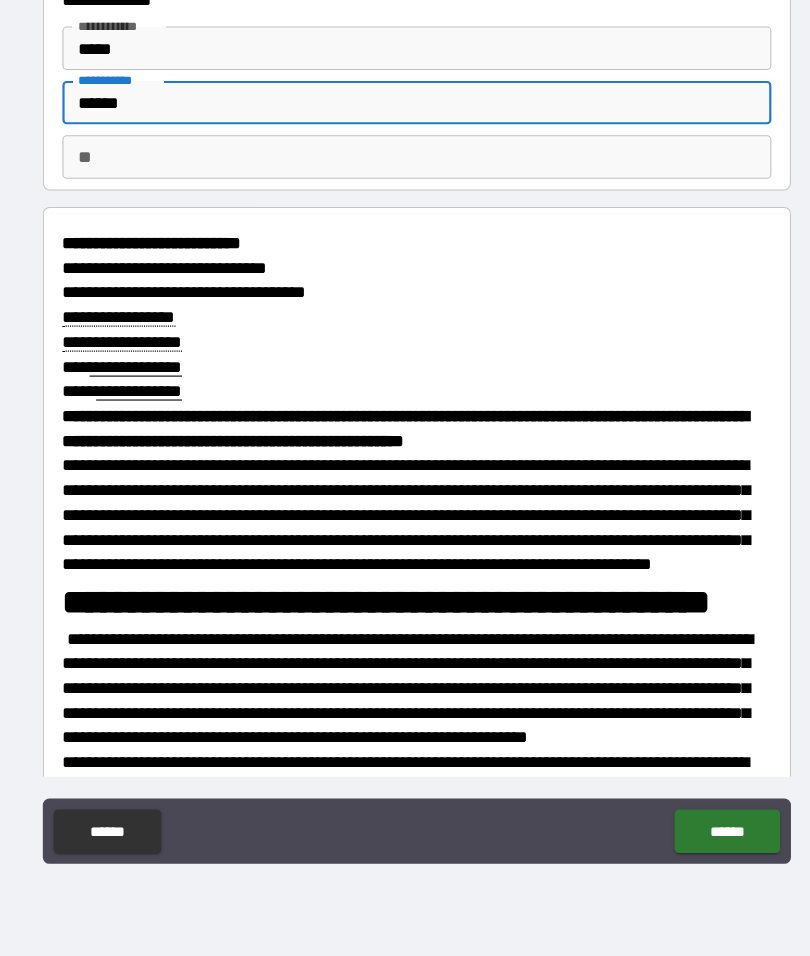 type on "*" 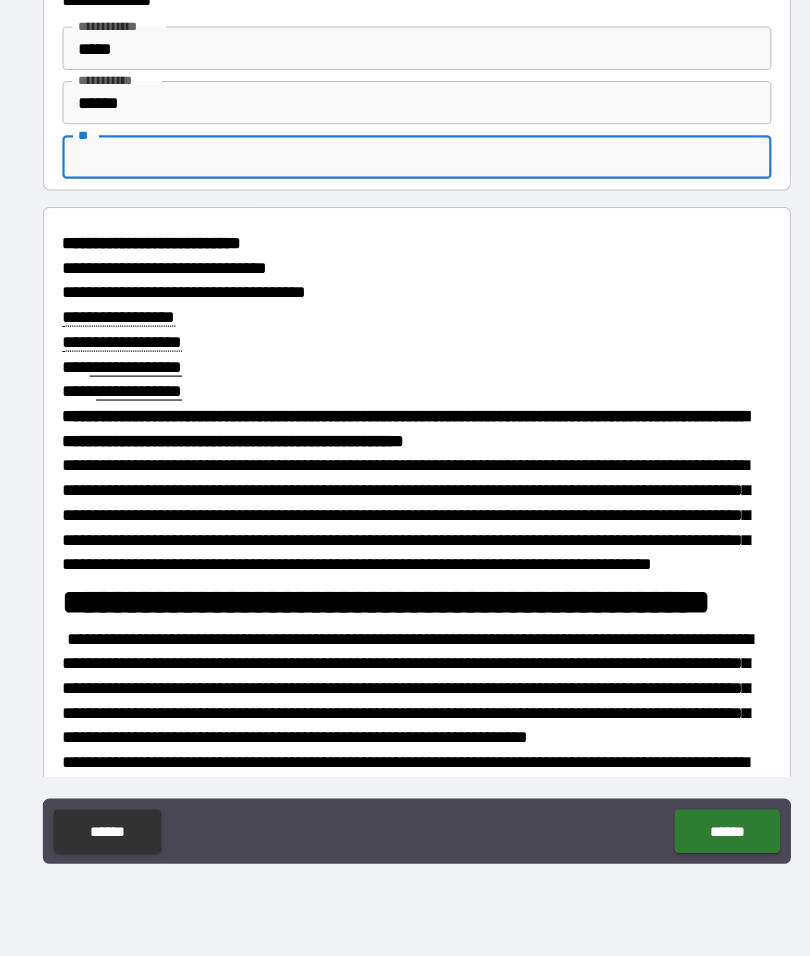 type on "*" 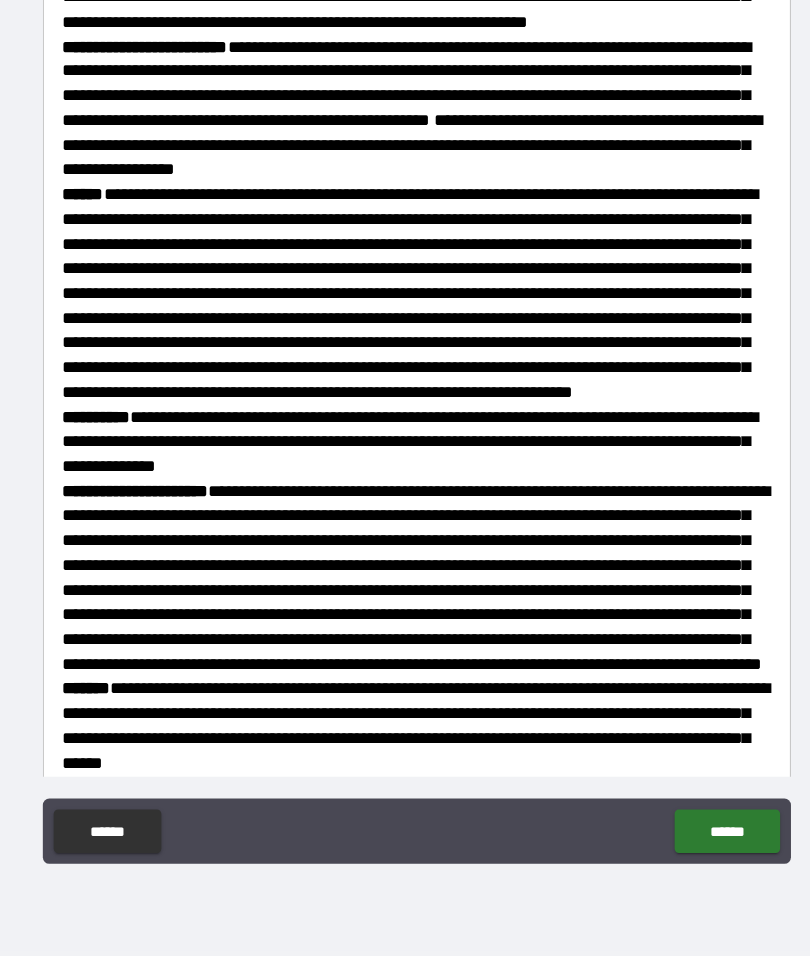 scroll, scrollTop: 2564, scrollLeft: 0, axis: vertical 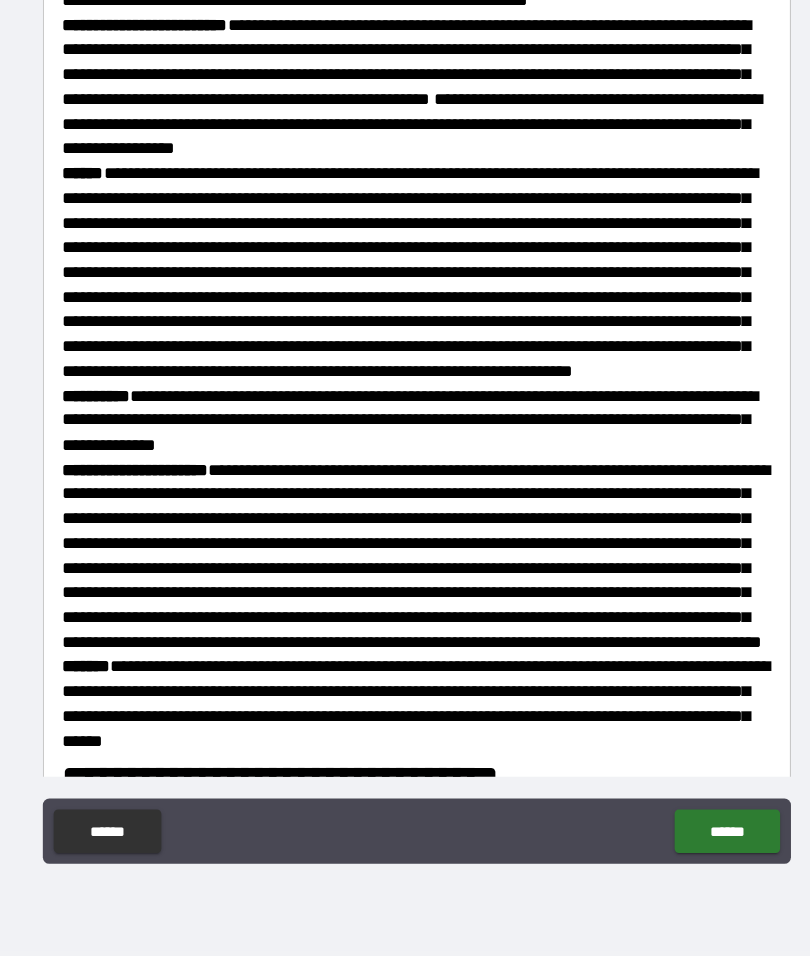 type on "*" 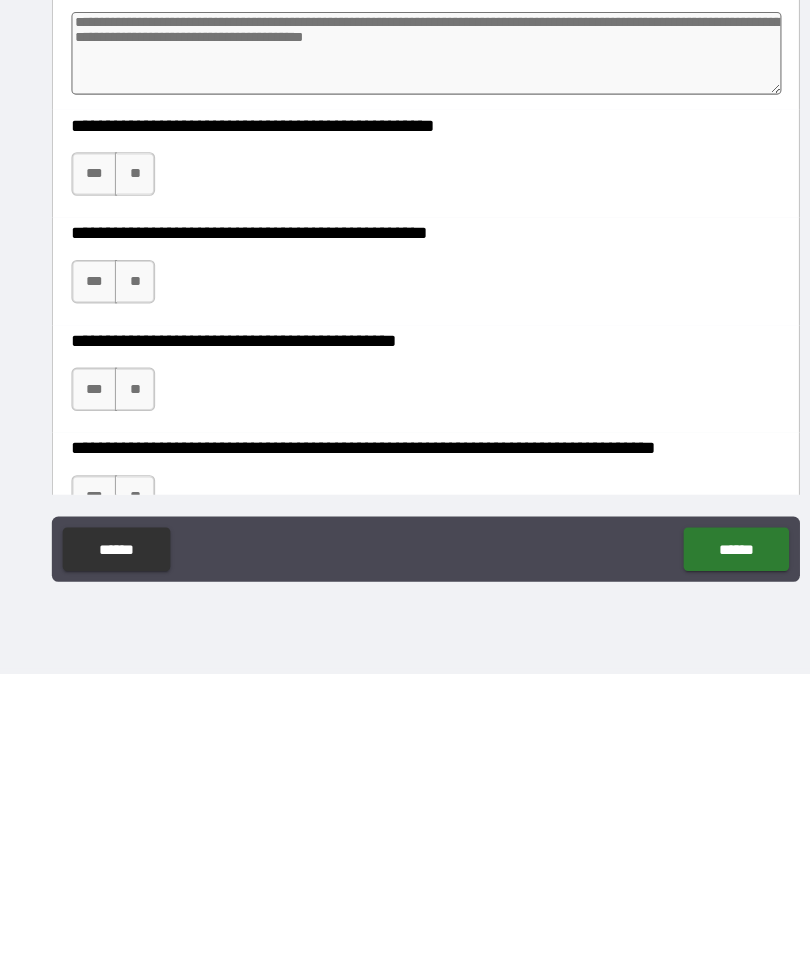 scroll, scrollTop: 4126, scrollLeft: 0, axis: vertical 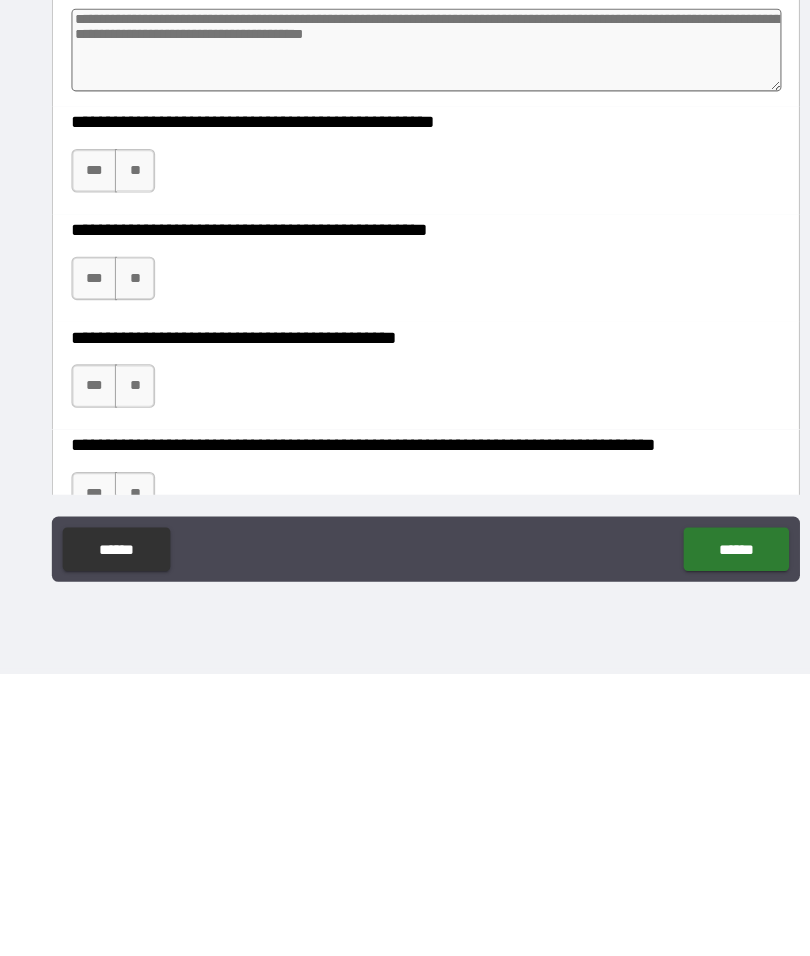 type on "*" 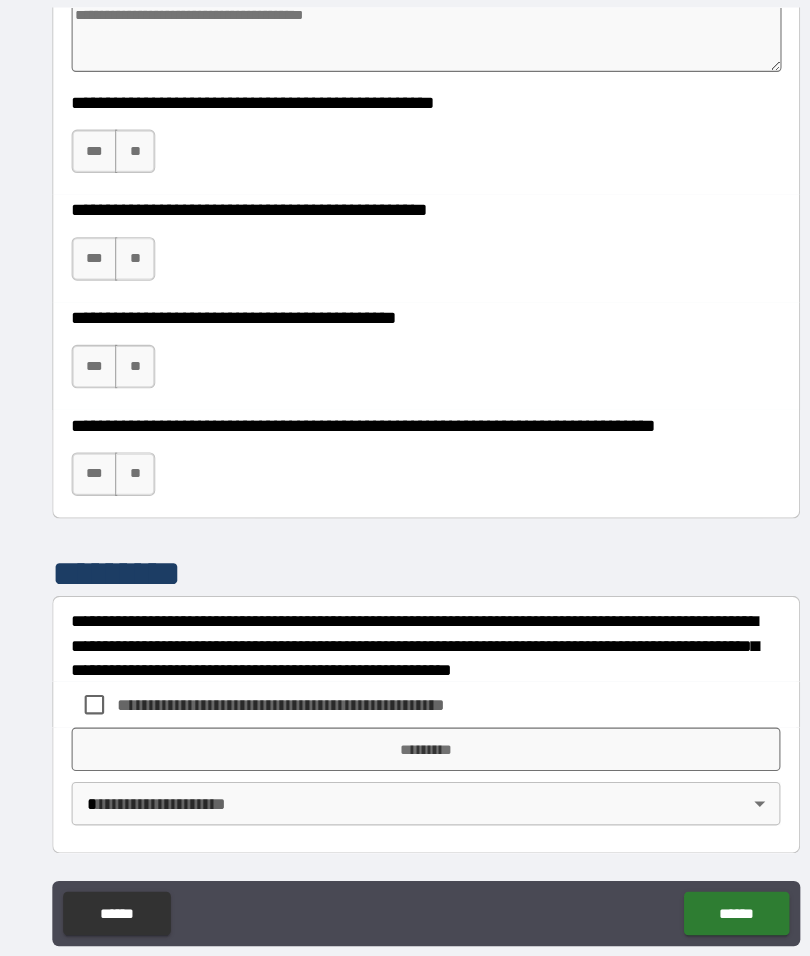 scroll, scrollTop: 4610, scrollLeft: 0, axis: vertical 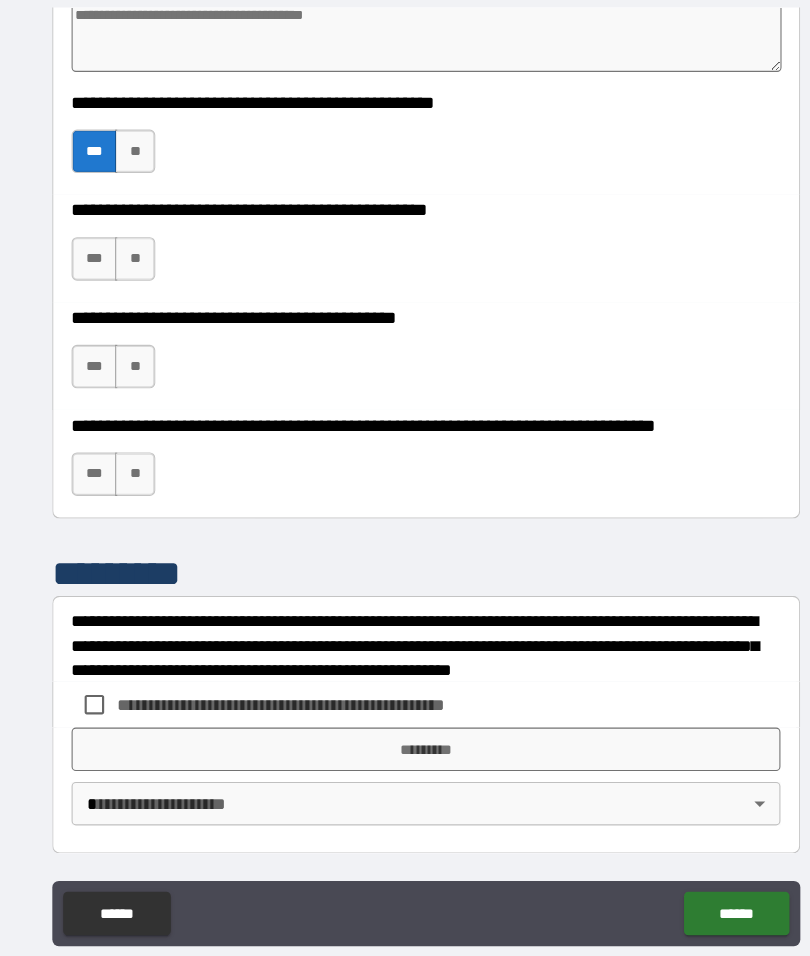 click on "***" at bounding box center [100, 338] 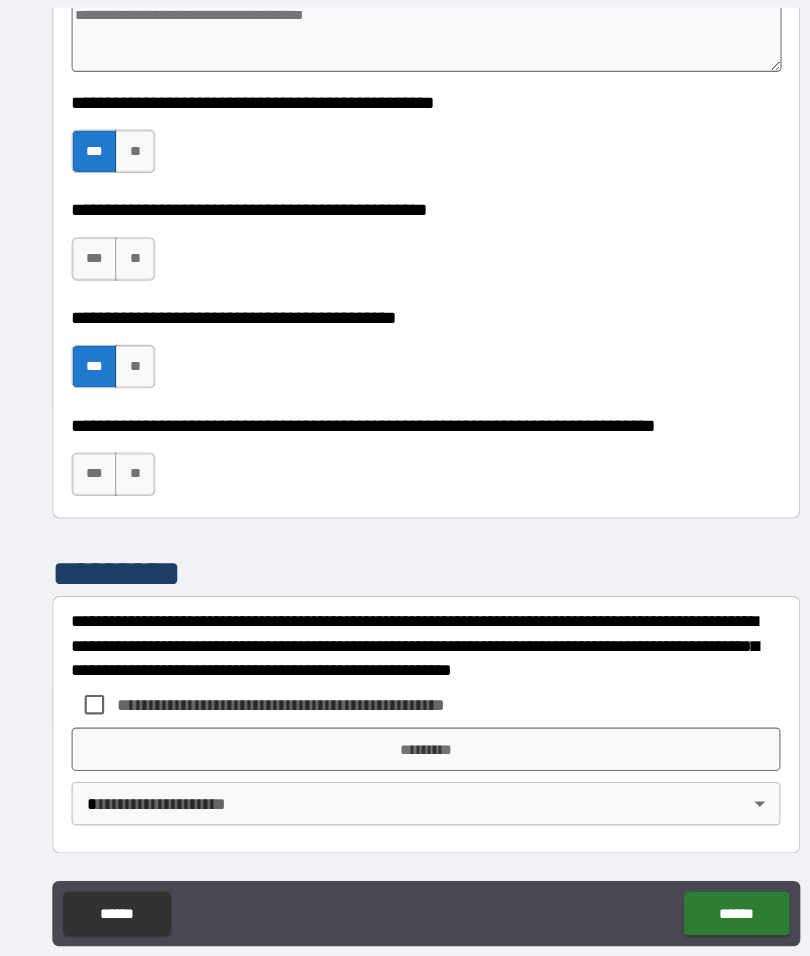 click on "***" at bounding box center [100, 437] 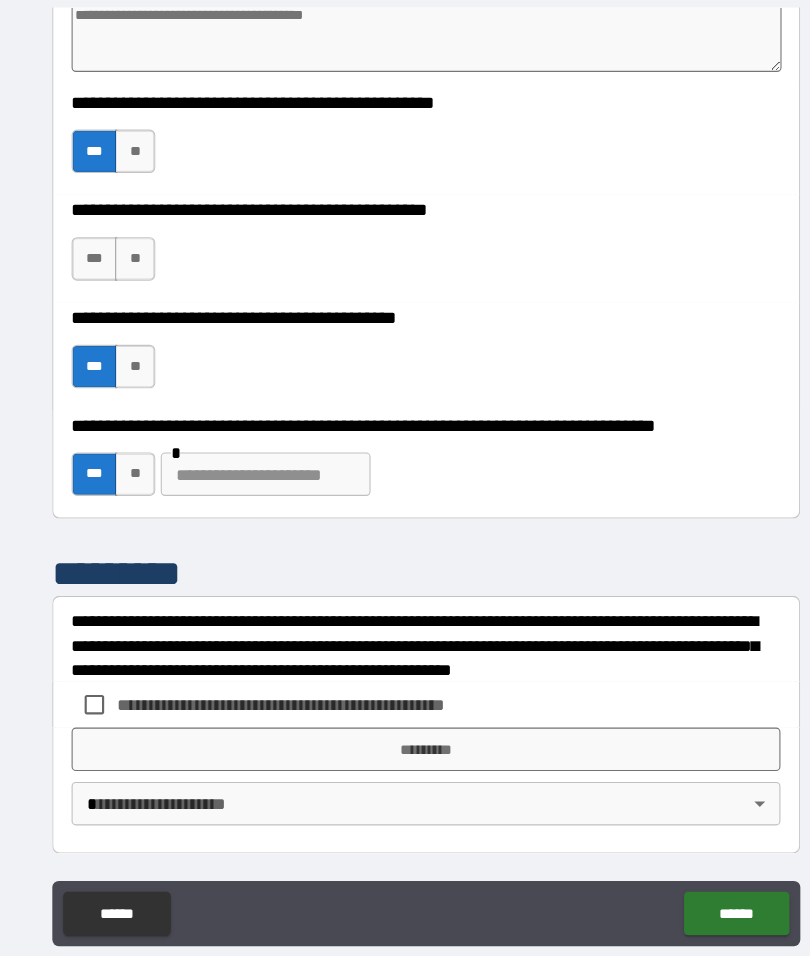 scroll, scrollTop: 4925, scrollLeft: 0, axis: vertical 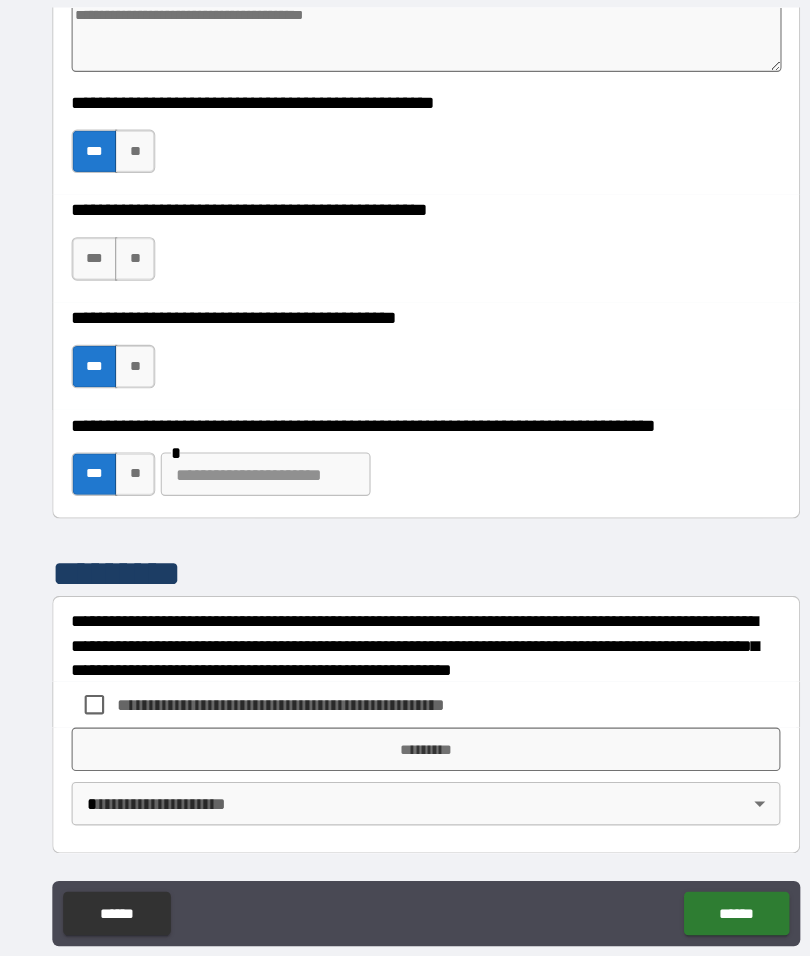 click on "*********" at bounding box center [405, 690] 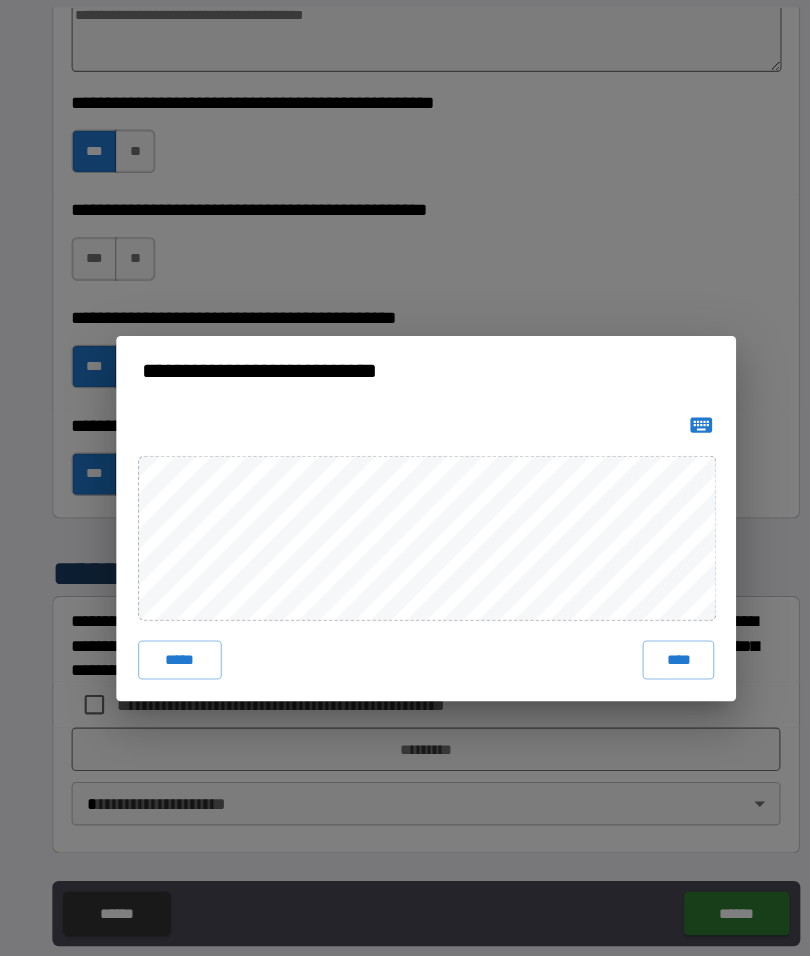 click on "**********" at bounding box center [405, 478] 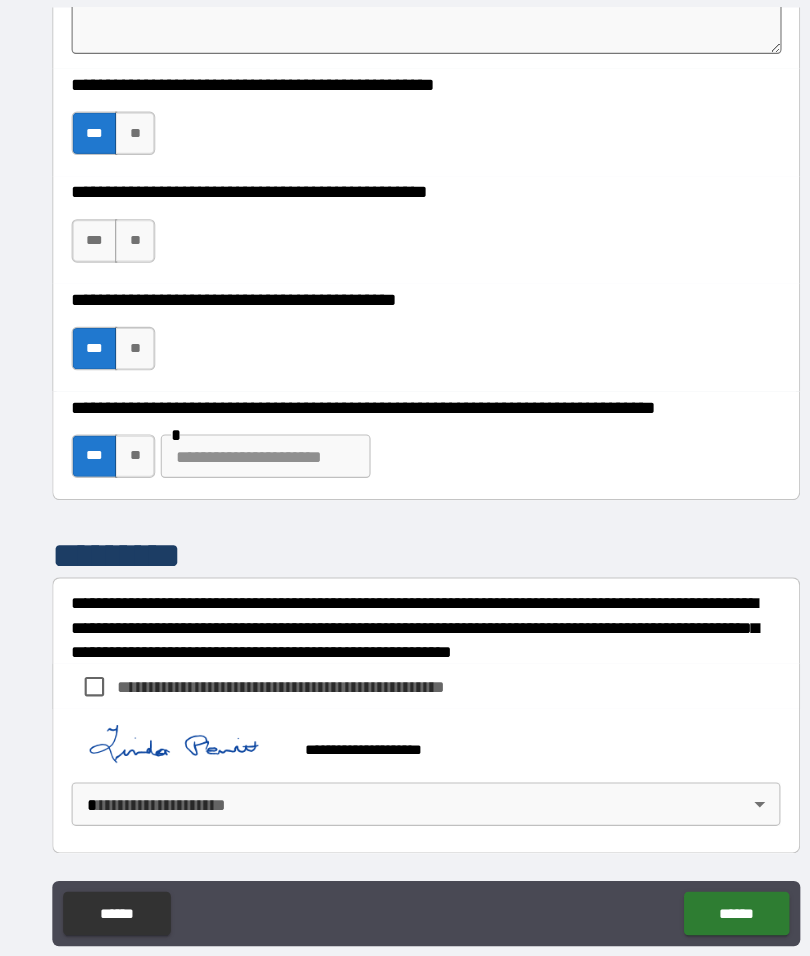 scroll, scrollTop: 4942, scrollLeft: 0, axis: vertical 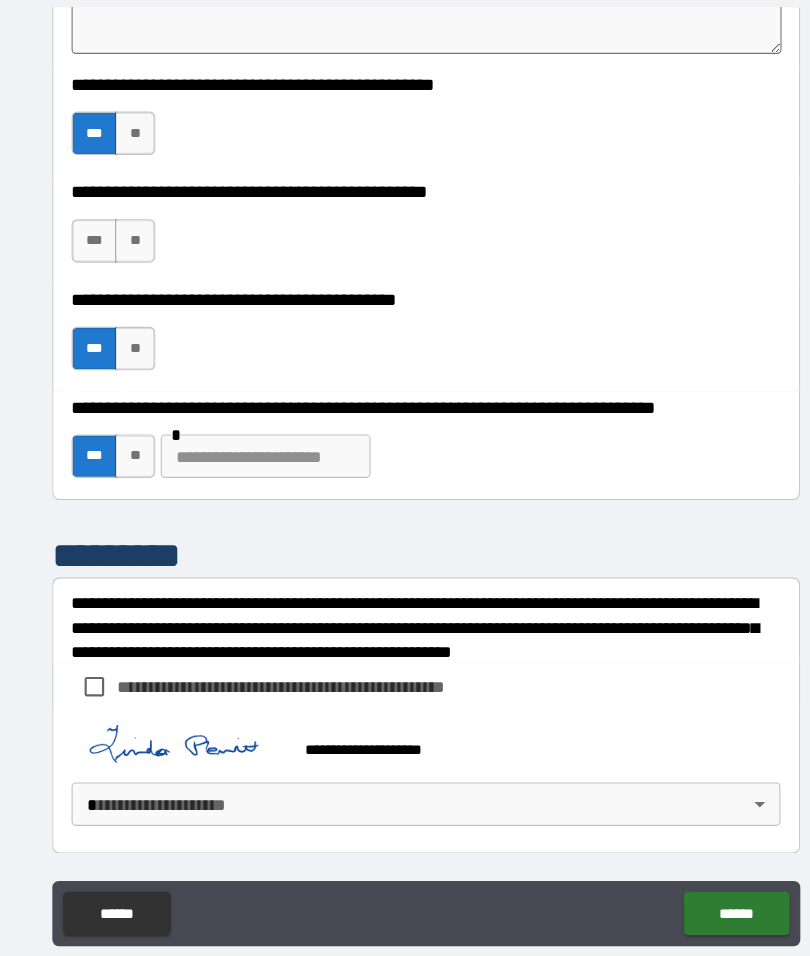 click on "**********" at bounding box center (405, 437) 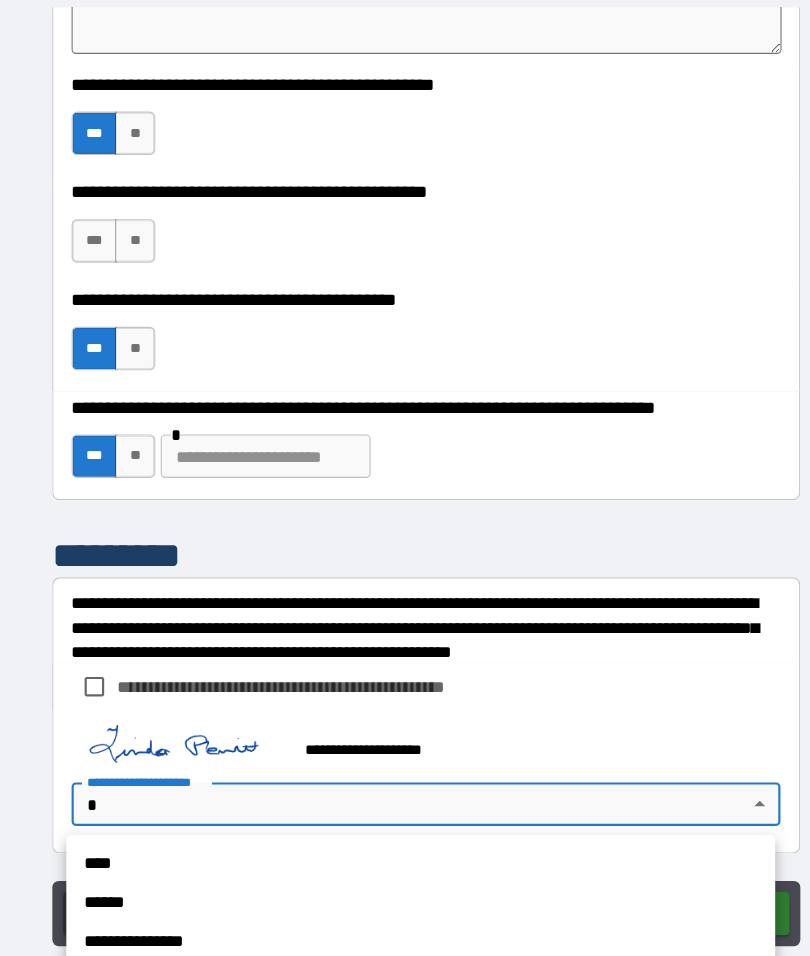 click on "****" at bounding box center (400, 795) 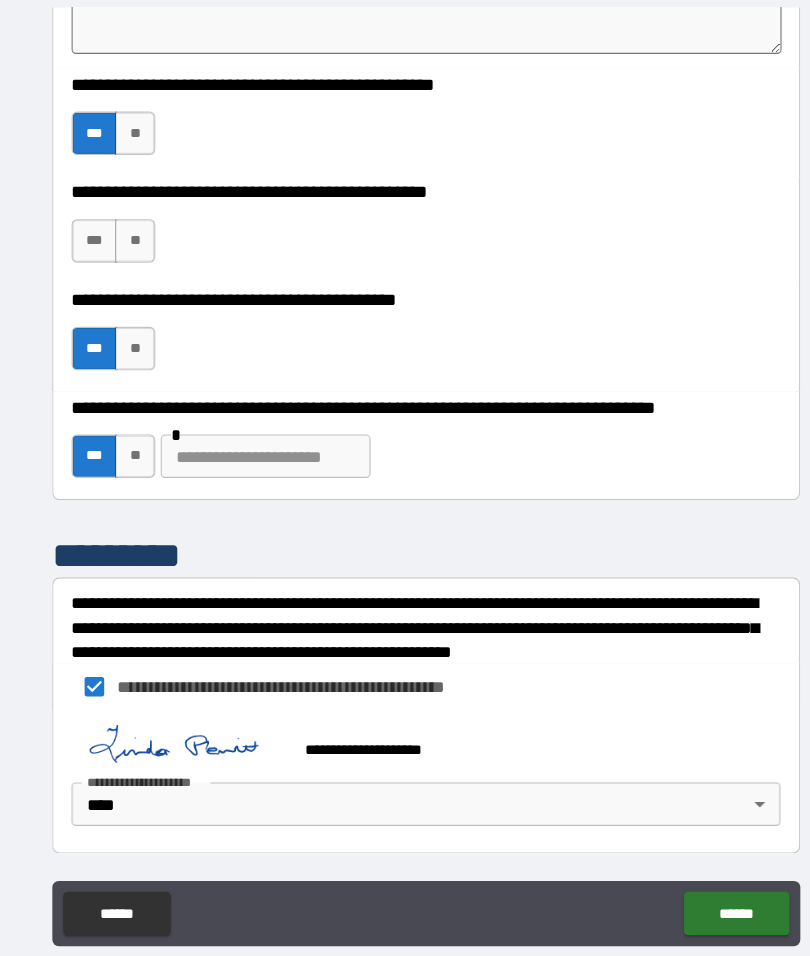 click on "******" at bounding box center (690, 841) 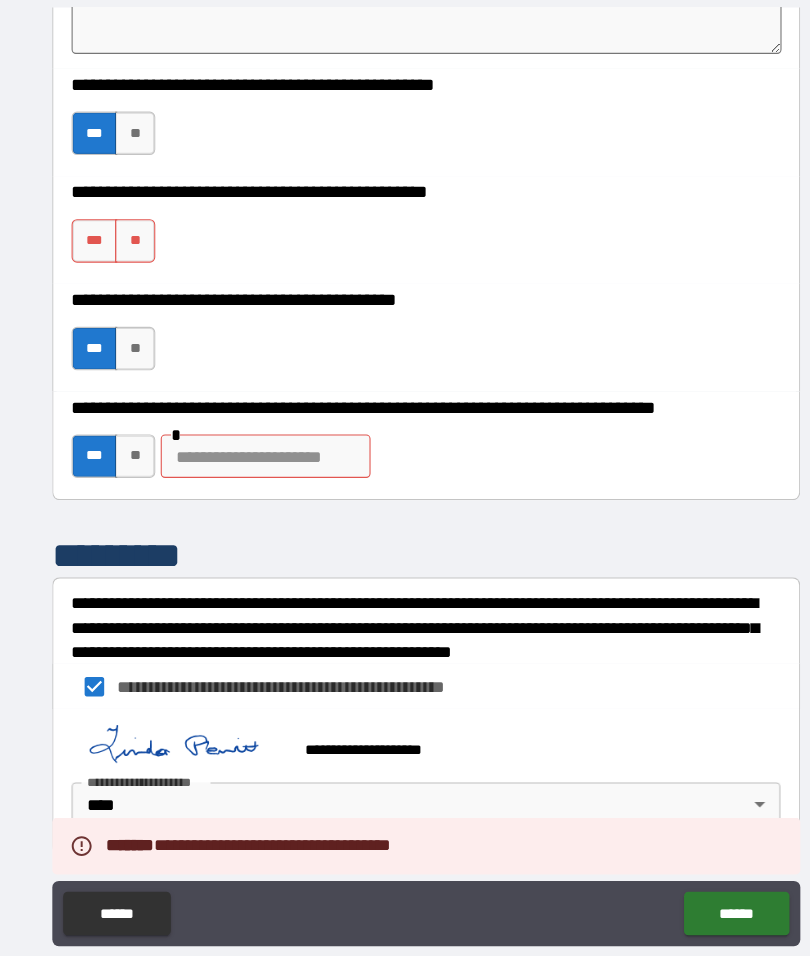 click on "**" at bounding box center (137, 420) 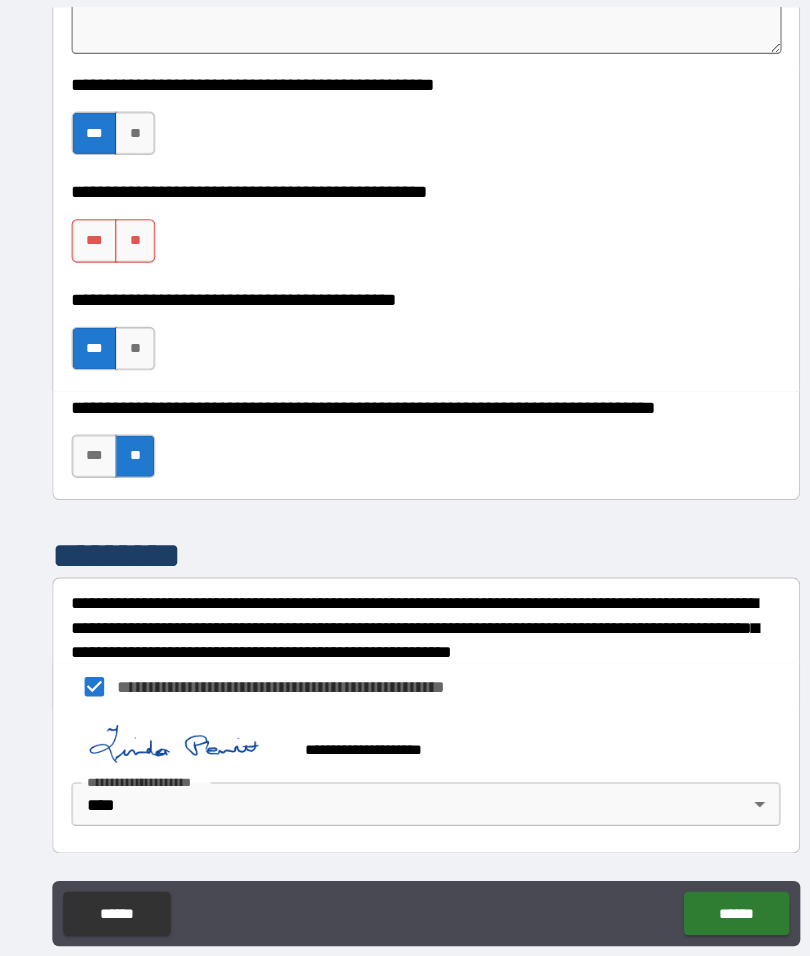 click on "**" at bounding box center [137, 222] 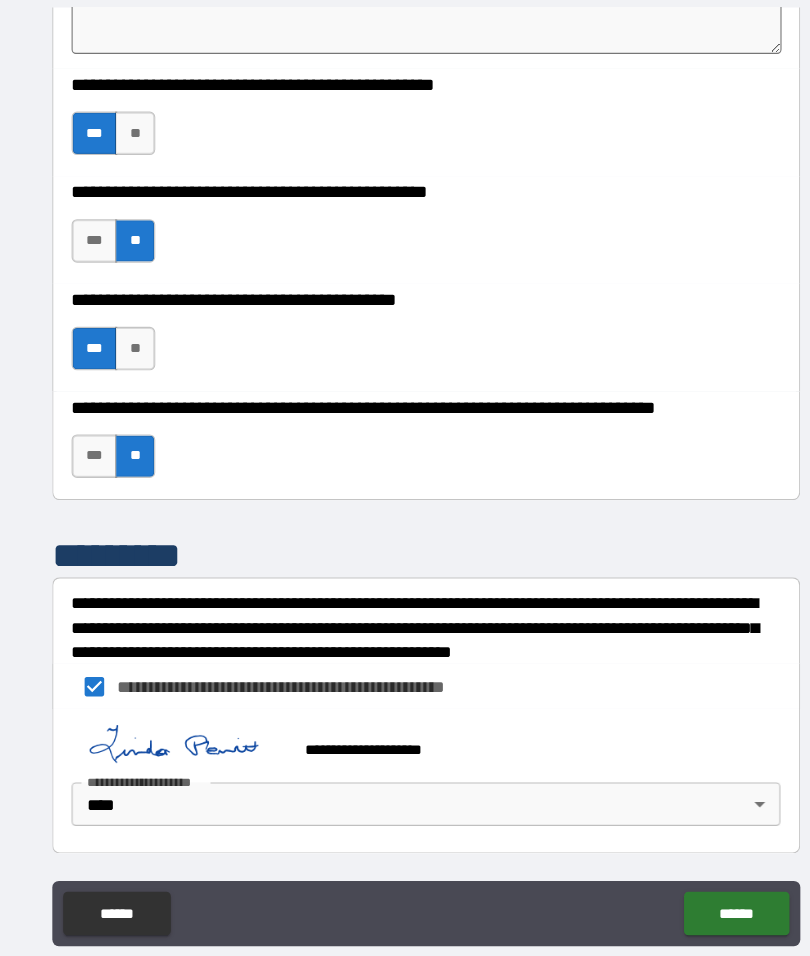 click on "******" at bounding box center (690, 841) 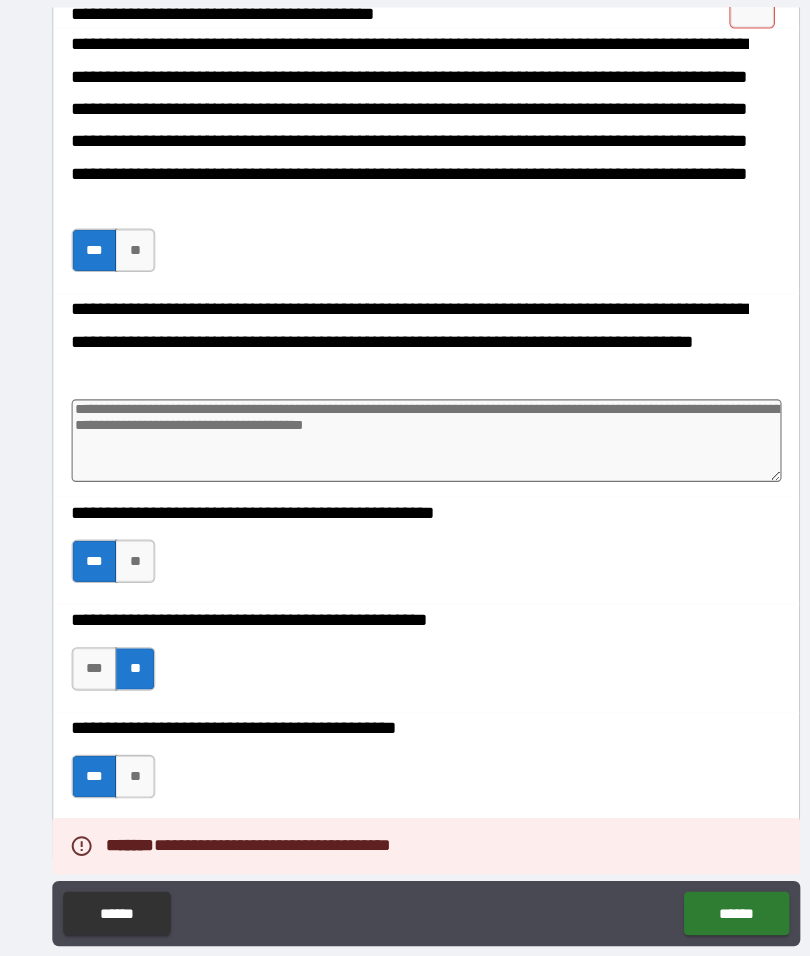 scroll, scrollTop: 4099, scrollLeft: 0, axis: vertical 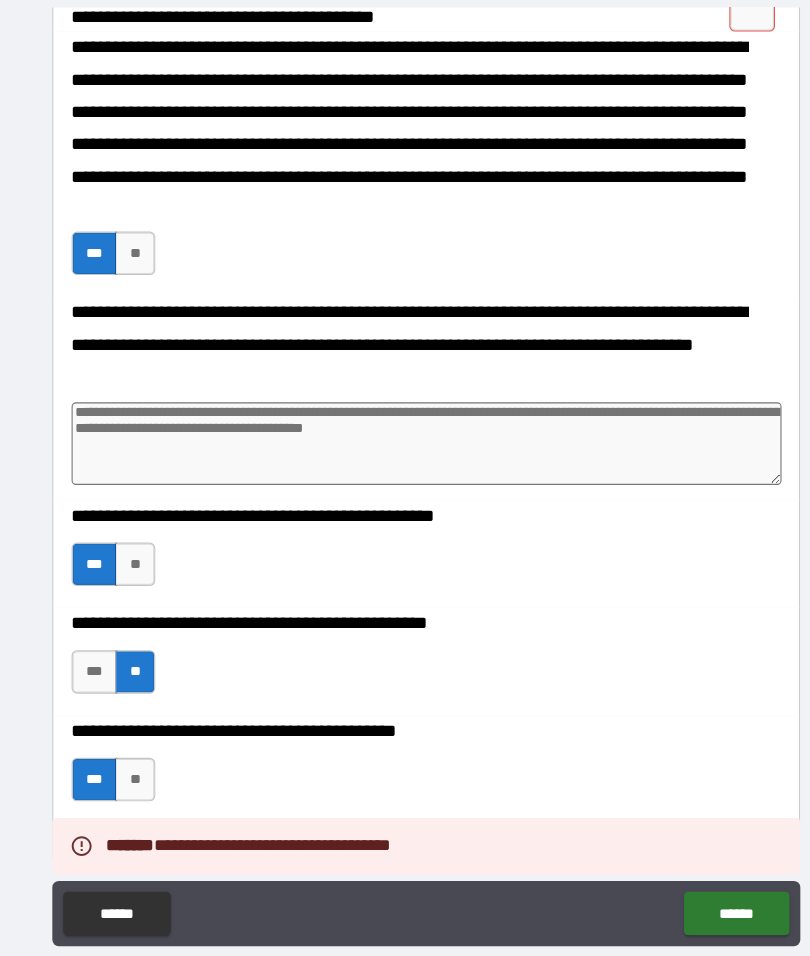 click 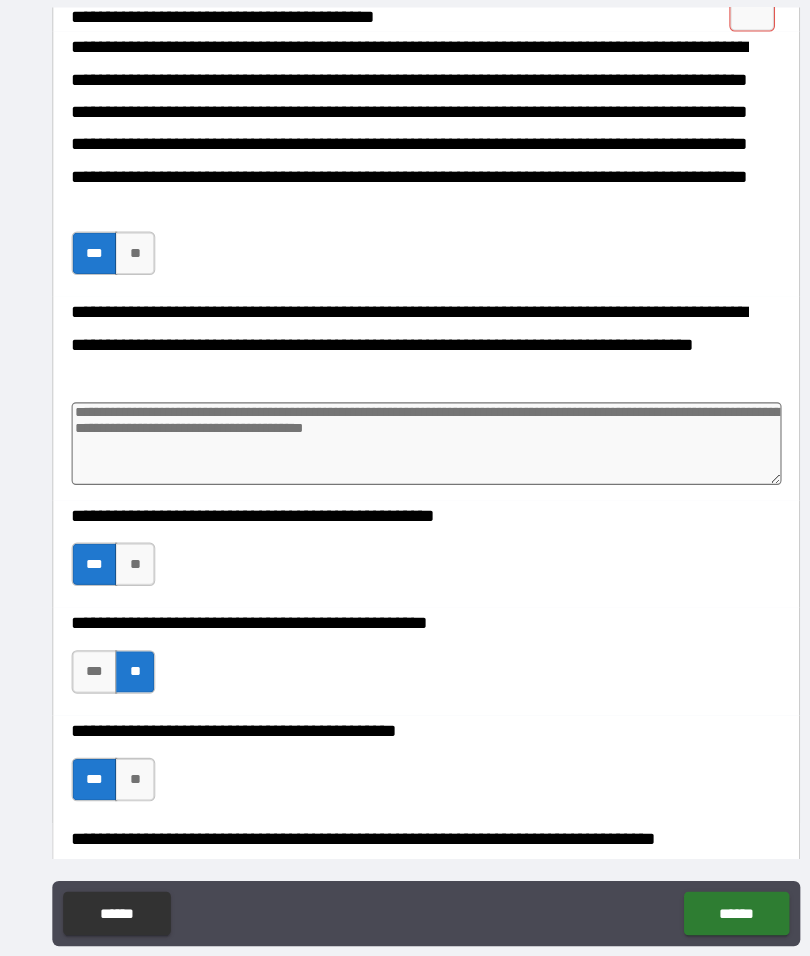 click 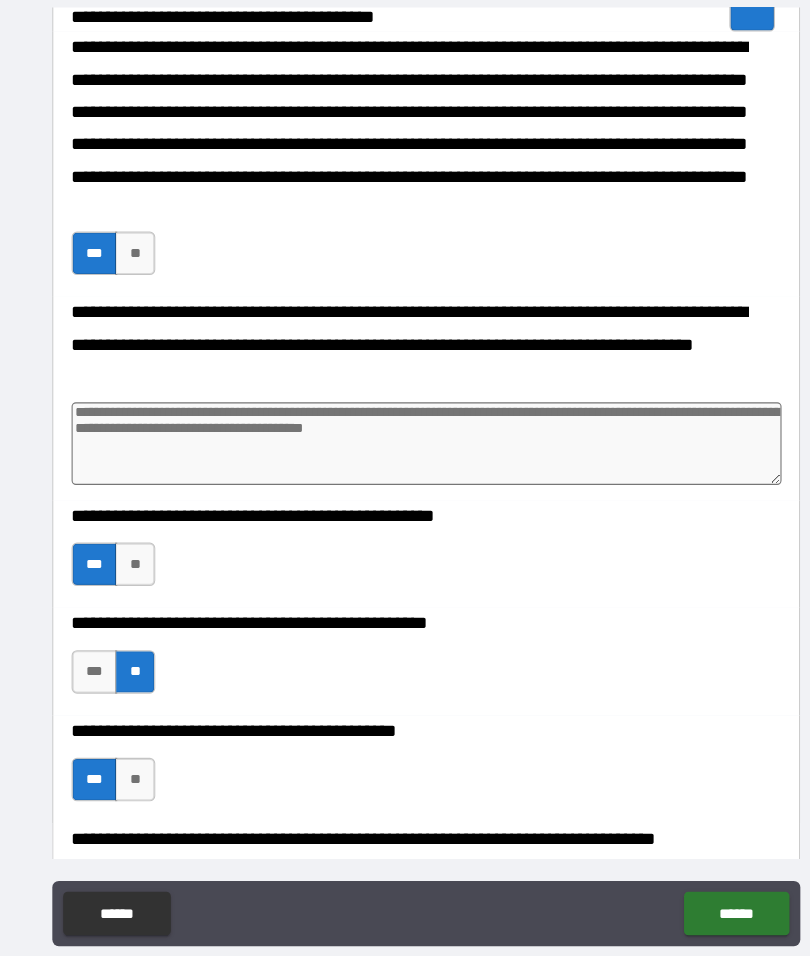 click 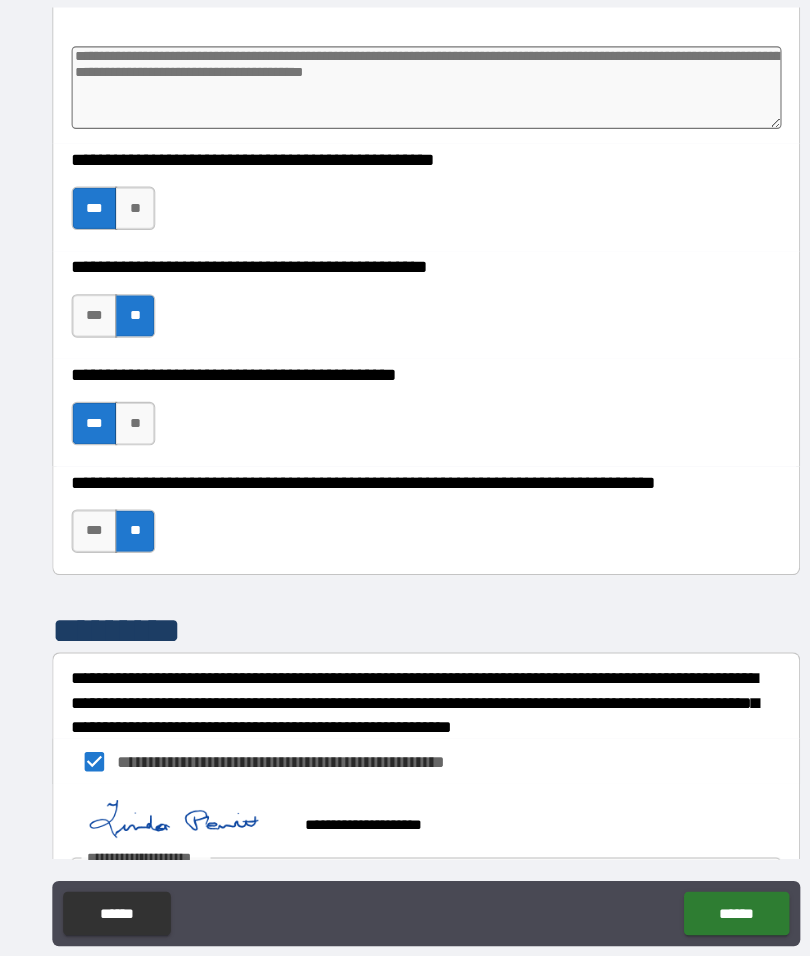 scroll, scrollTop: 4435, scrollLeft: 0, axis: vertical 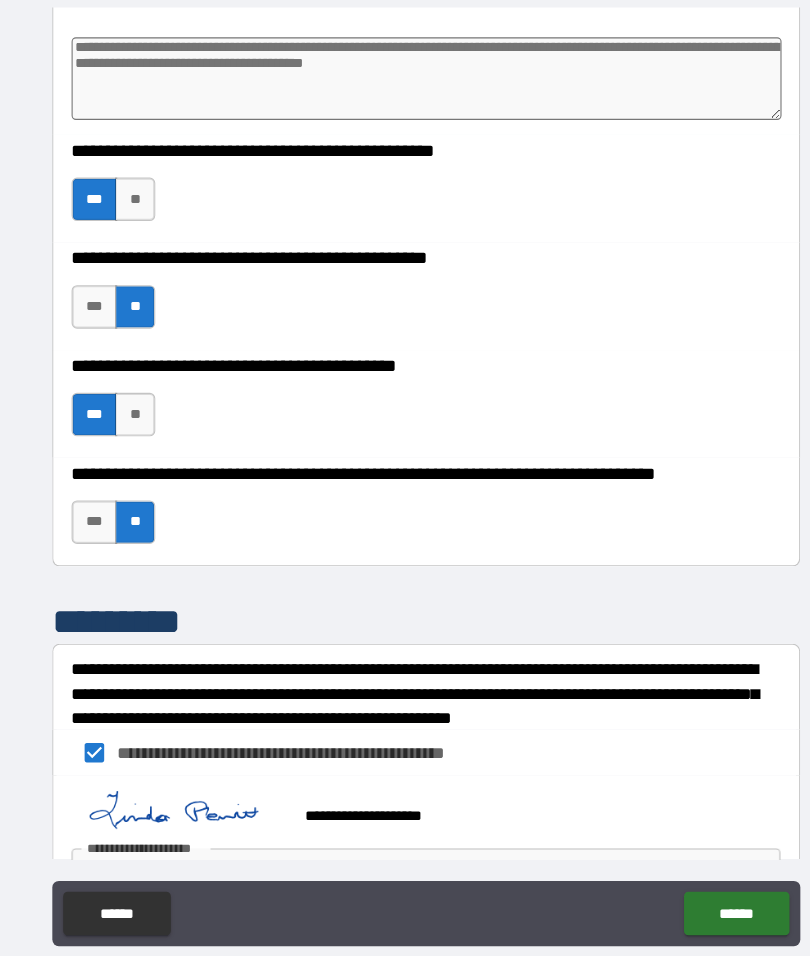 click on "******" at bounding box center [690, 841] 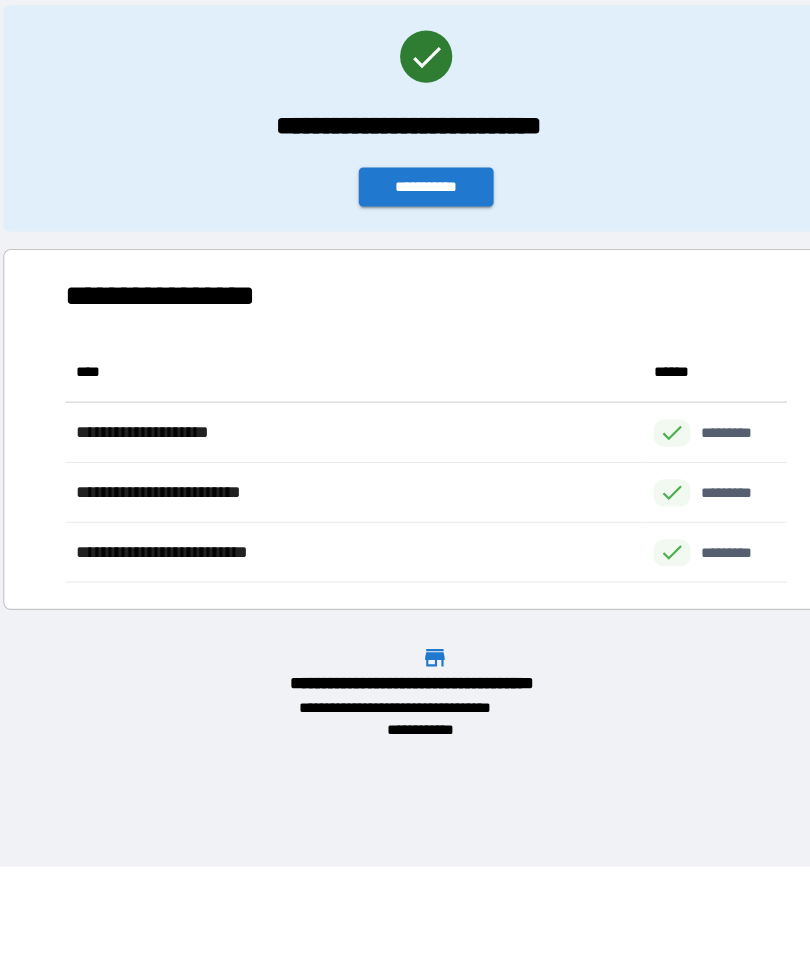 scroll, scrollTop: 1, scrollLeft: 1, axis: both 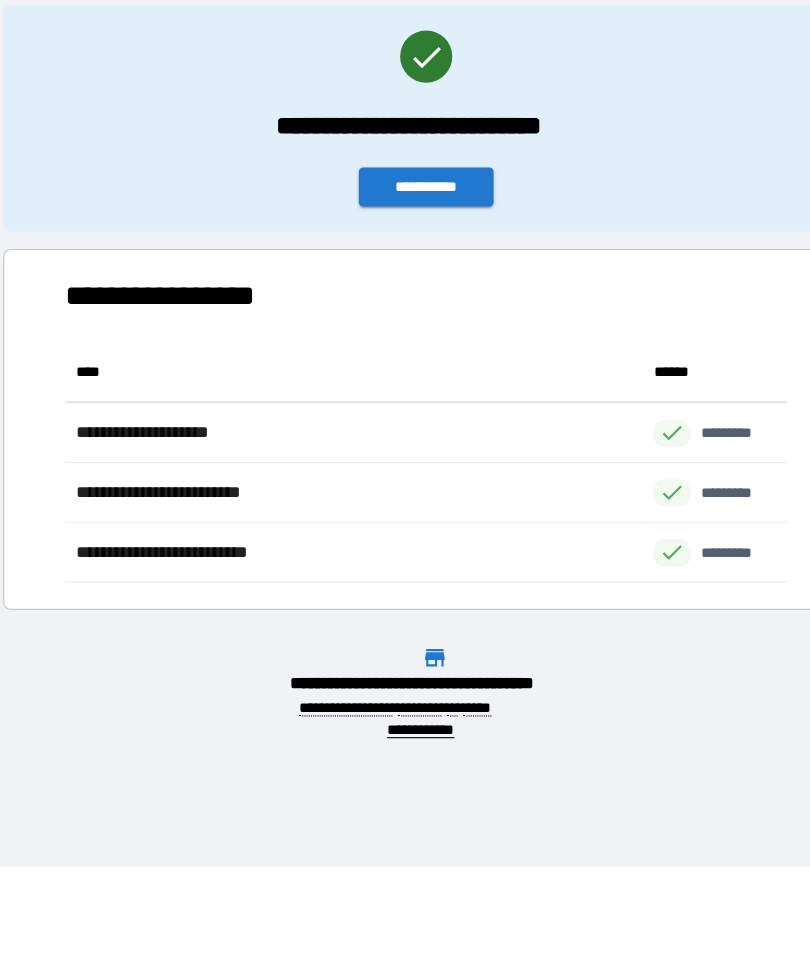 click on "**********" at bounding box center [405, 249] 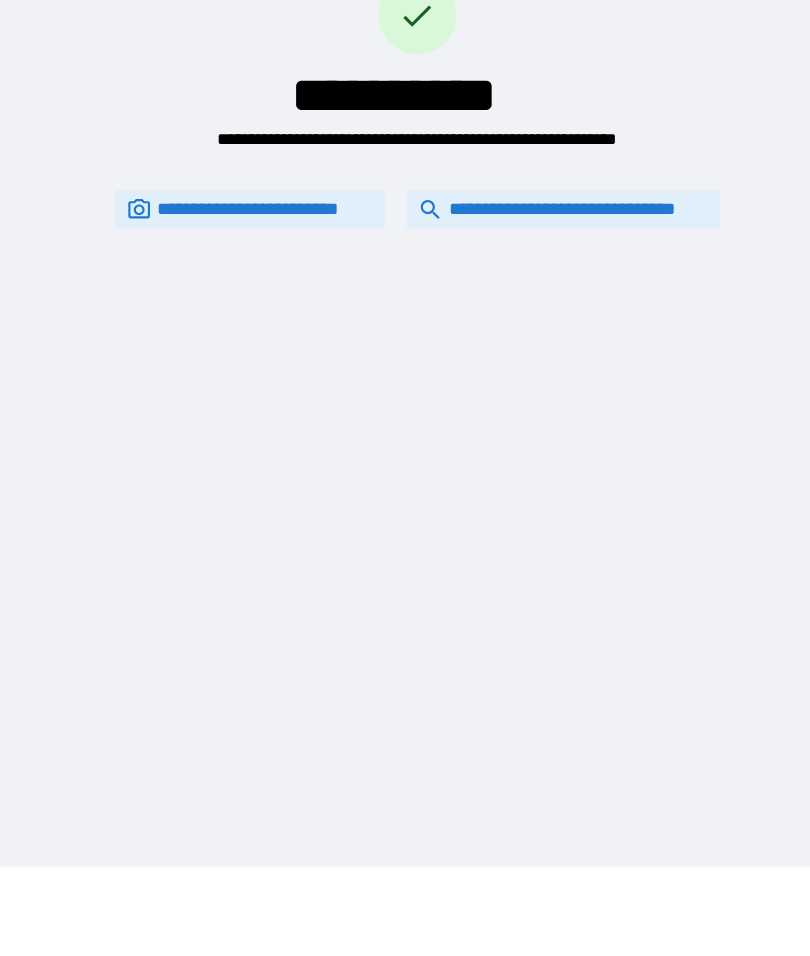 click on "**********" at bounding box center [531, 269] 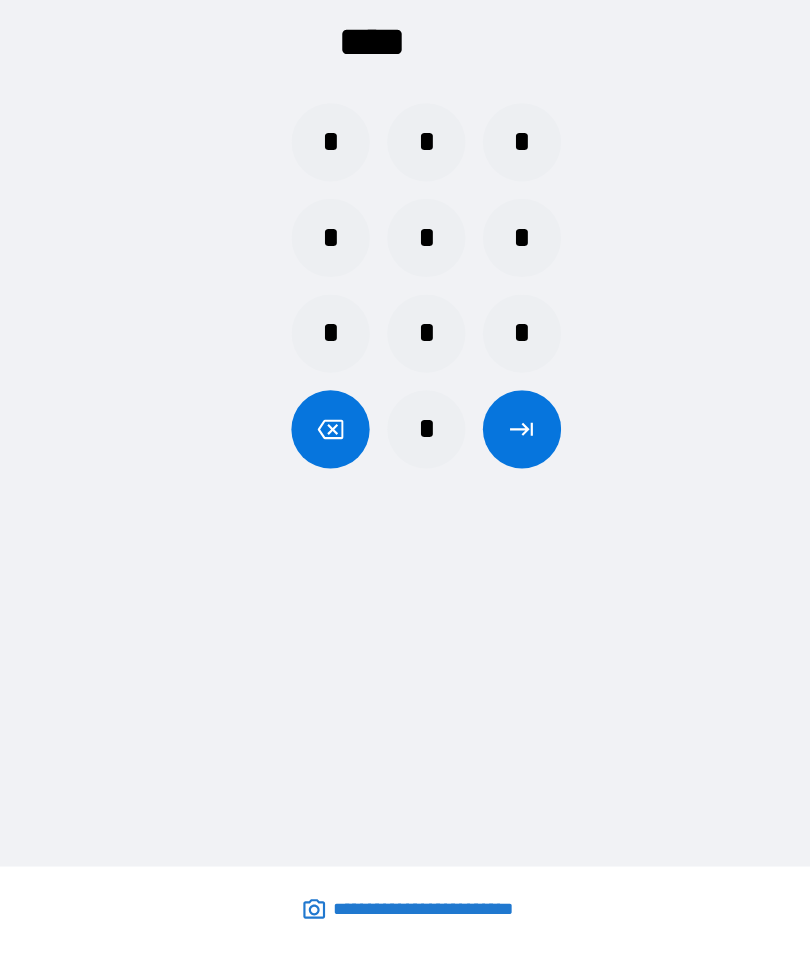 click on "*" at bounding box center (317, 208) 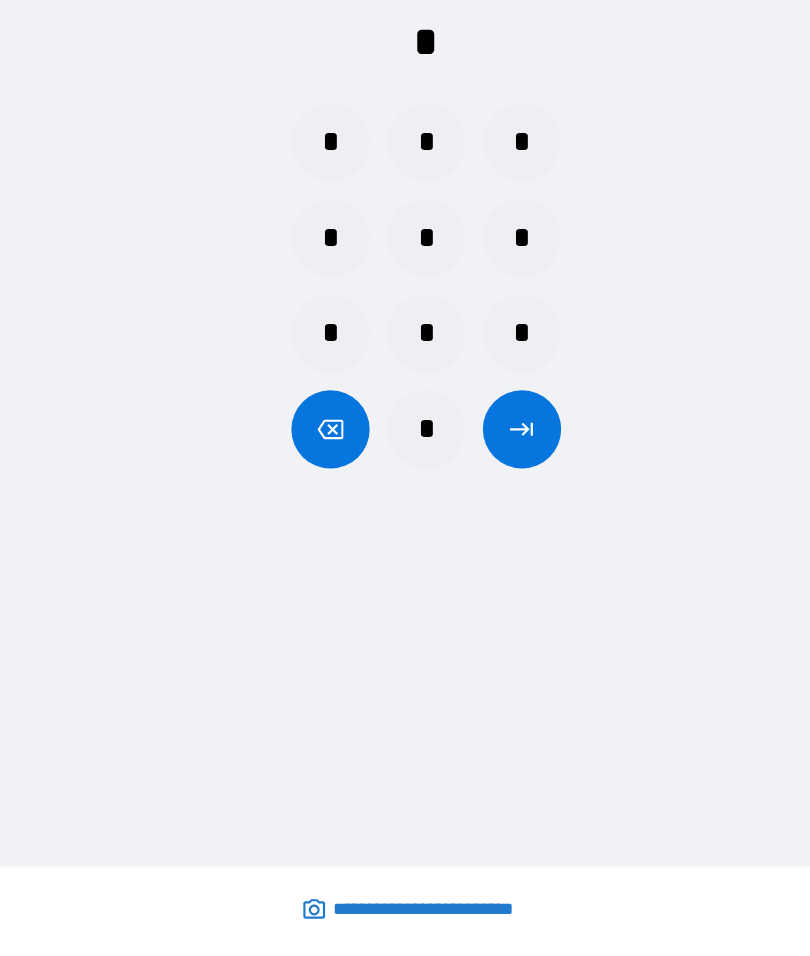 click on "*" at bounding box center [405, 472] 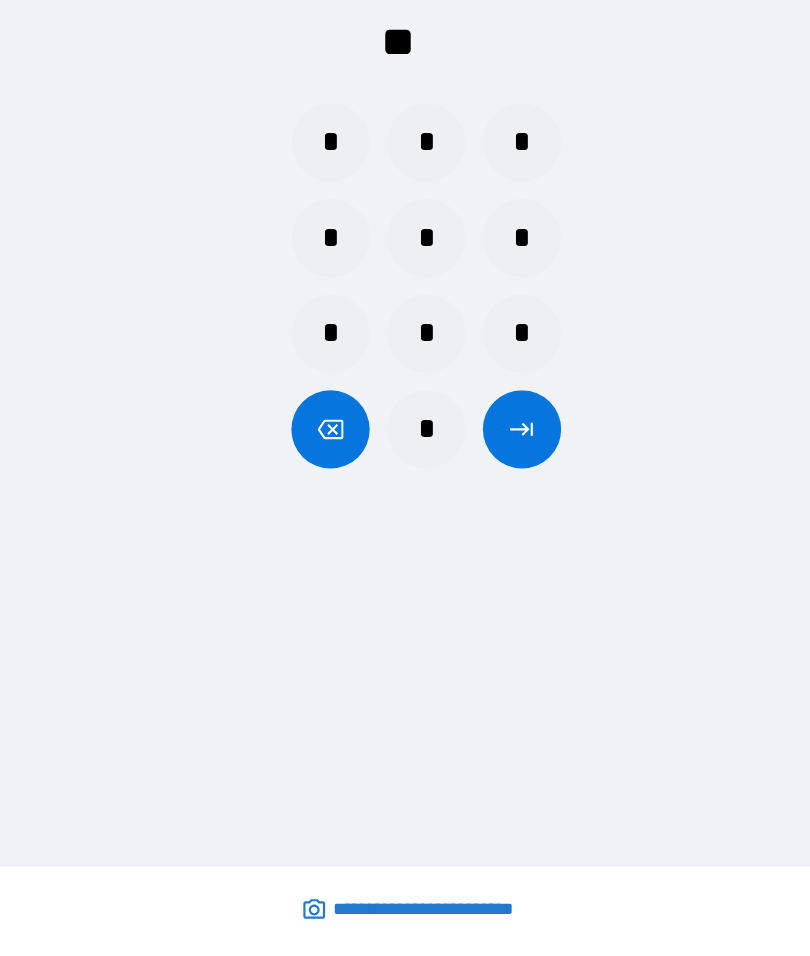 click 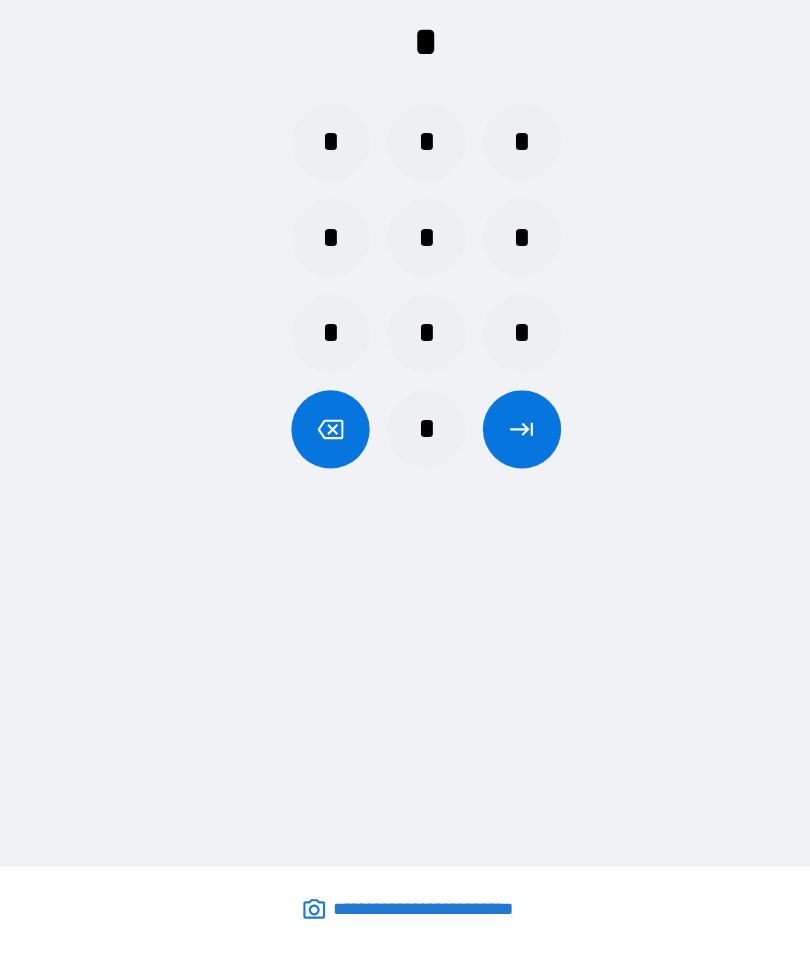 click on "*" at bounding box center [405, 208] 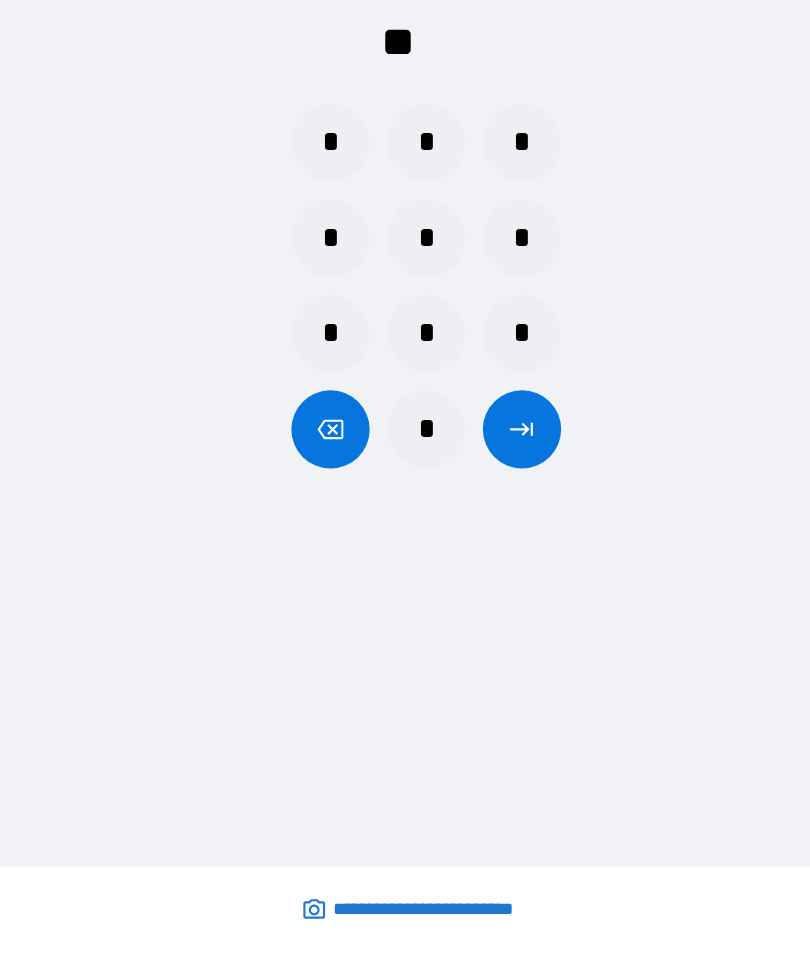 click on "*" at bounding box center (405, 472) 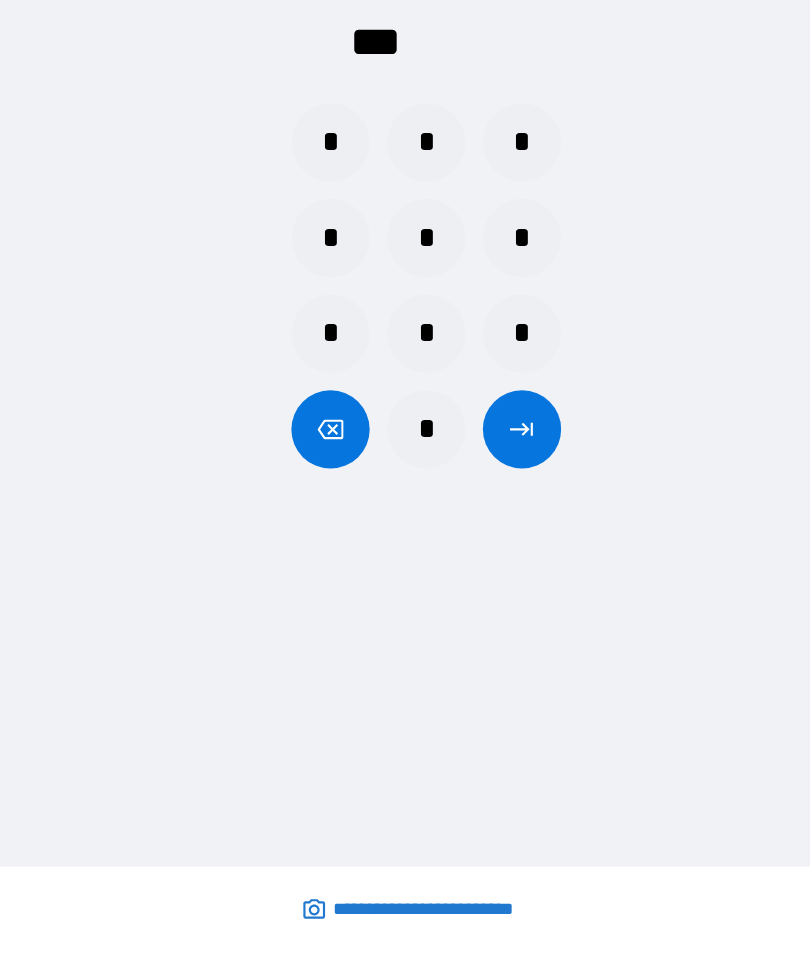 click 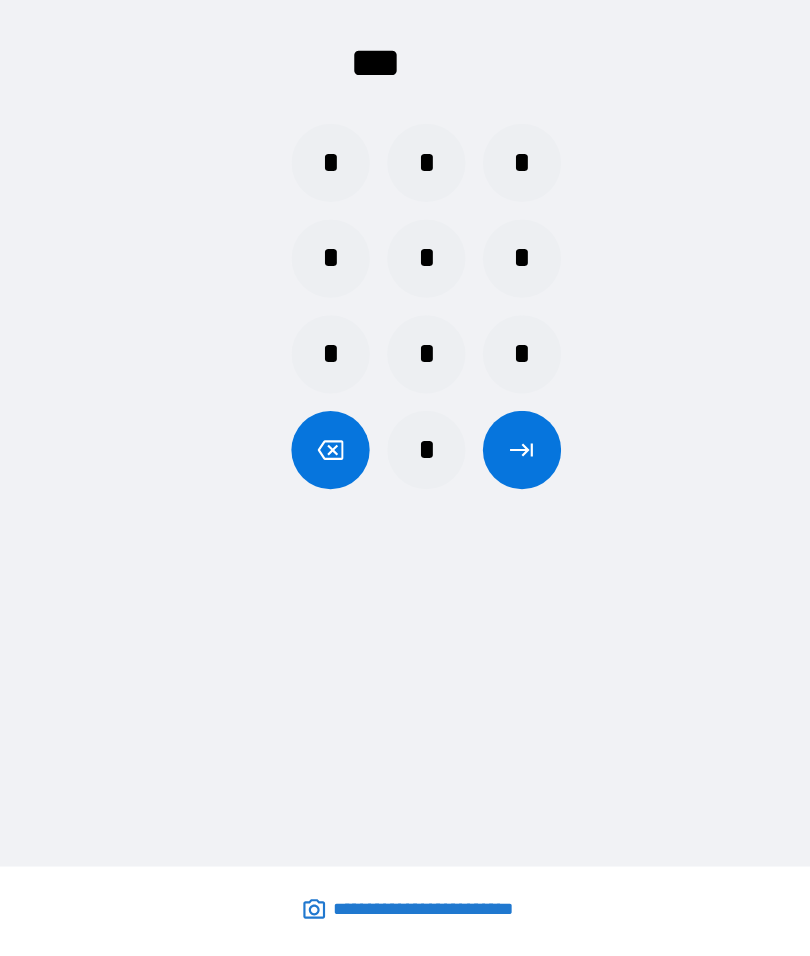 click on "*" at bounding box center [317, 227] 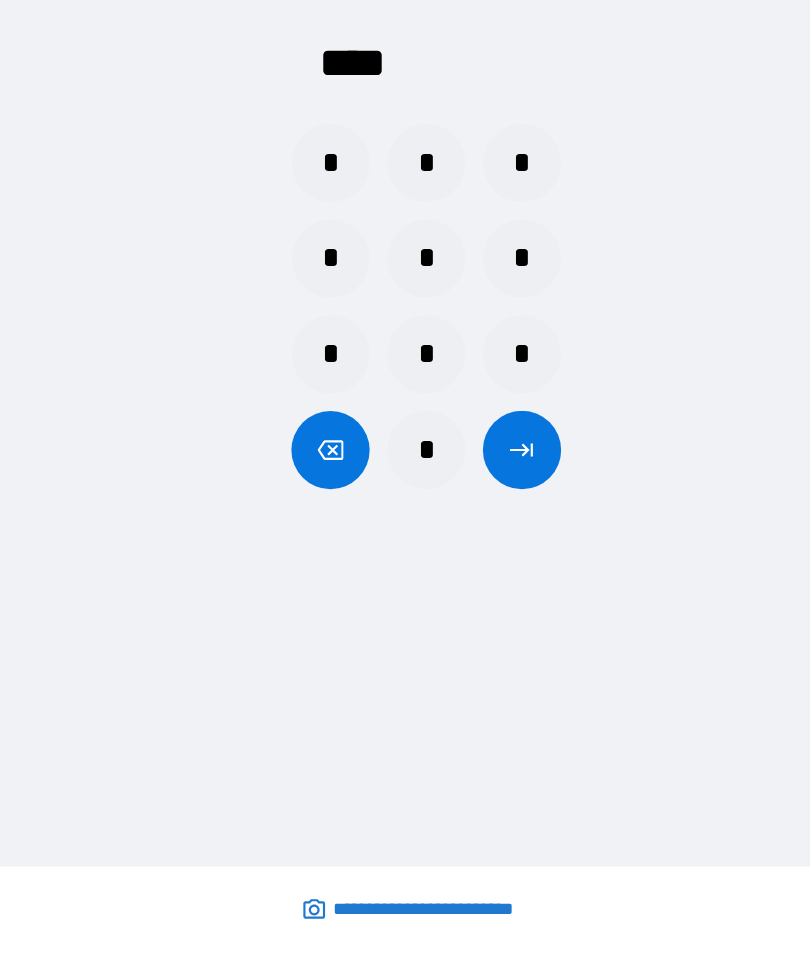 click at bounding box center [493, 491] 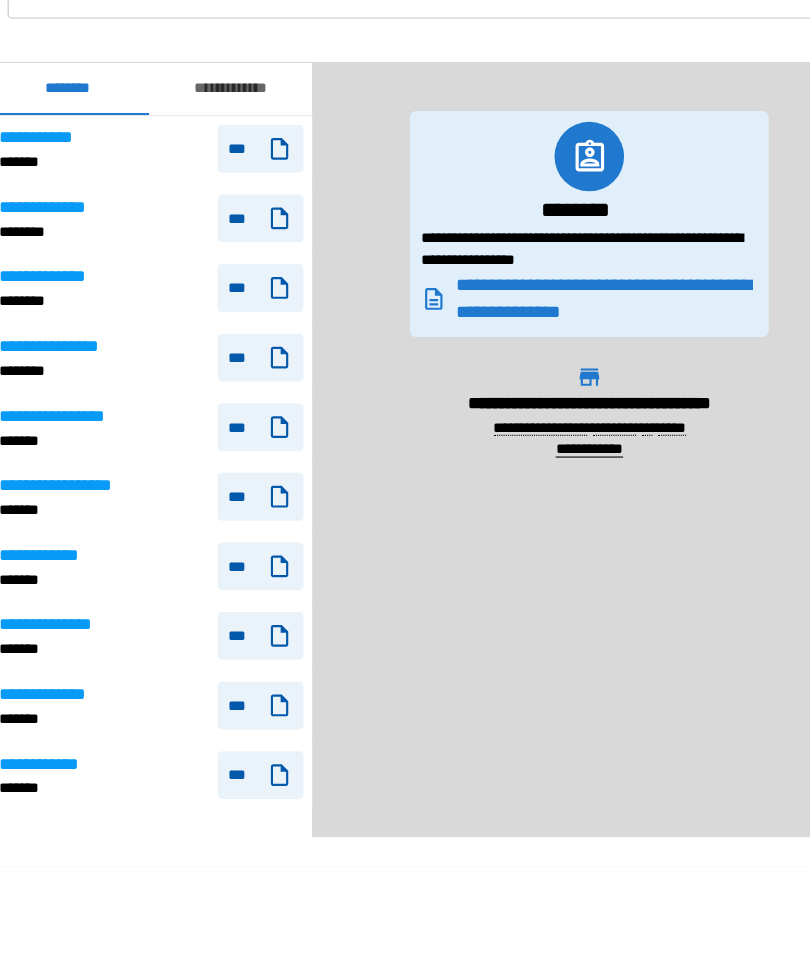 click on "**********" at bounding box center (68, 652) 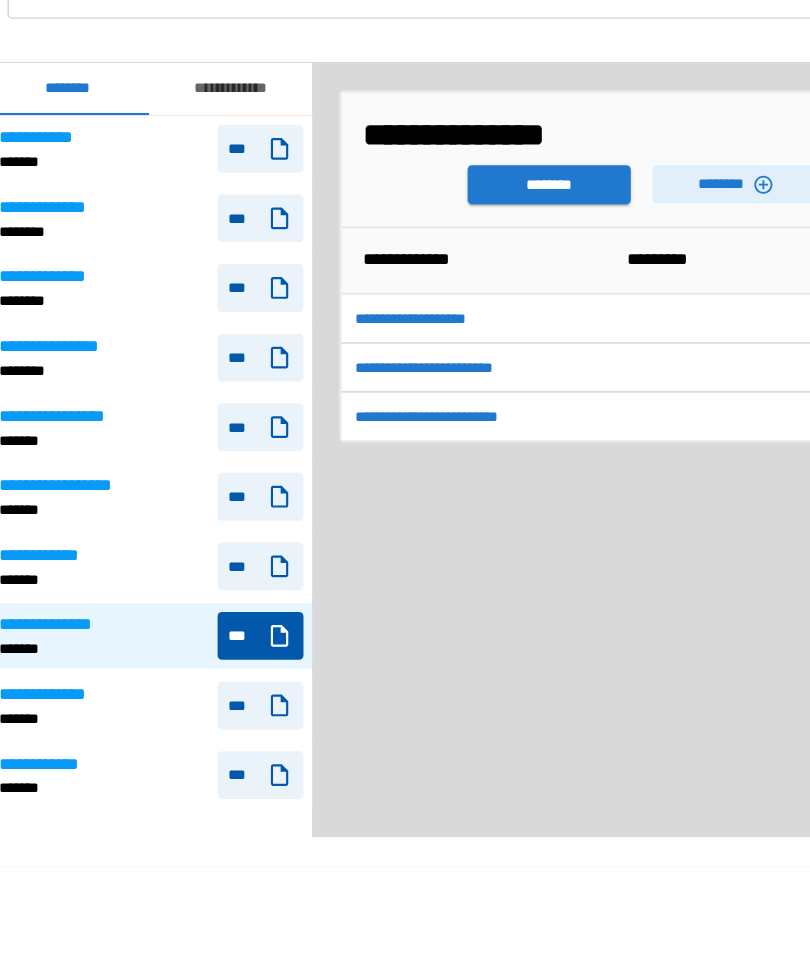 click on "********" at bounding box center (688, 246) 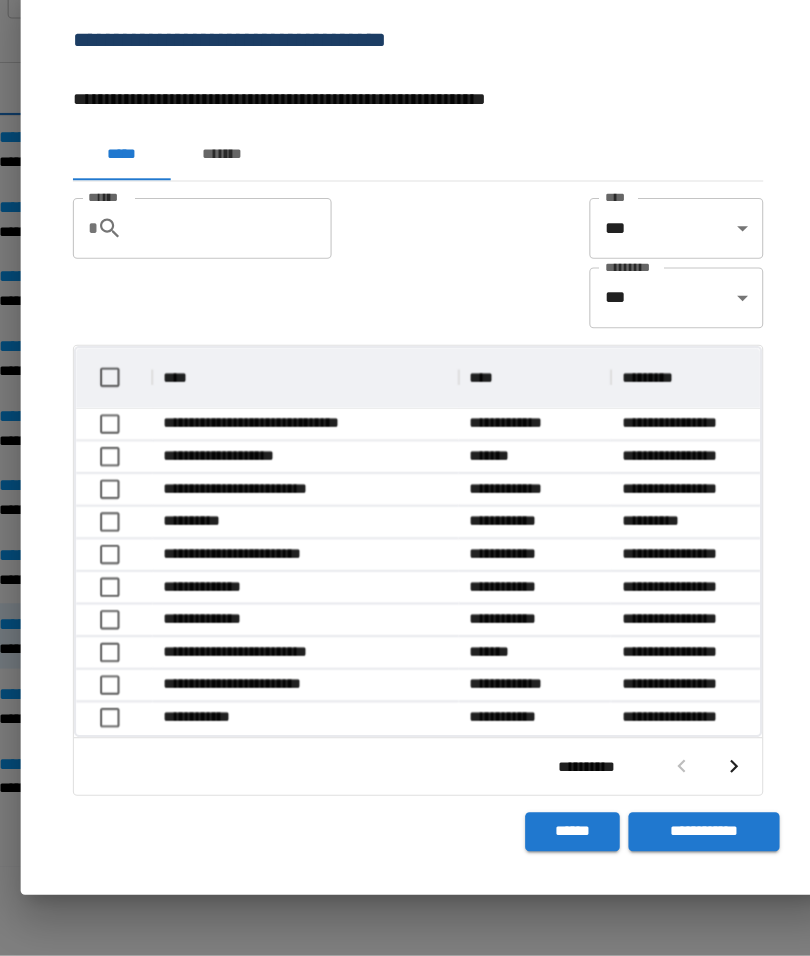 scroll, scrollTop: 356, scrollLeft: 629, axis: both 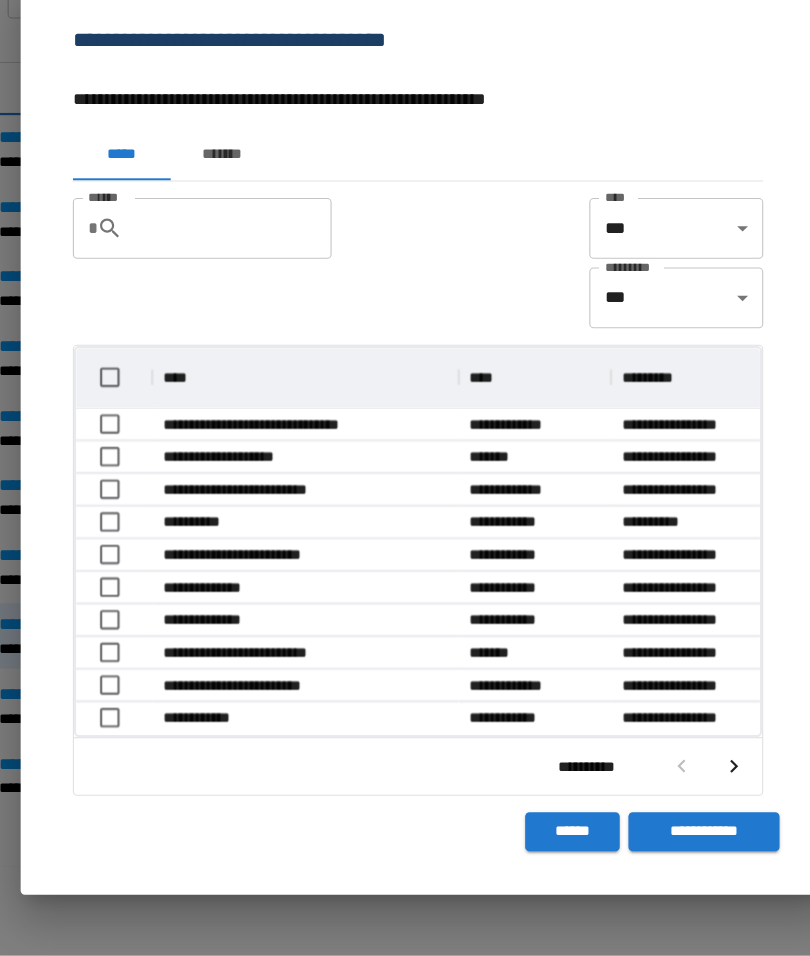 click on "******" at bounding box center (539, 842) 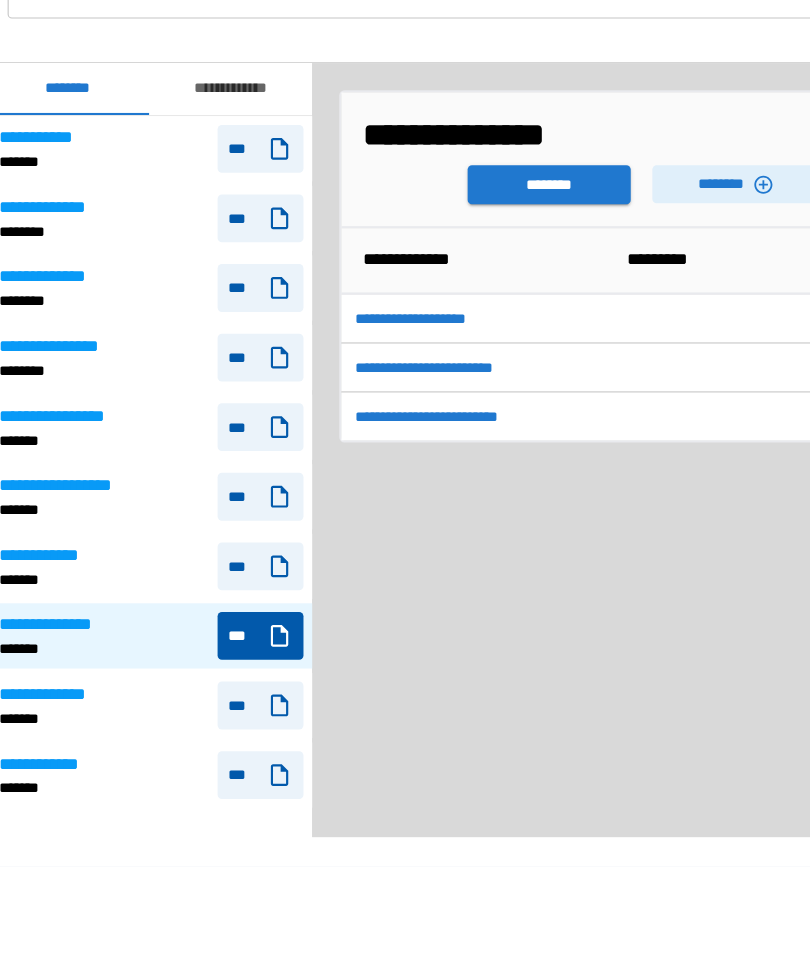 click on "********" at bounding box center [518, 247] 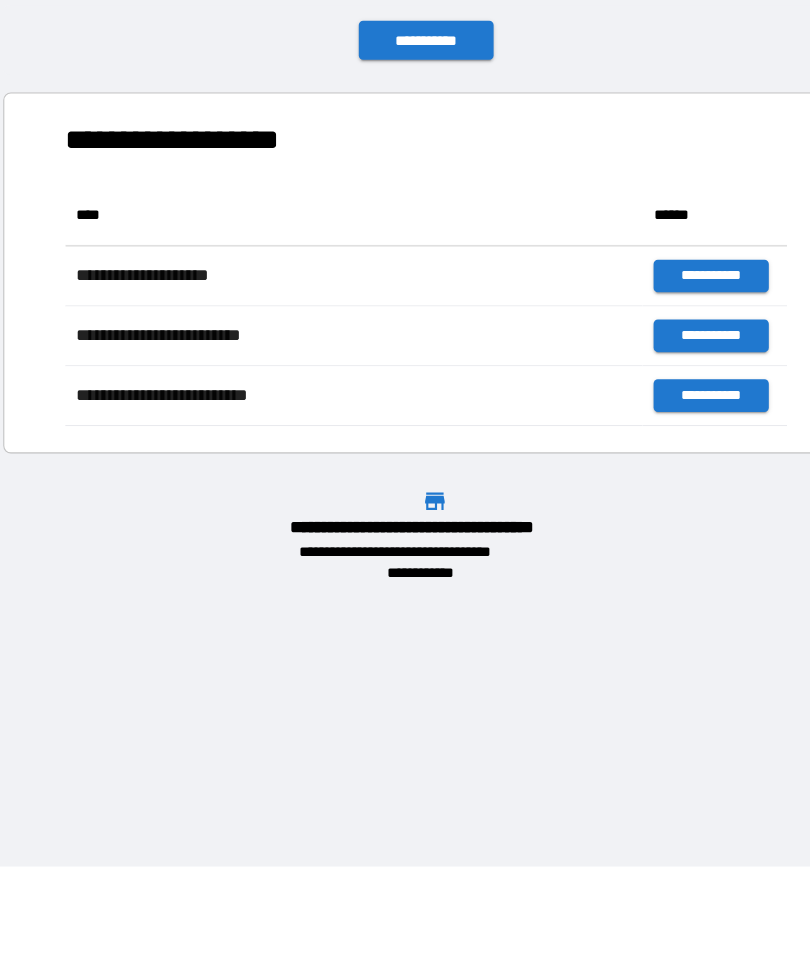 scroll, scrollTop: 221, scrollLeft: 664, axis: both 